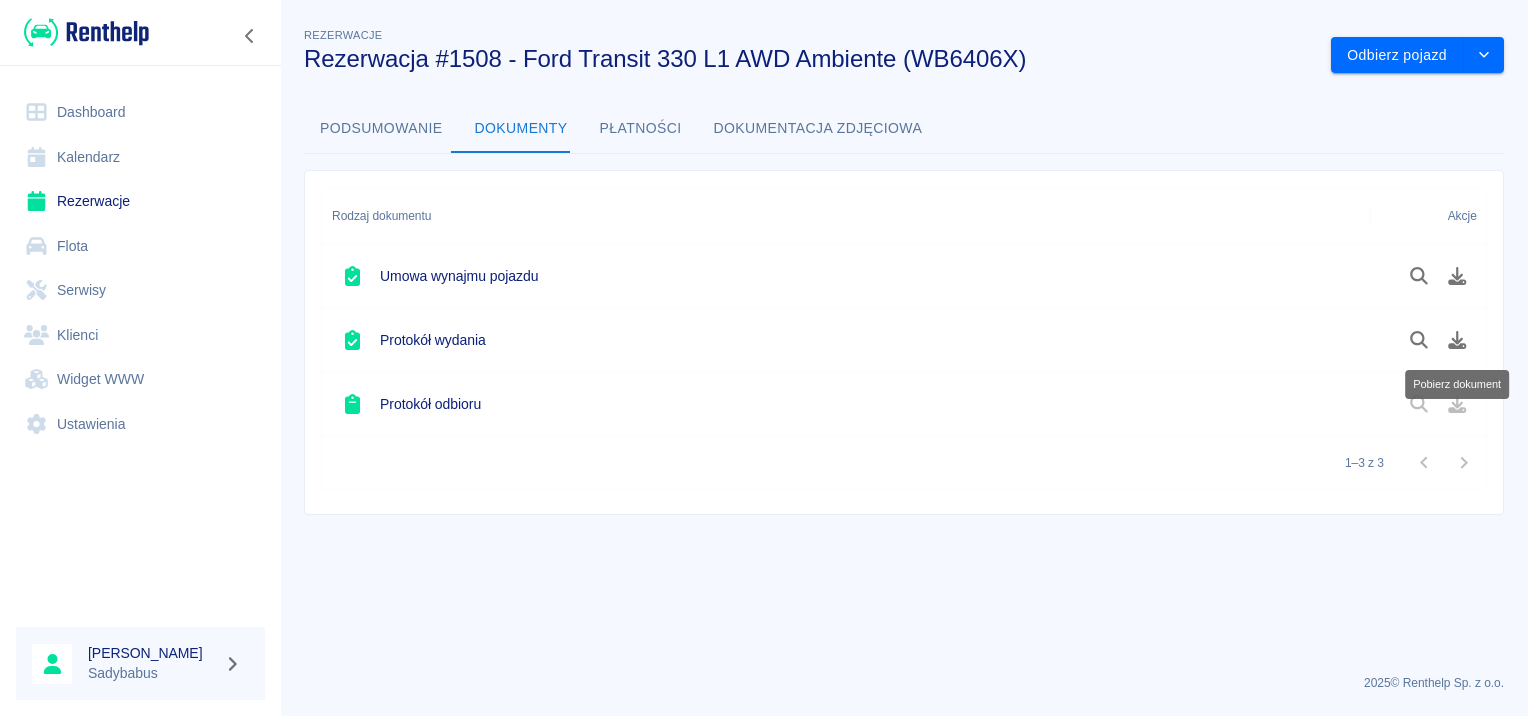 scroll, scrollTop: 0, scrollLeft: 0, axis: both 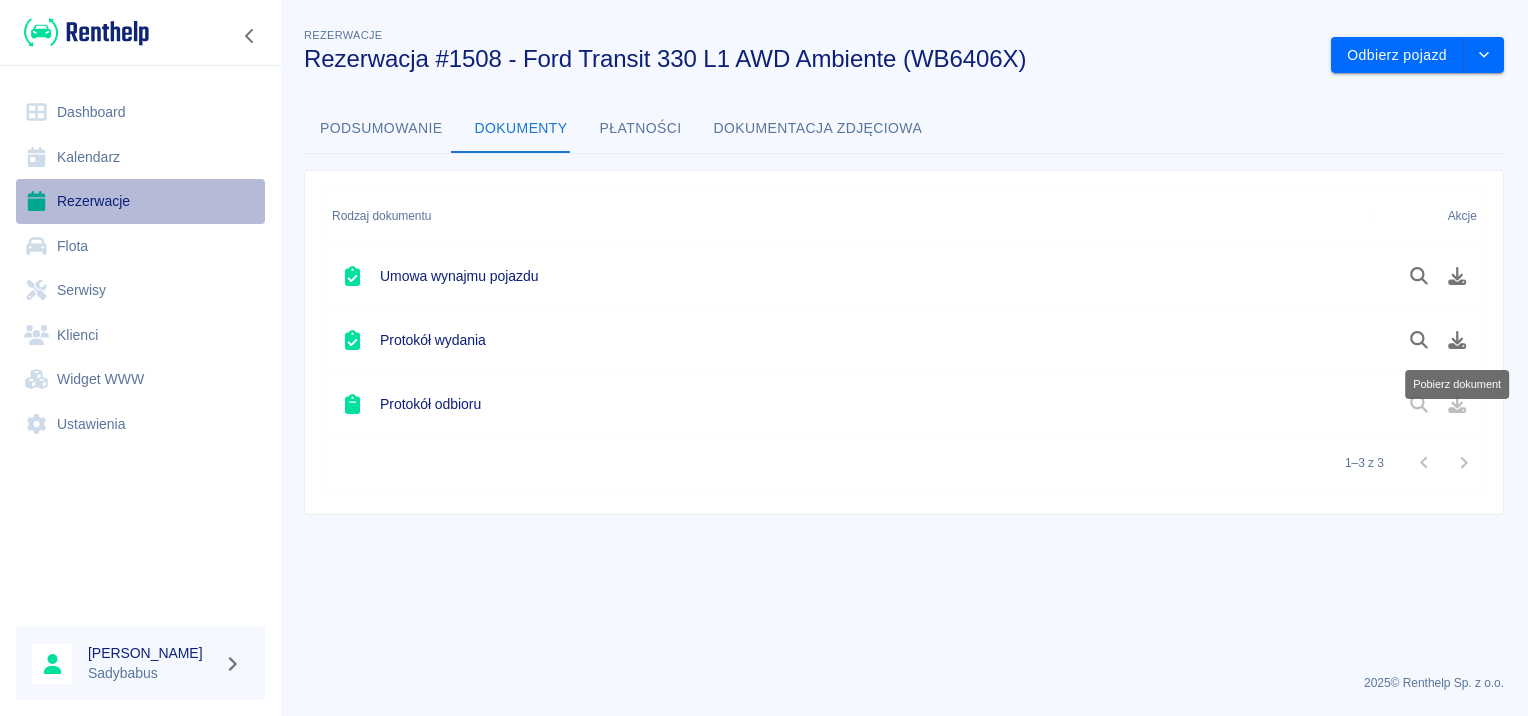 click on "Rezerwacje" at bounding box center [140, 201] 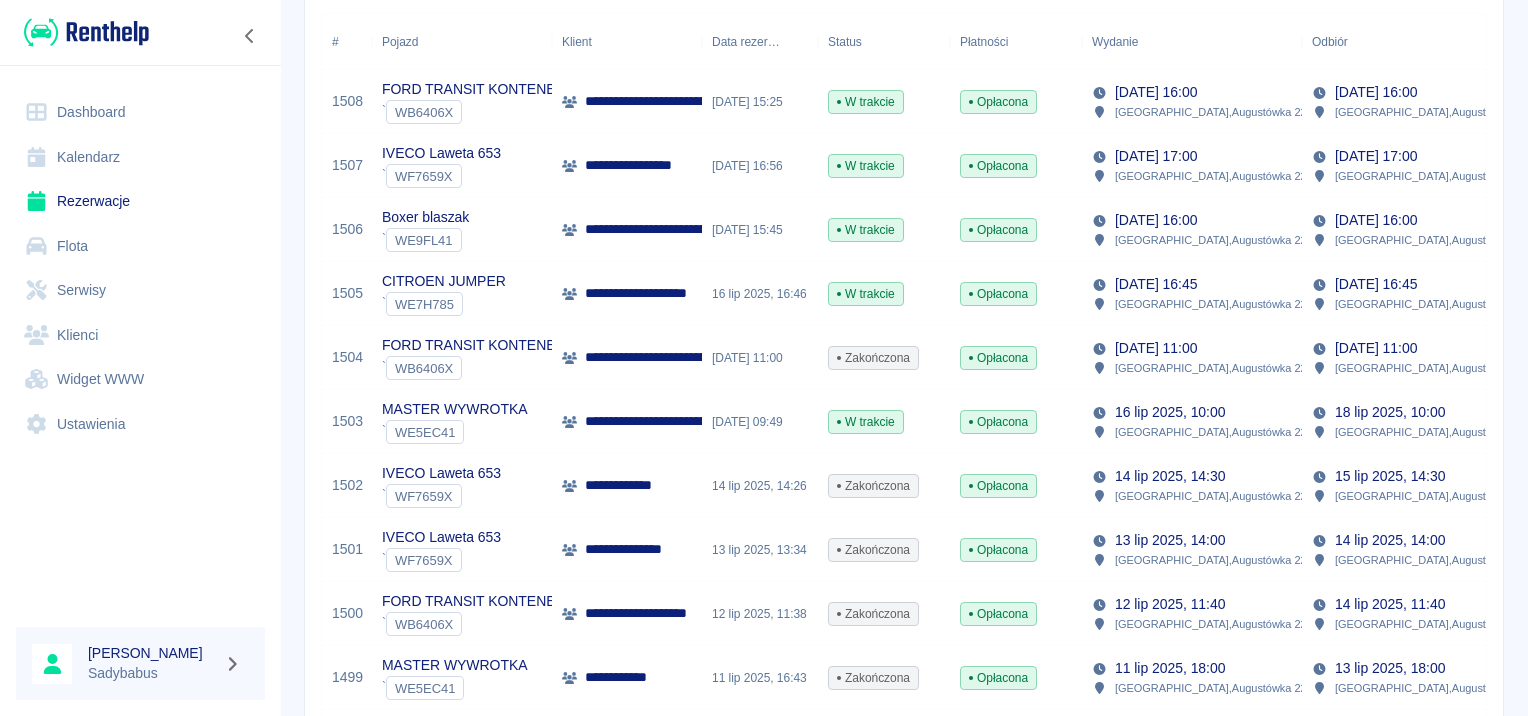scroll, scrollTop: 300, scrollLeft: 0, axis: vertical 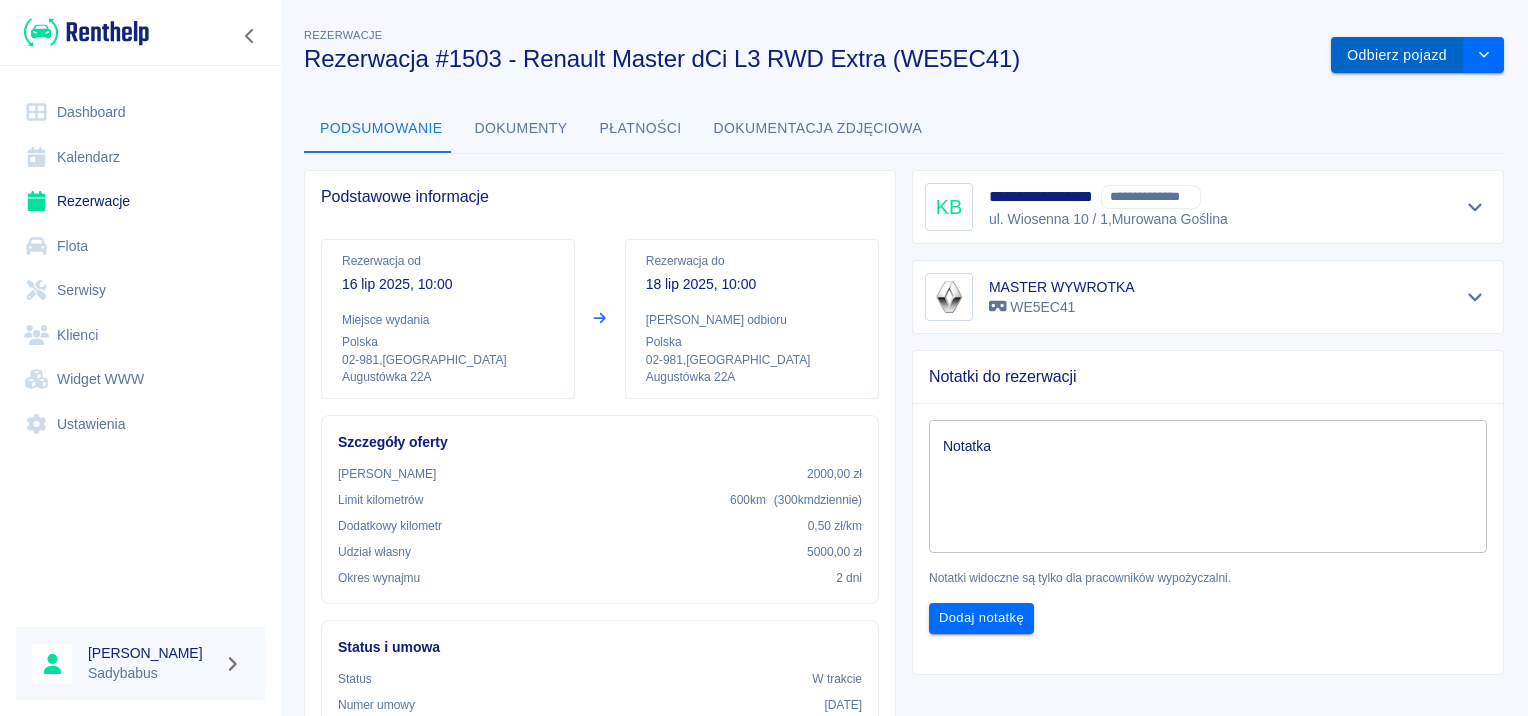 click on "Odbierz pojazd" at bounding box center [1397, 55] 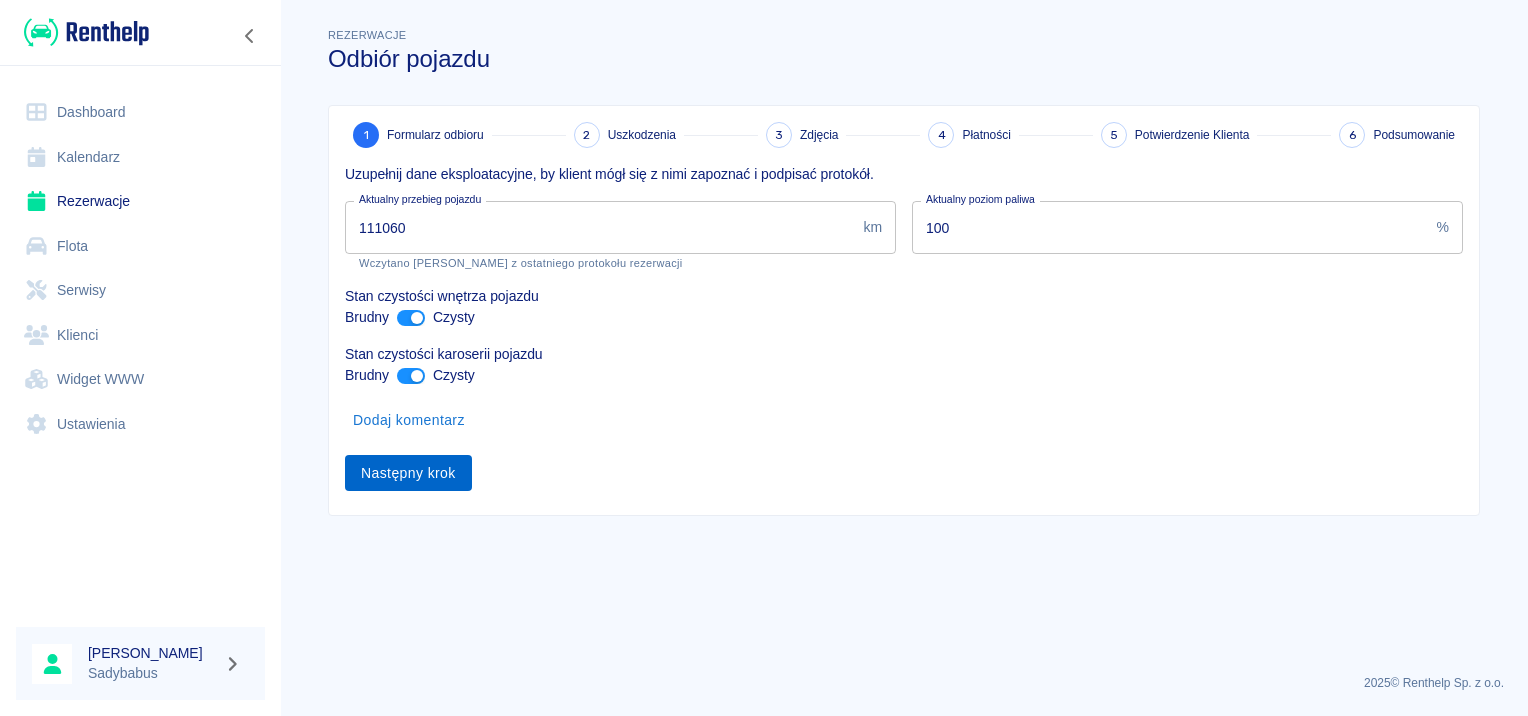 drag, startPoint x: 410, startPoint y: 505, endPoint x: 413, endPoint y: 487, distance: 18.248287 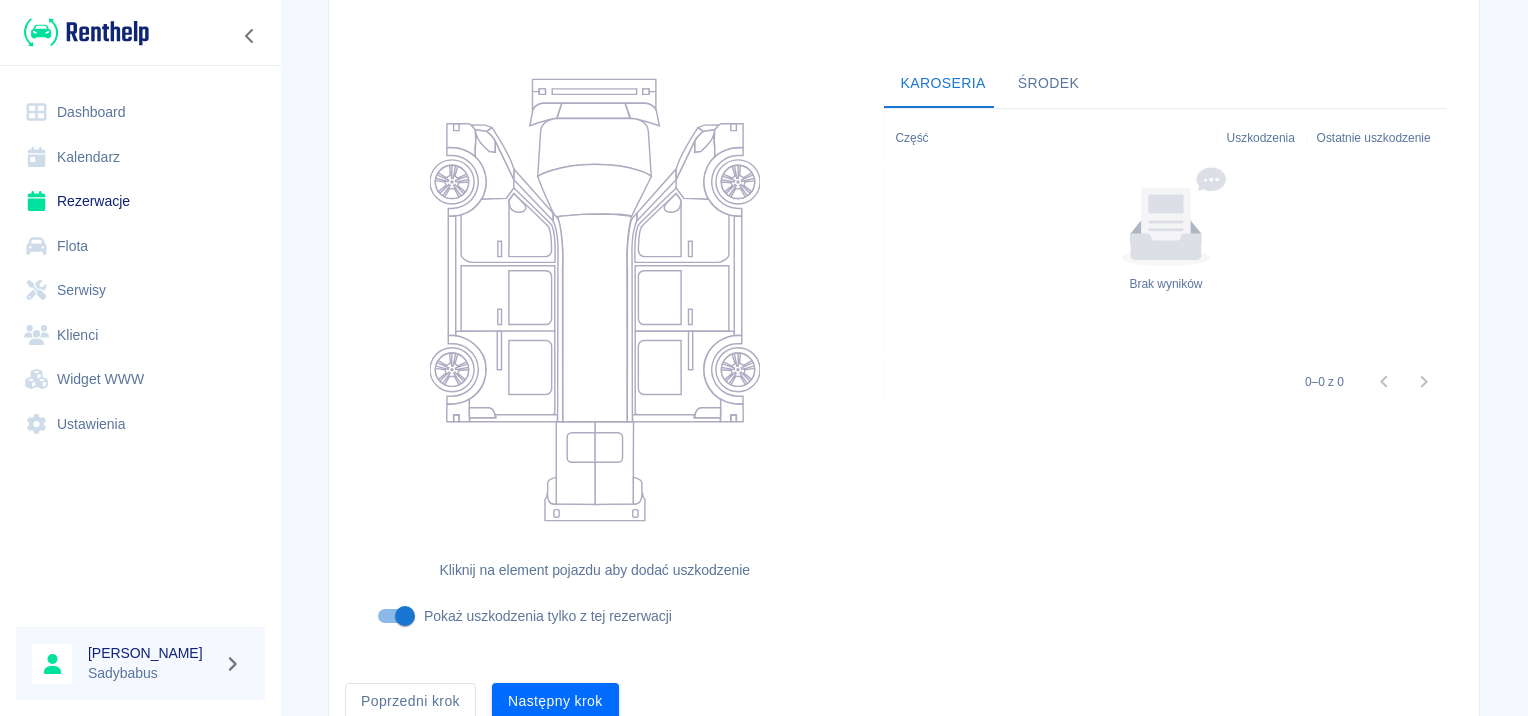scroll, scrollTop: 238, scrollLeft: 0, axis: vertical 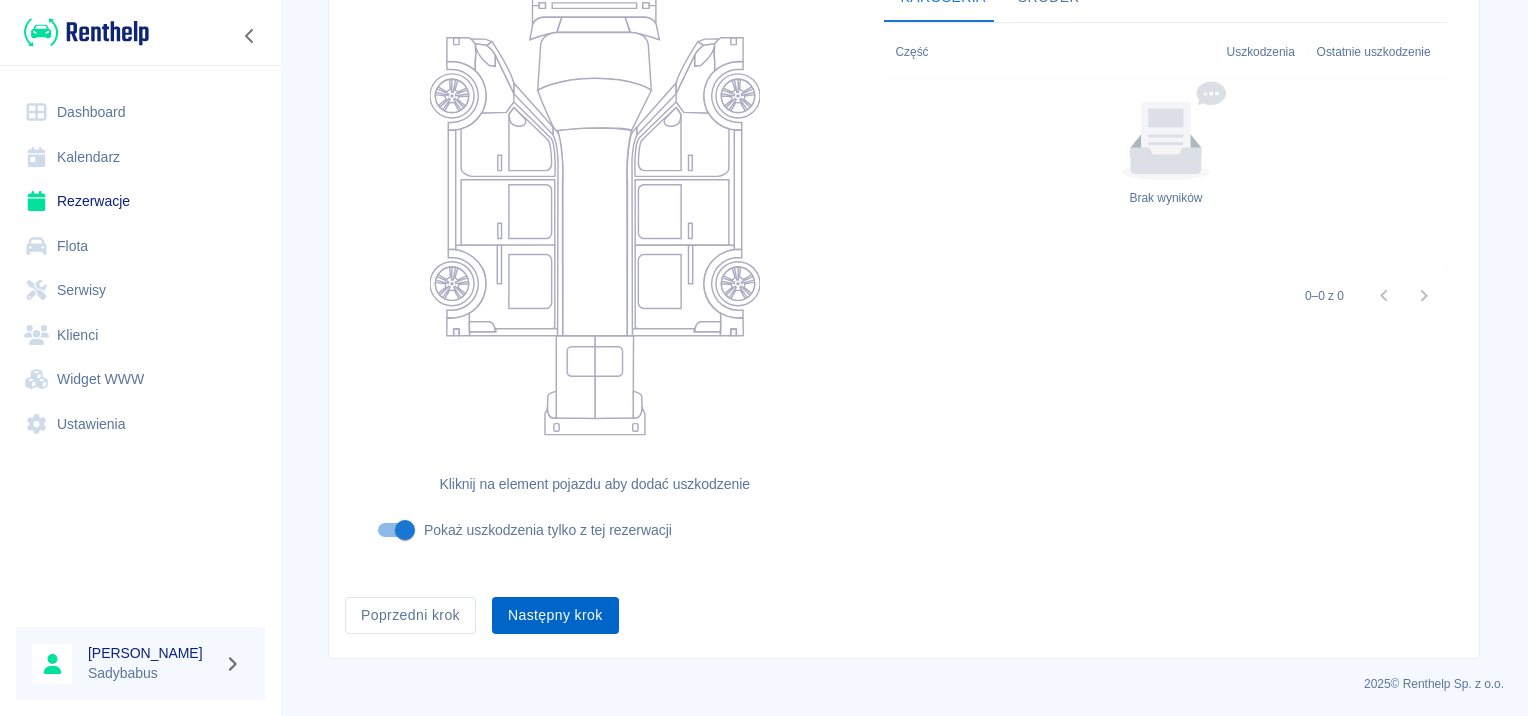 click on "Następny krok" at bounding box center [555, 615] 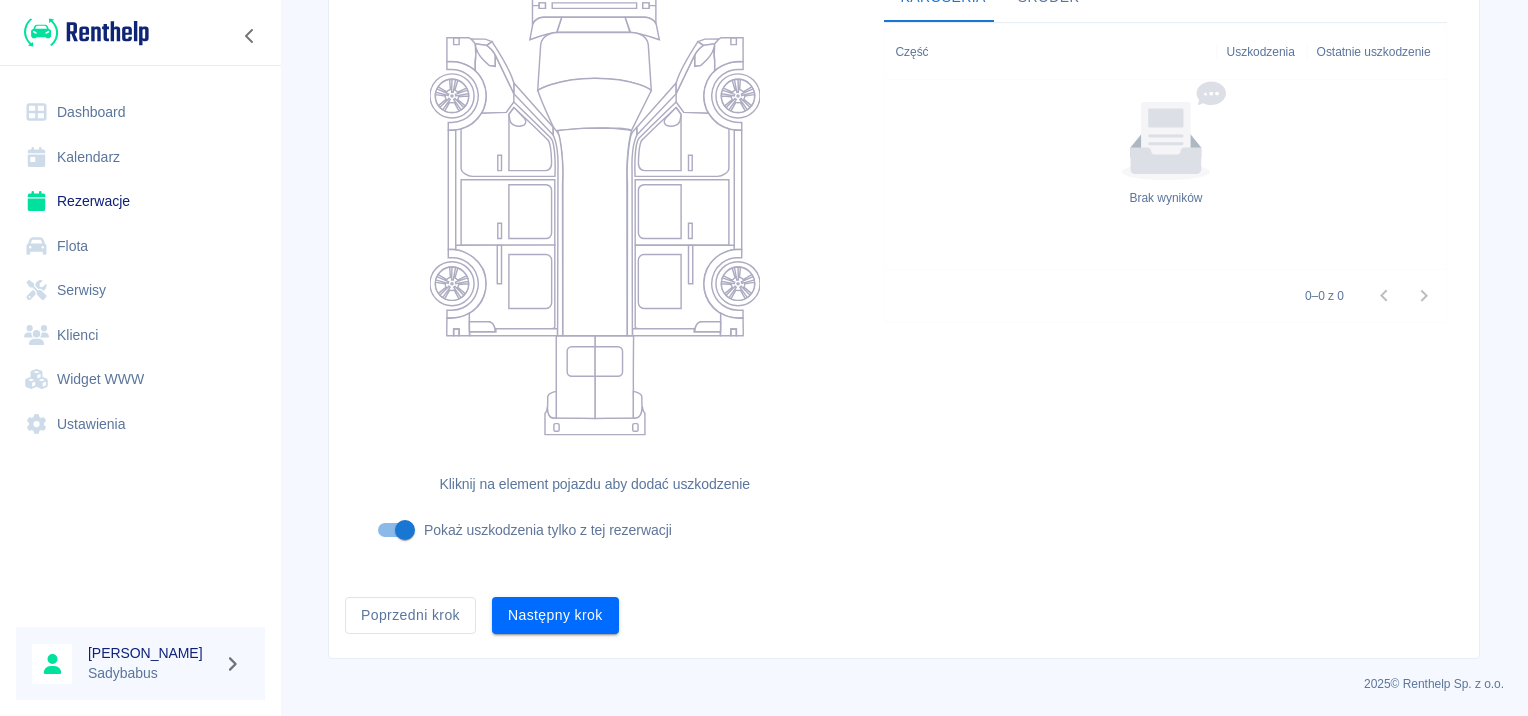 scroll, scrollTop: 0, scrollLeft: 0, axis: both 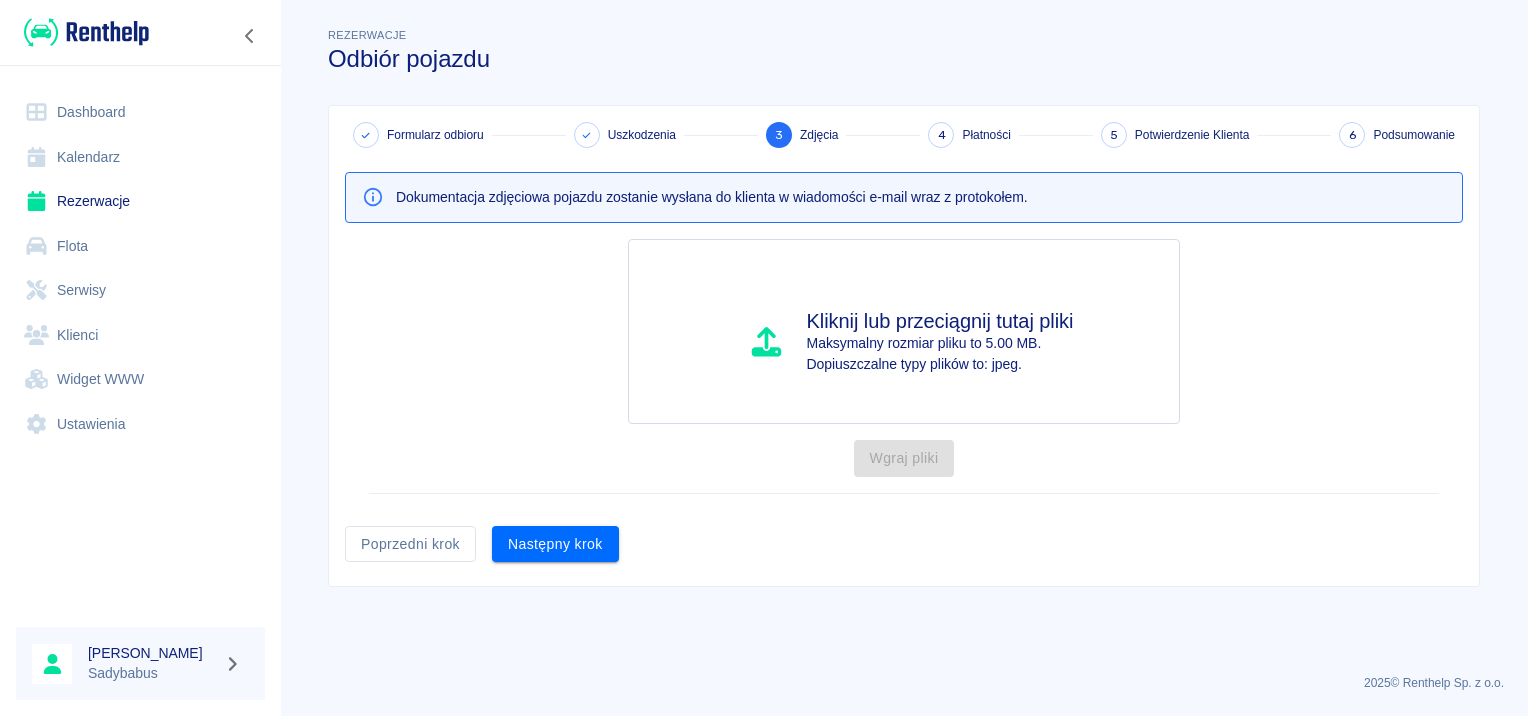 click on "Następny krok" at bounding box center (555, 544) 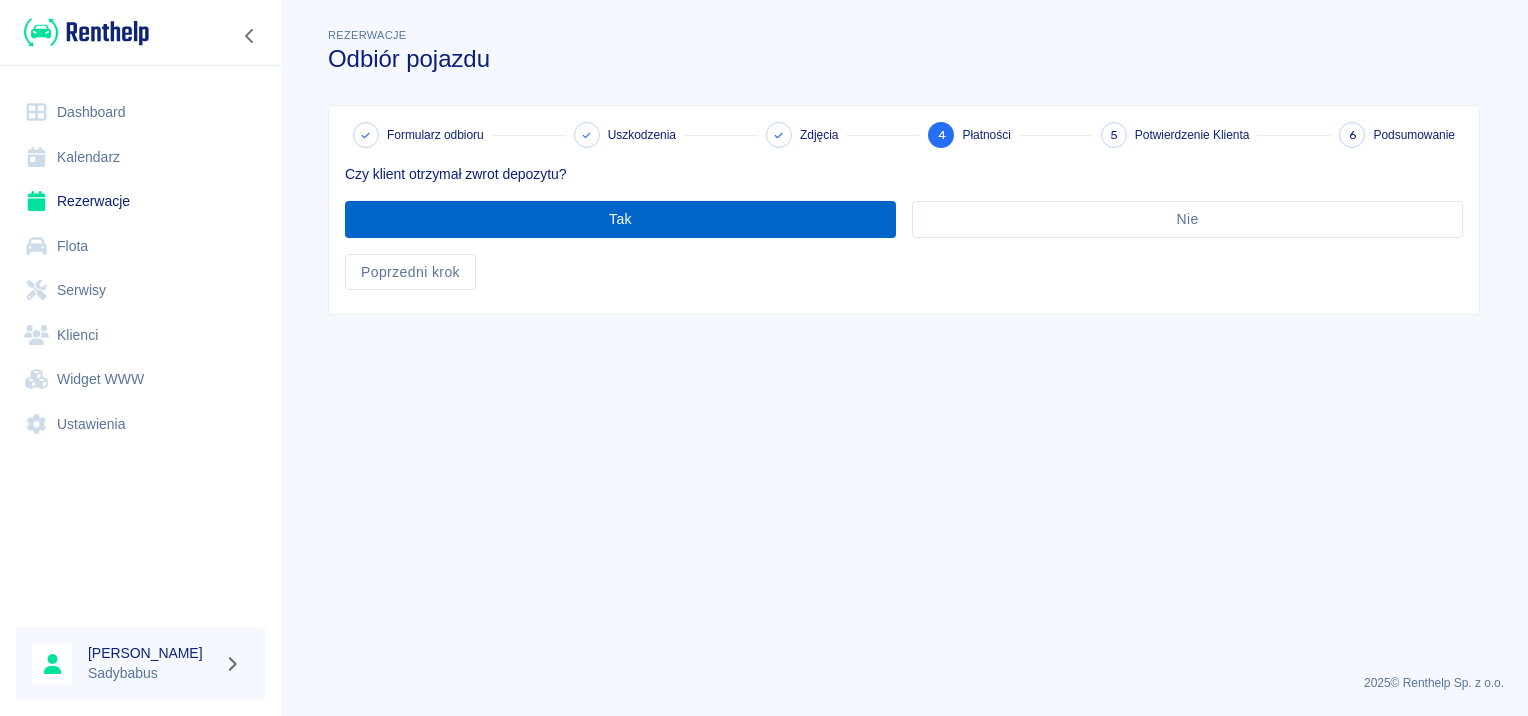 click on "Tak" at bounding box center [620, 219] 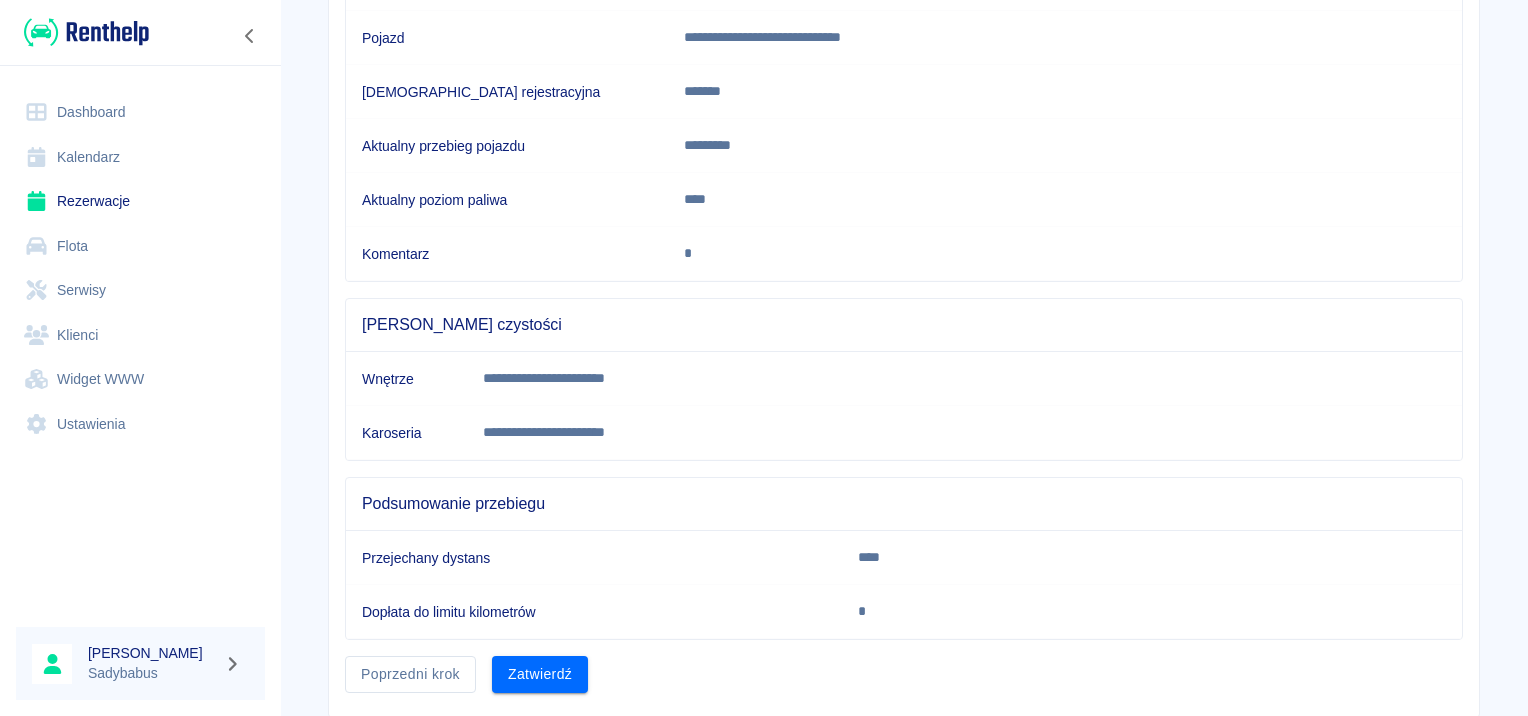 scroll, scrollTop: 353, scrollLeft: 0, axis: vertical 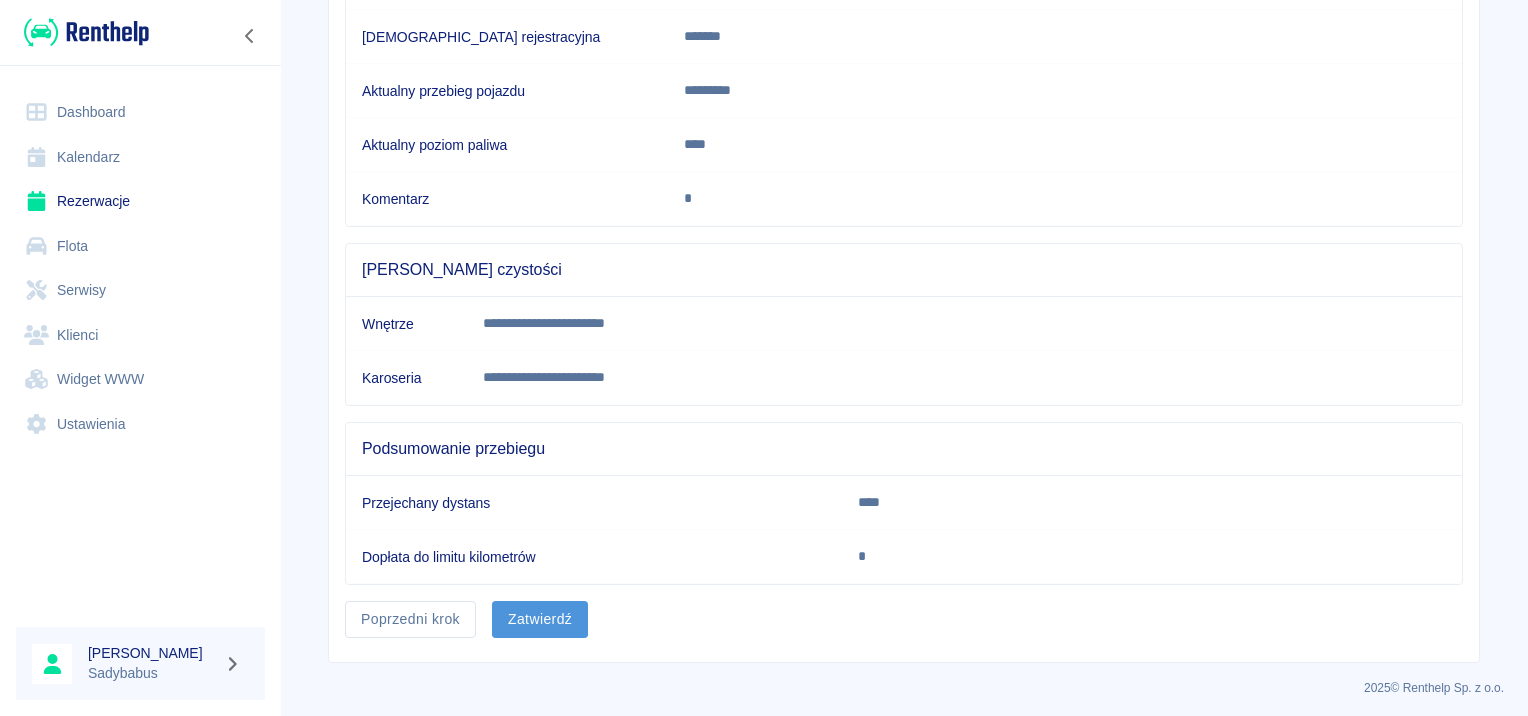 click on "Zatwierdź" at bounding box center (540, 619) 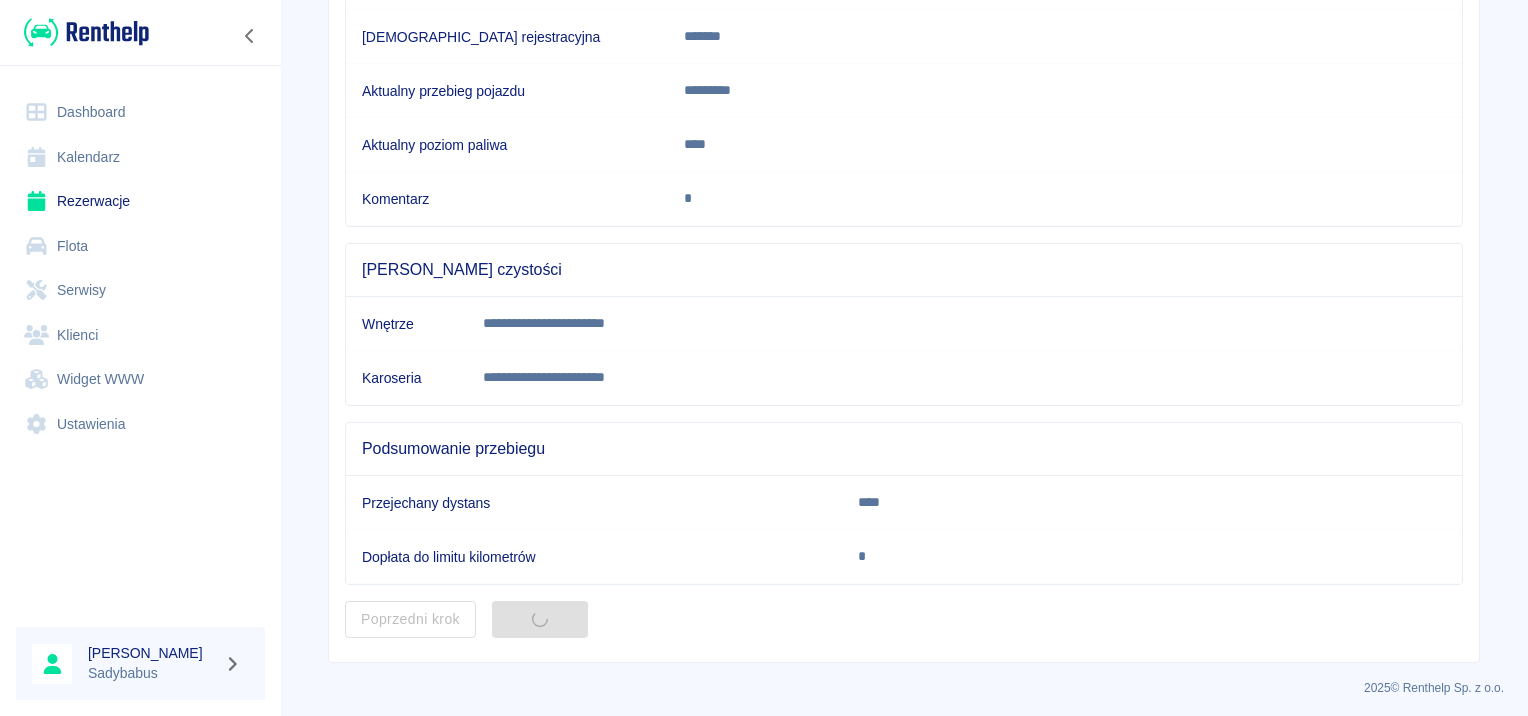 scroll, scrollTop: 0, scrollLeft: 0, axis: both 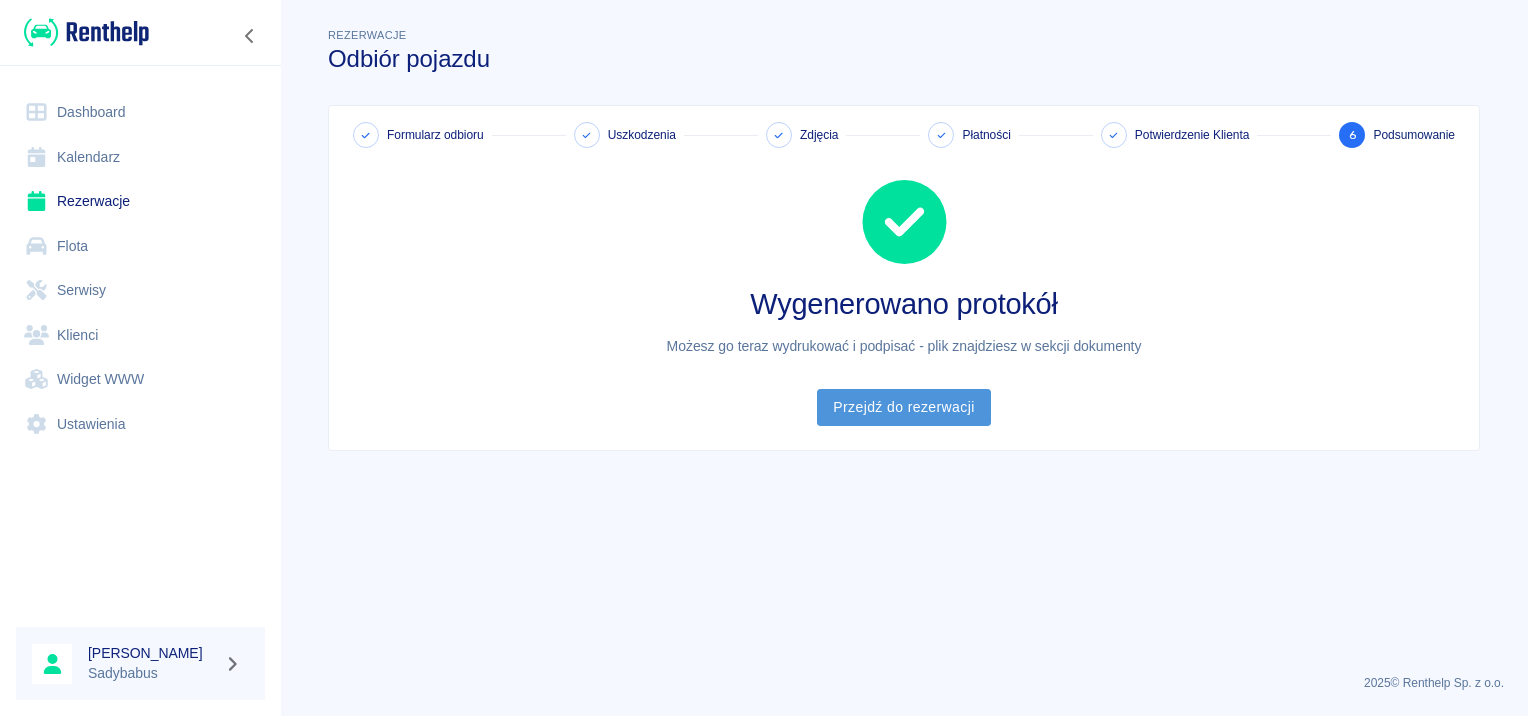 click on "Przejdź do rezerwacji" at bounding box center [903, 407] 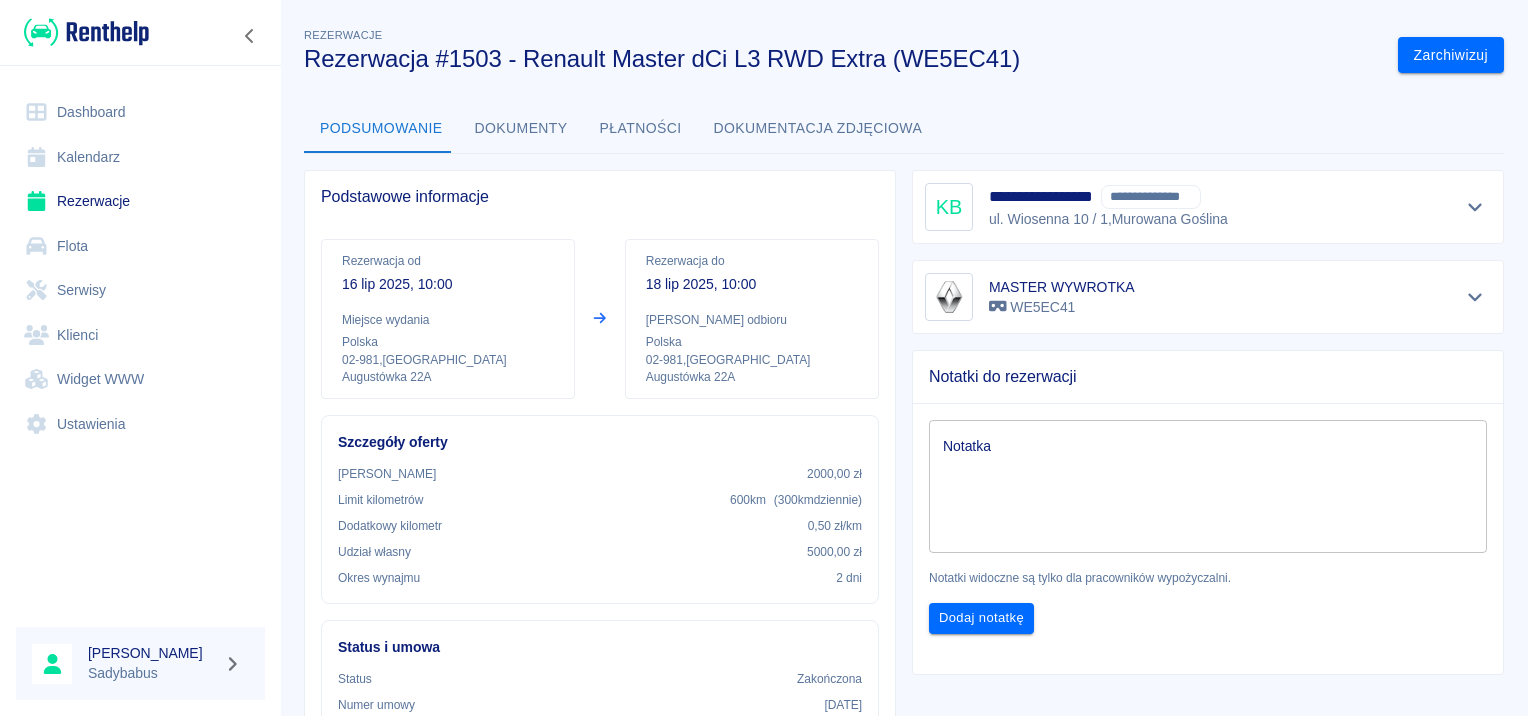 click on "Dokumenty" at bounding box center [521, 129] 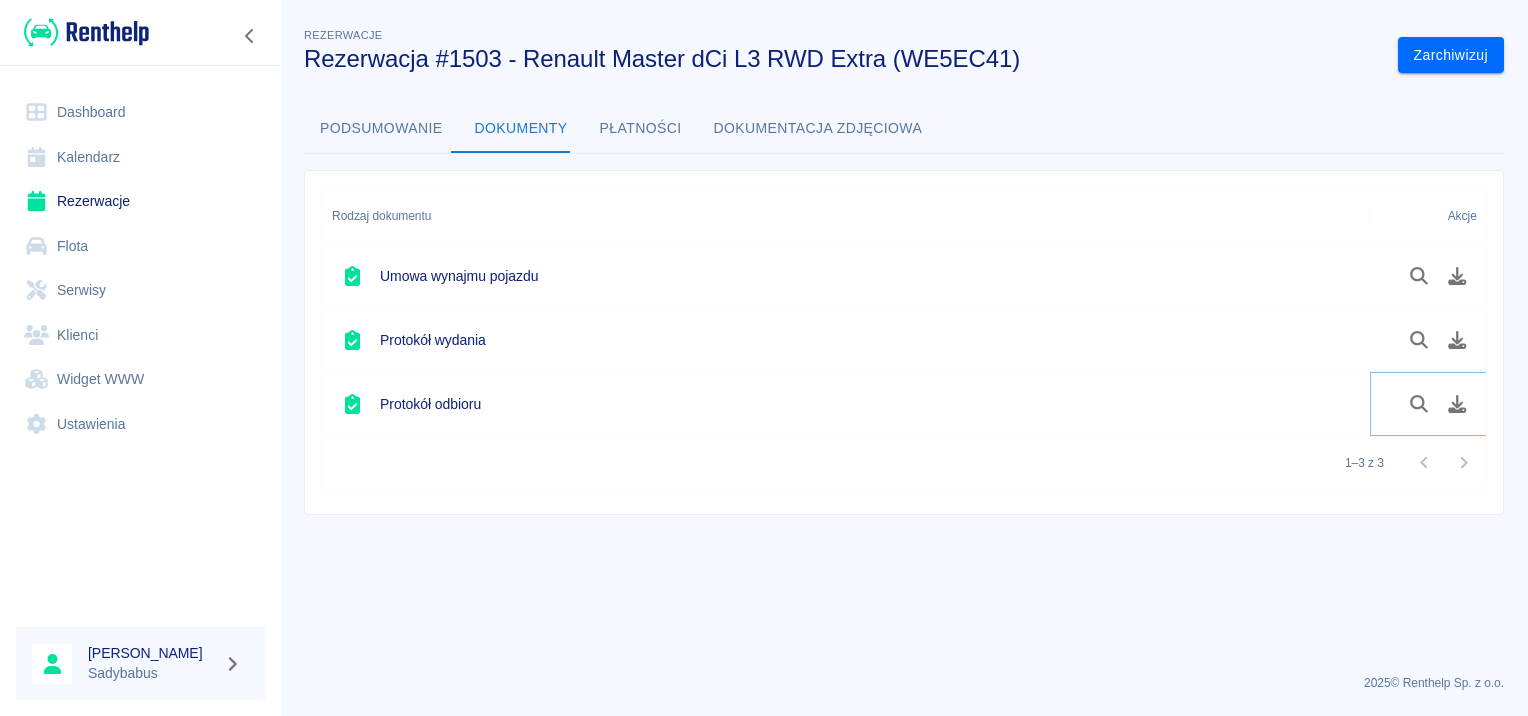 click 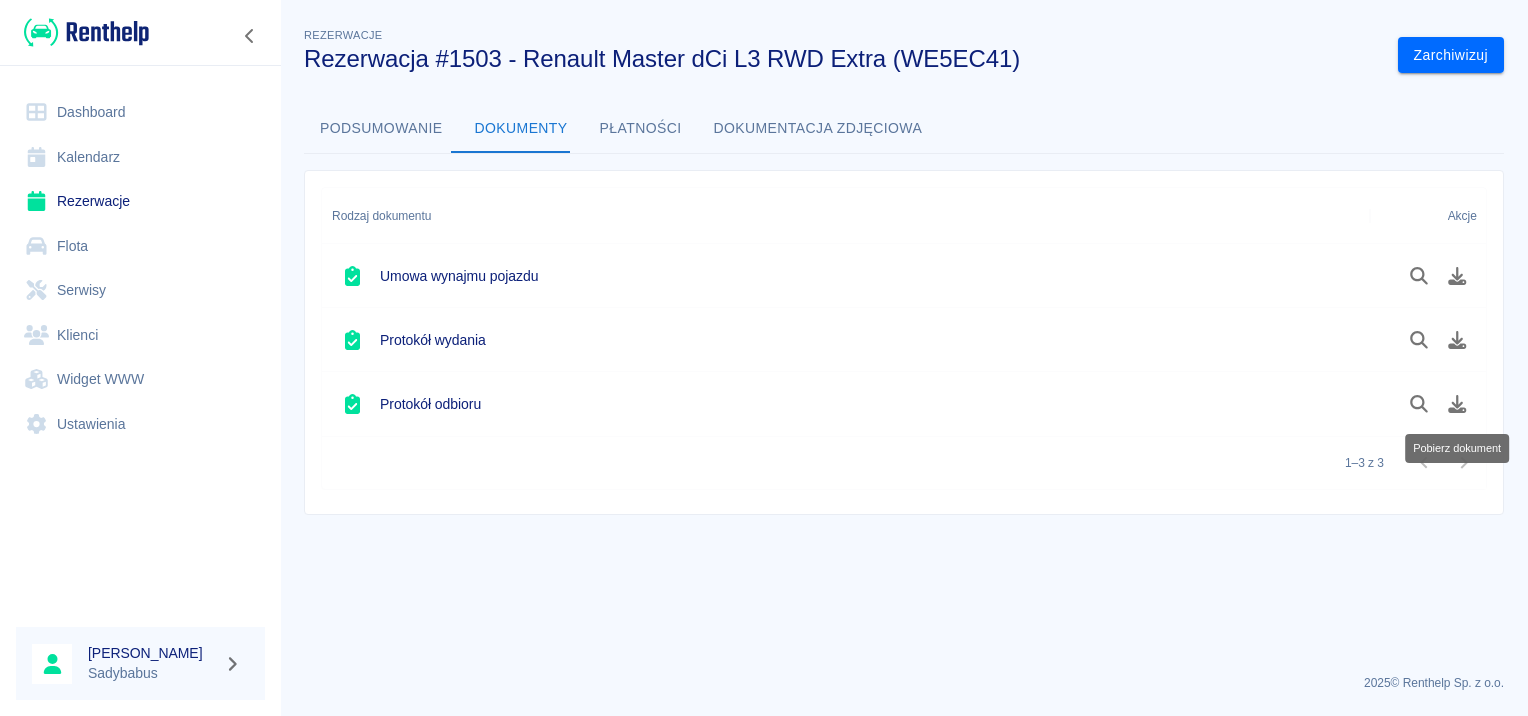 click on "Rezerwacje" at bounding box center (140, 201) 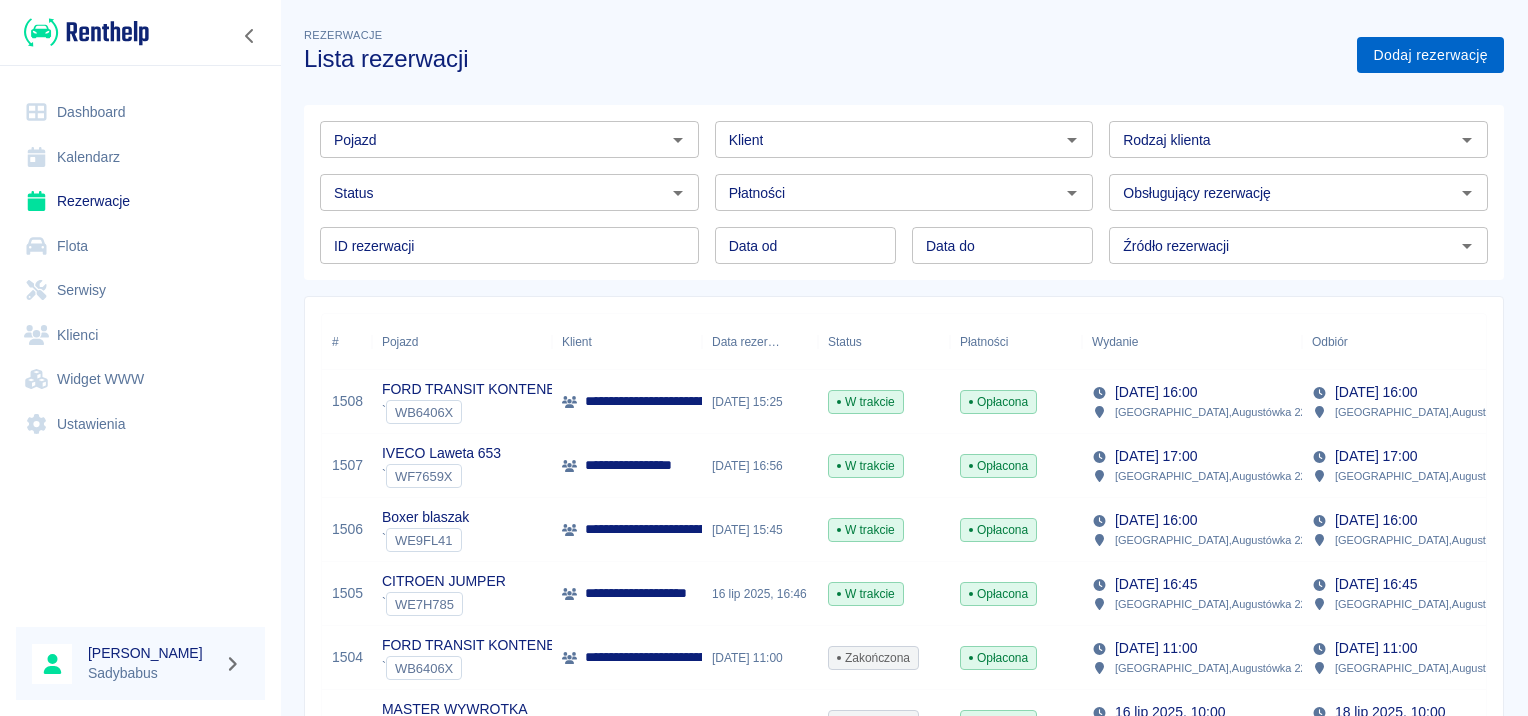 click on "Dodaj rezerwację" at bounding box center [1430, 55] 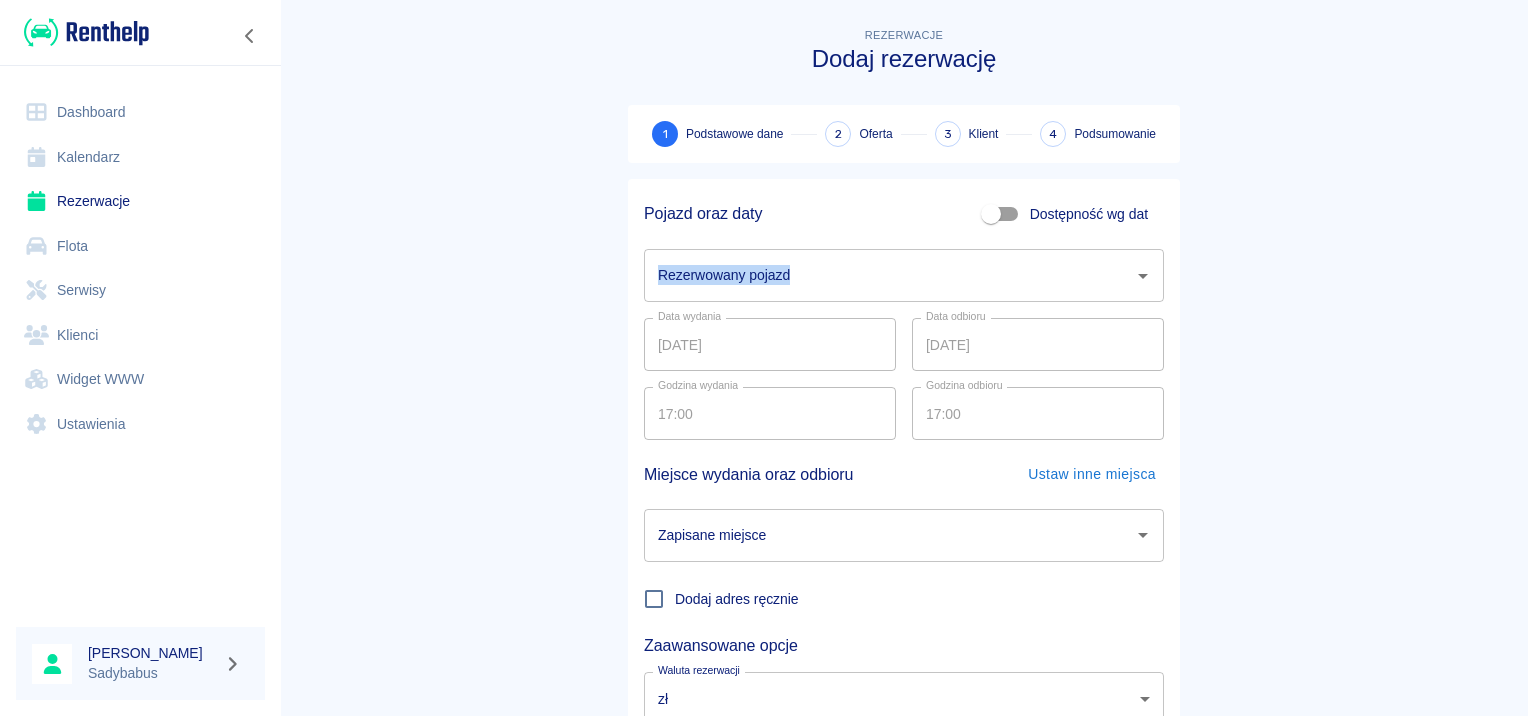 click on "Rezerwowany pojazd Rezerwowany pojazd" at bounding box center (896, 267) 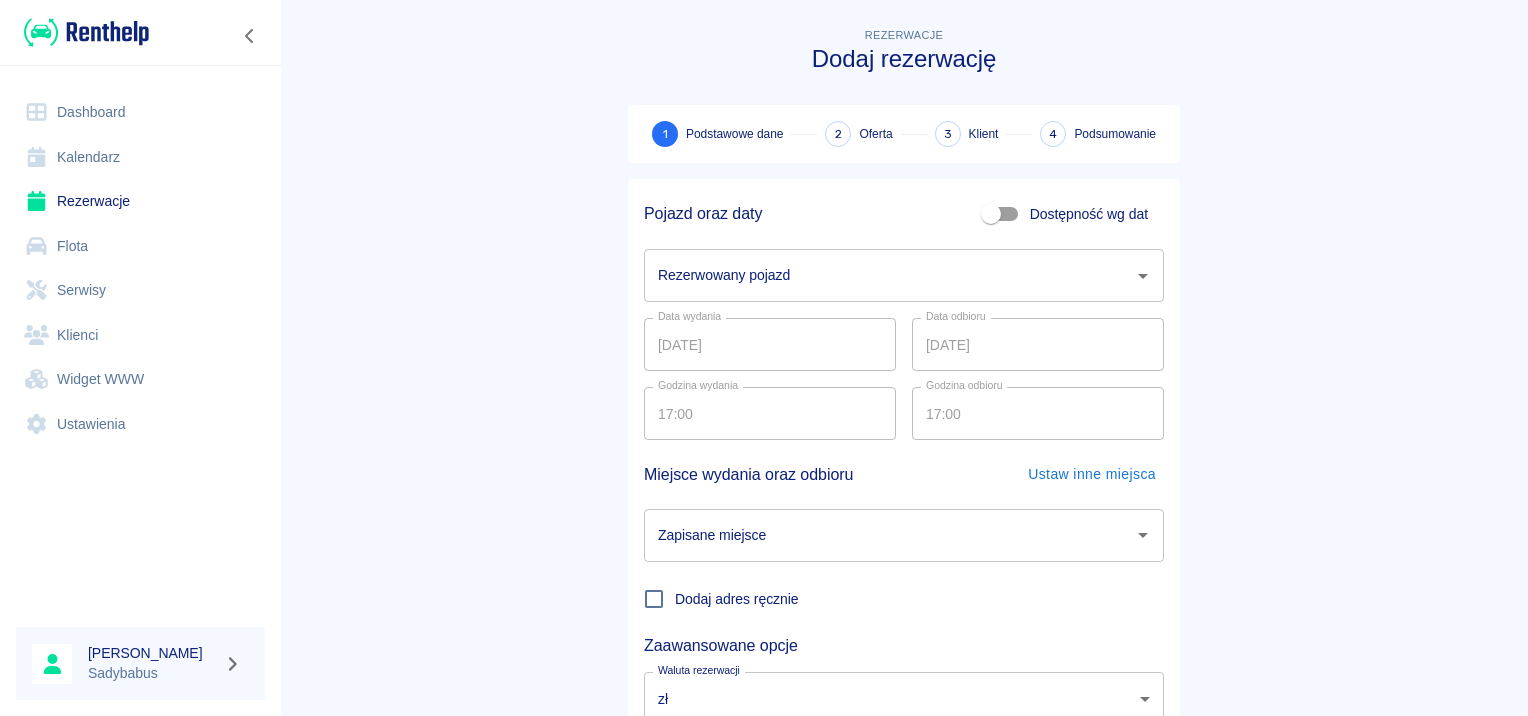 drag, startPoint x: 739, startPoint y: 254, endPoint x: 760, endPoint y: 275, distance: 29.698484 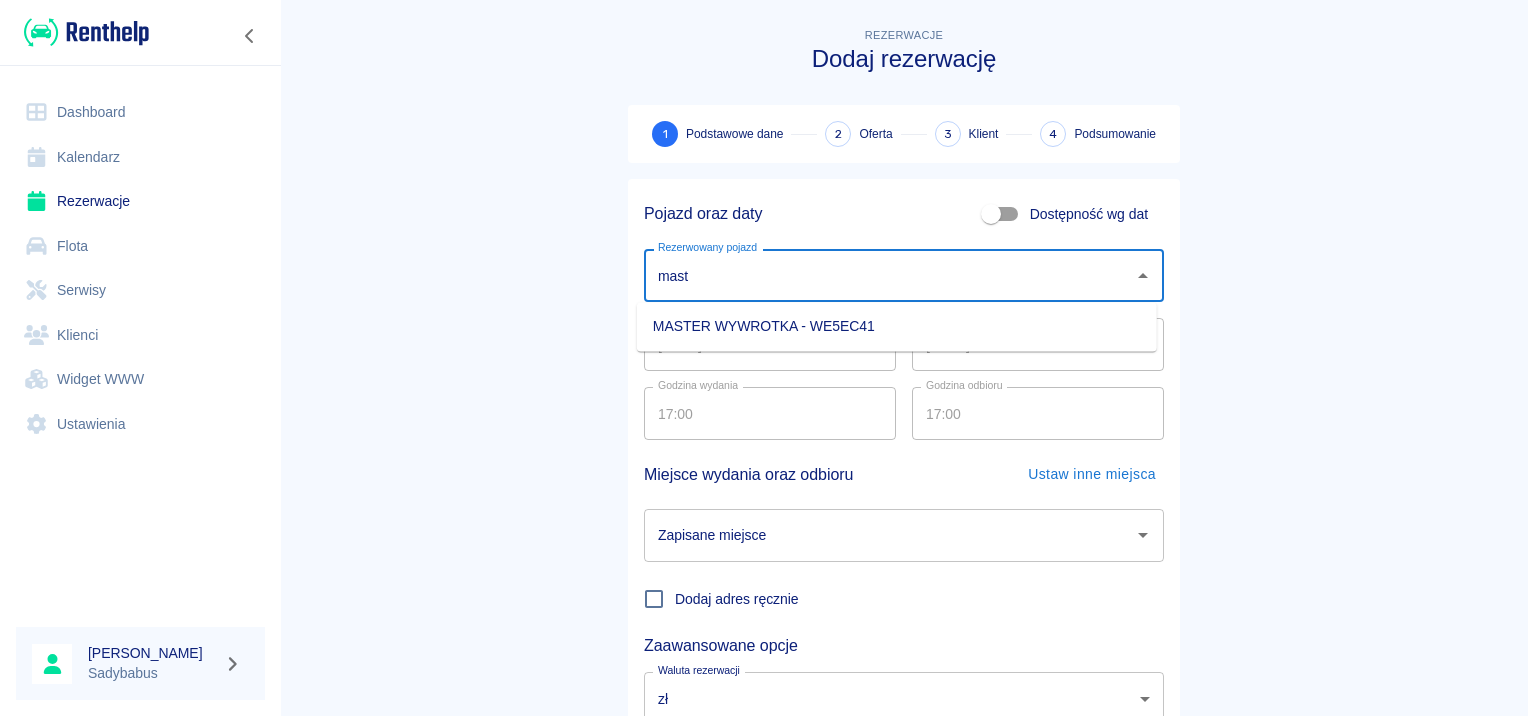 click on "MASTER WYWROTKA - WE5EC41" at bounding box center (897, 326) 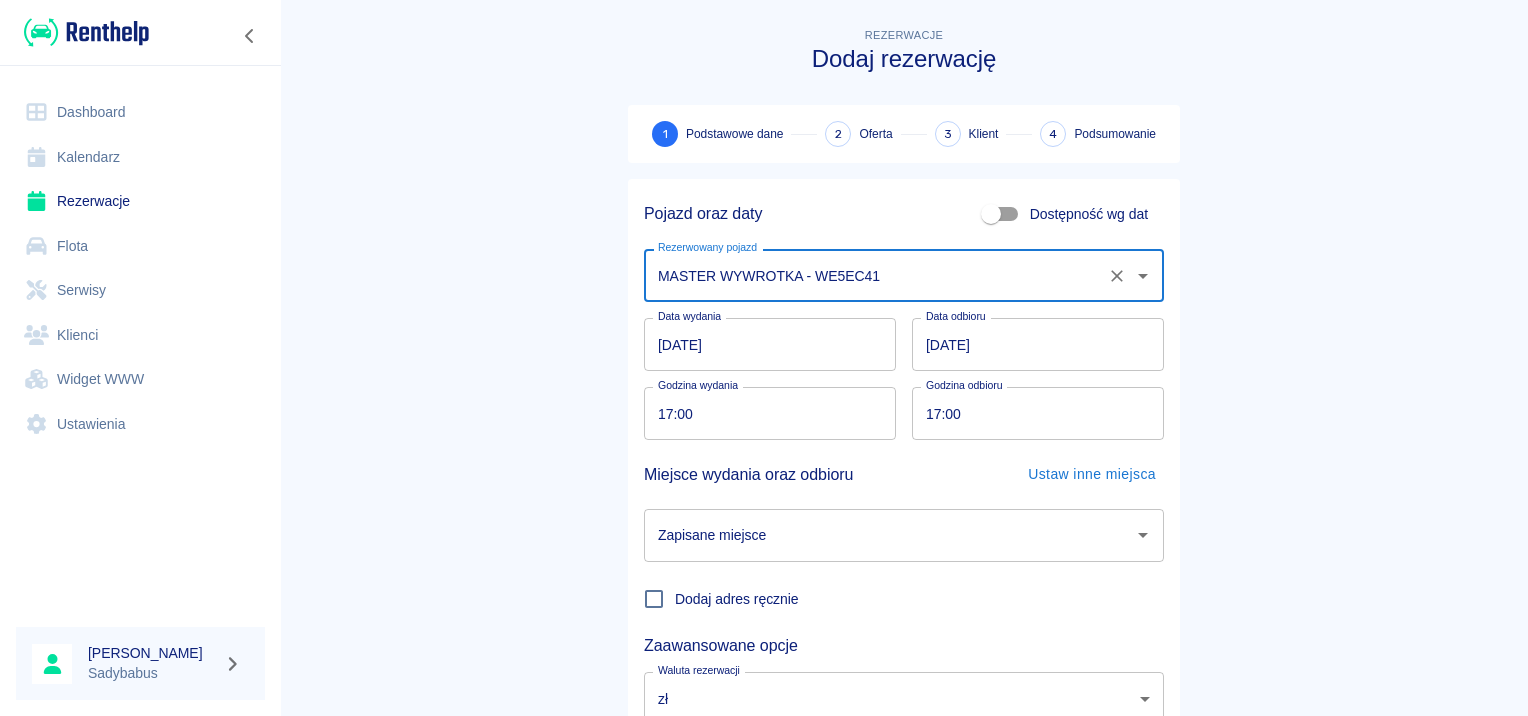 type on "MASTER WYWROTKA - WE5EC41" 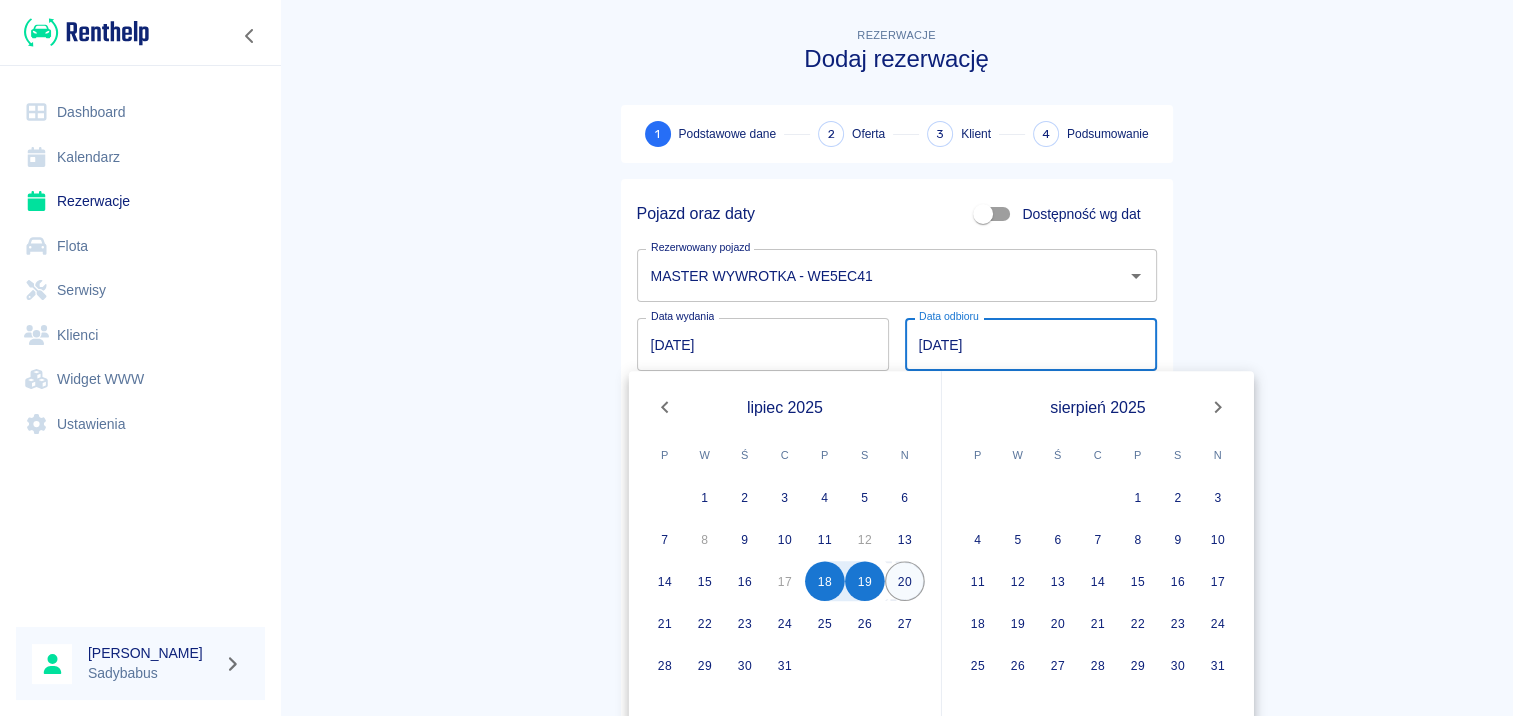 click on "20" at bounding box center (905, 581) 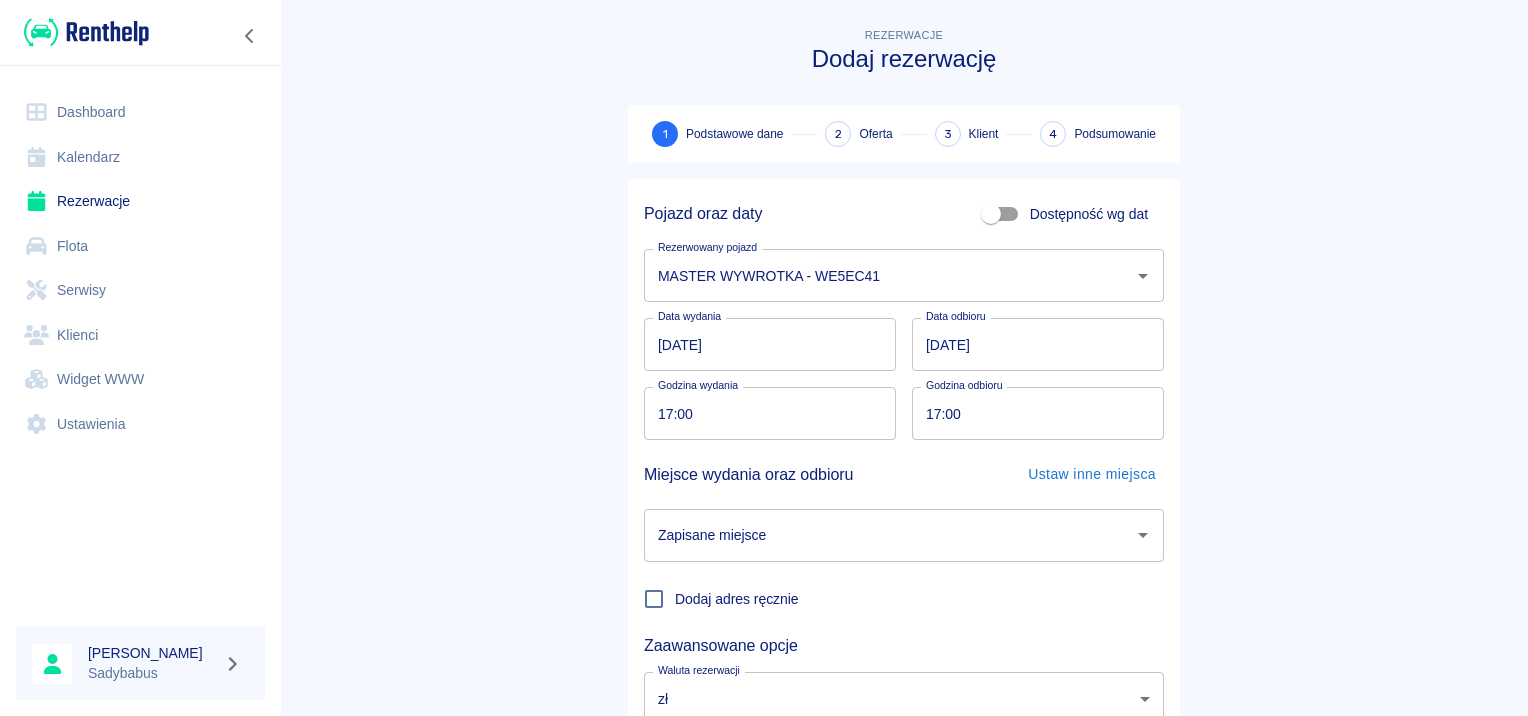 drag, startPoint x: 876, startPoint y: 544, endPoint x: 890, endPoint y: 537, distance: 15.652476 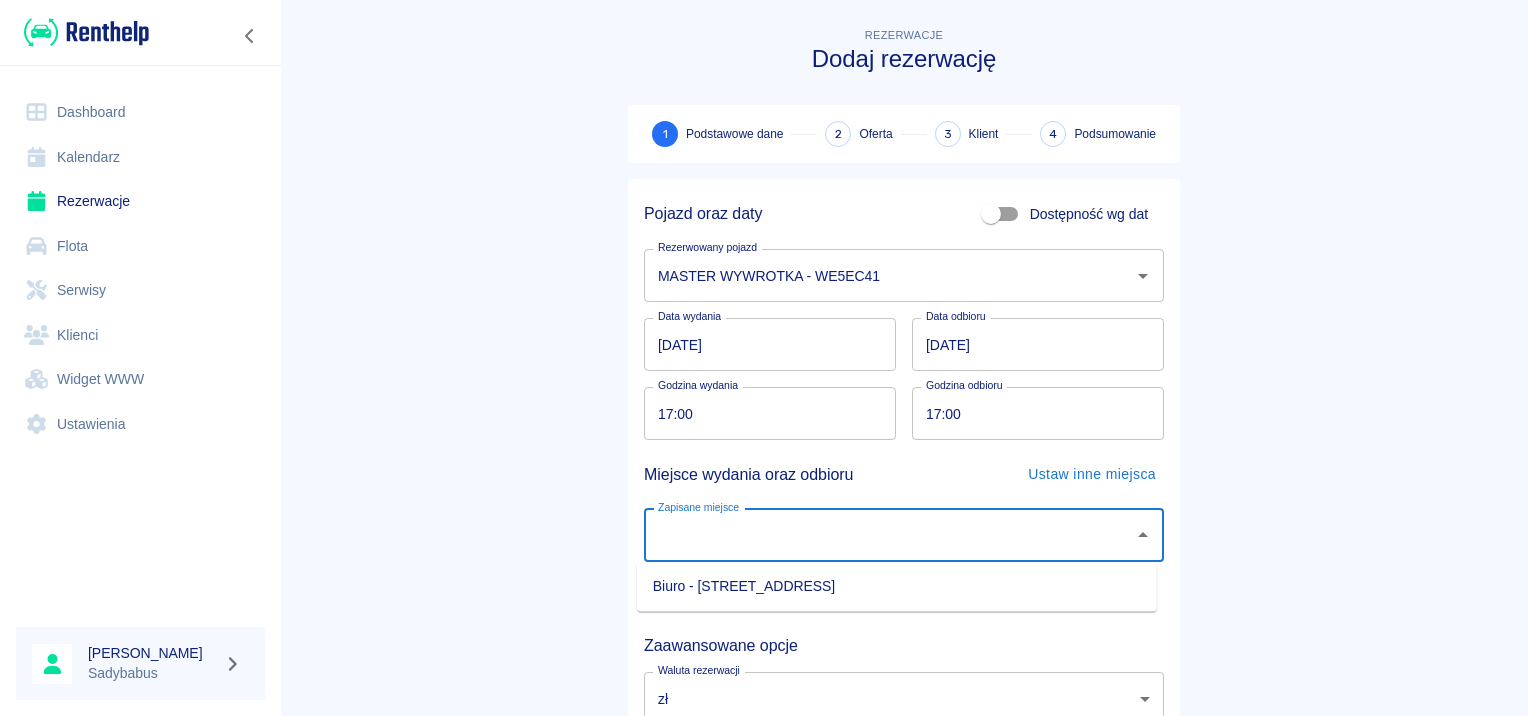 click on "Biuro - [STREET_ADDRESS]" at bounding box center [897, 586] 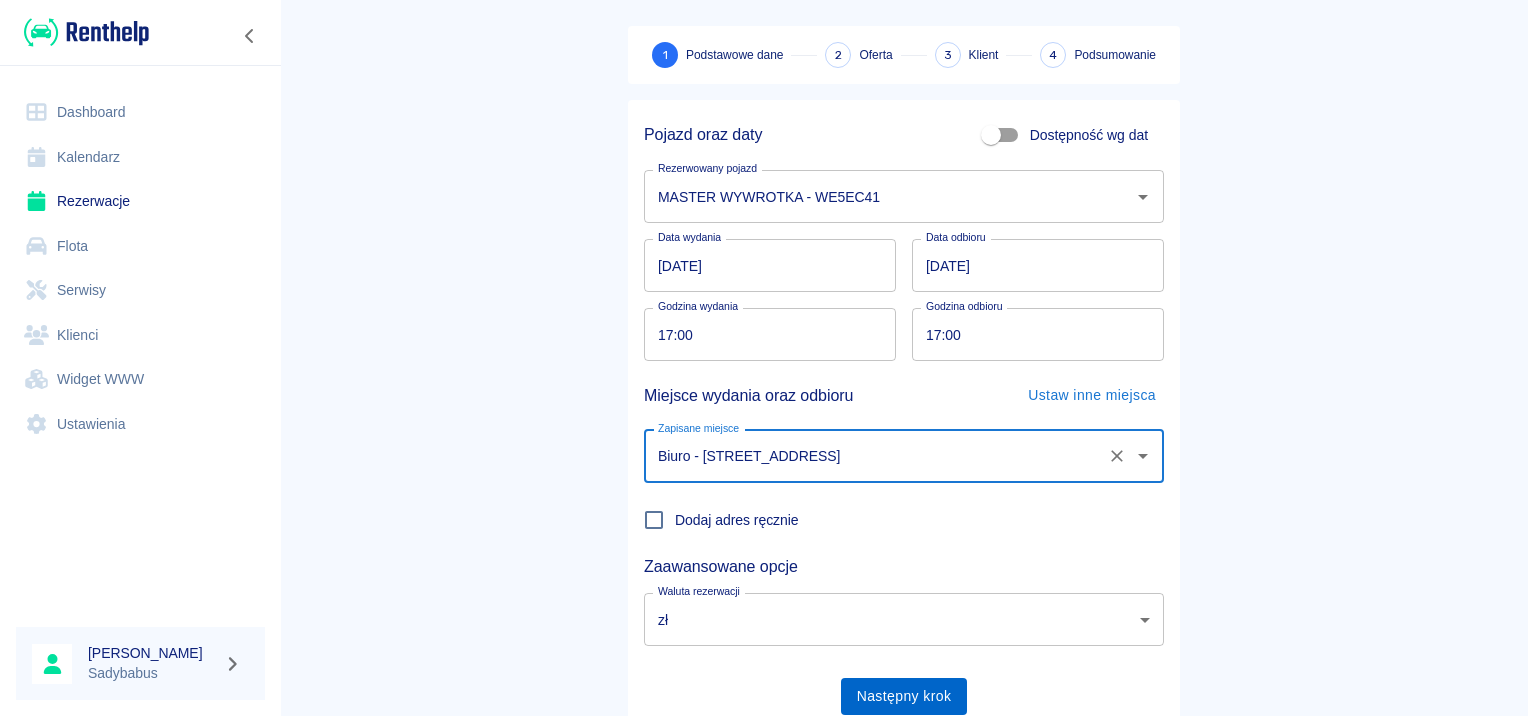 scroll, scrollTop: 152, scrollLeft: 0, axis: vertical 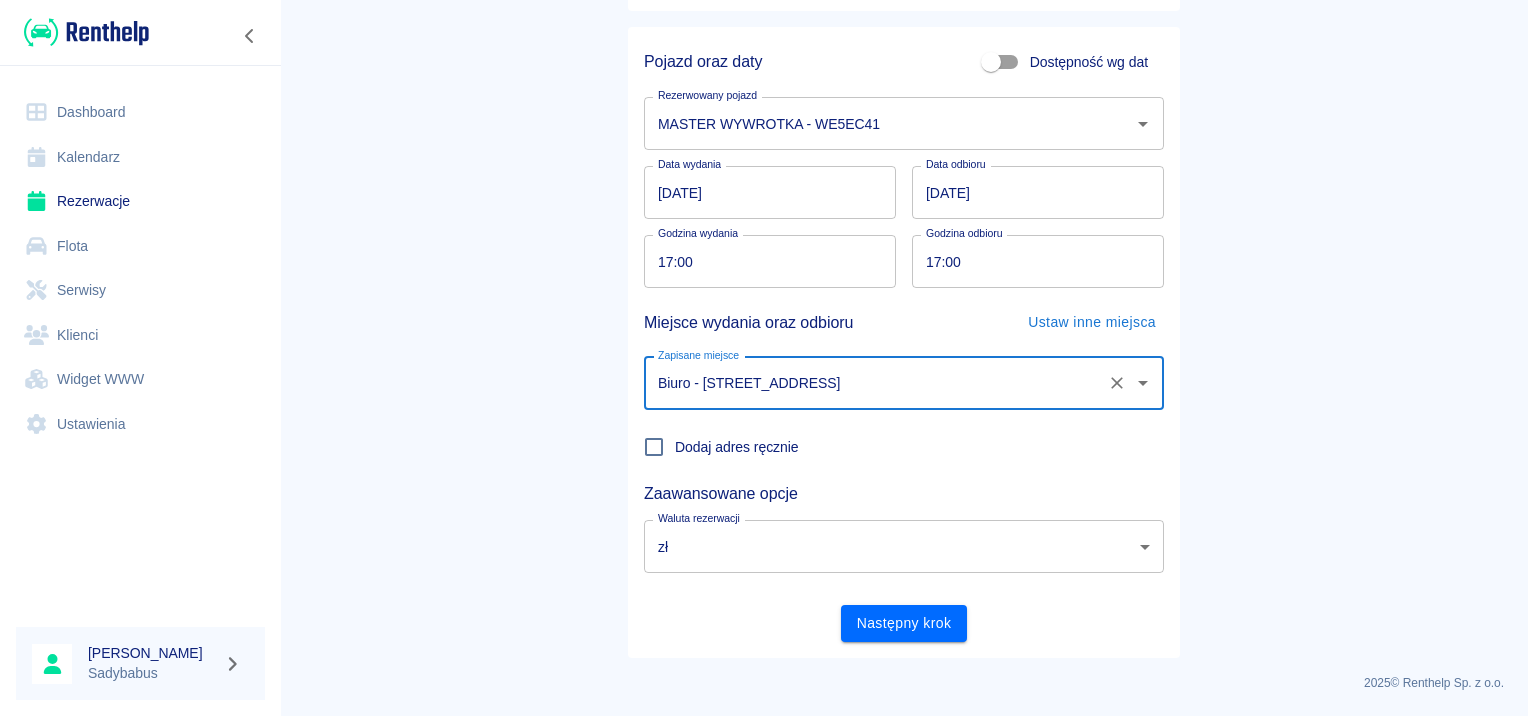 drag, startPoint x: 870, startPoint y: 640, endPoint x: 880, endPoint y: 641, distance: 10.049875 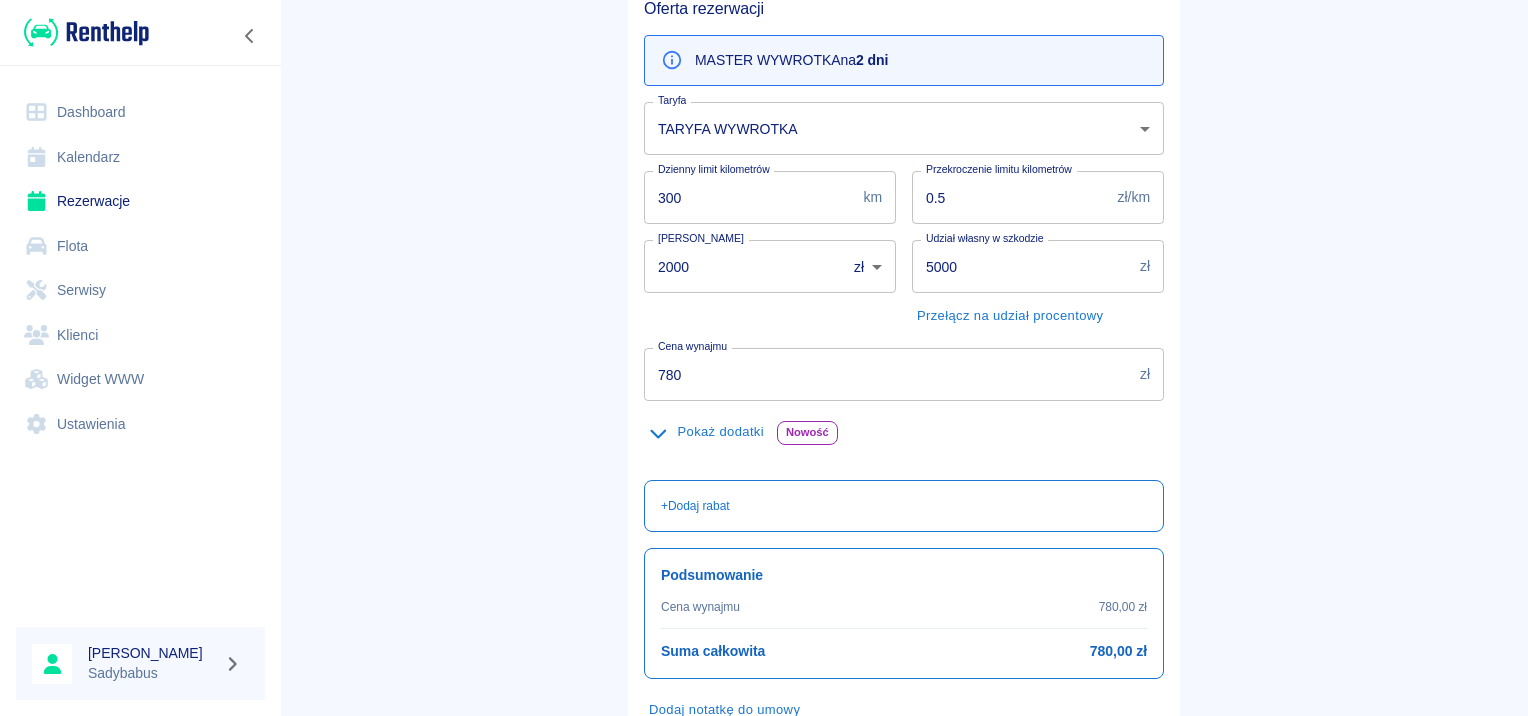 scroll, scrollTop: 200, scrollLeft: 0, axis: vertical 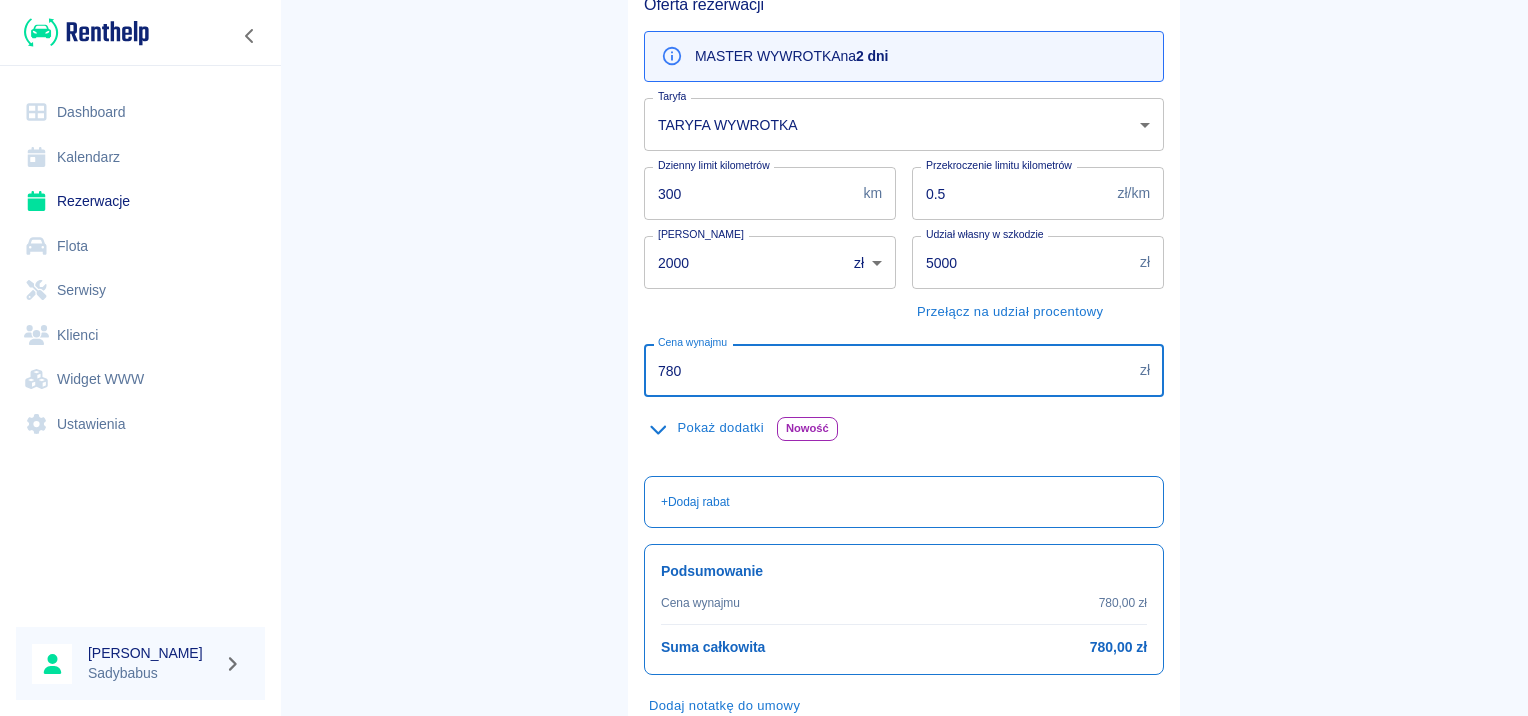 click on "780" at bounding box center [888, 370] 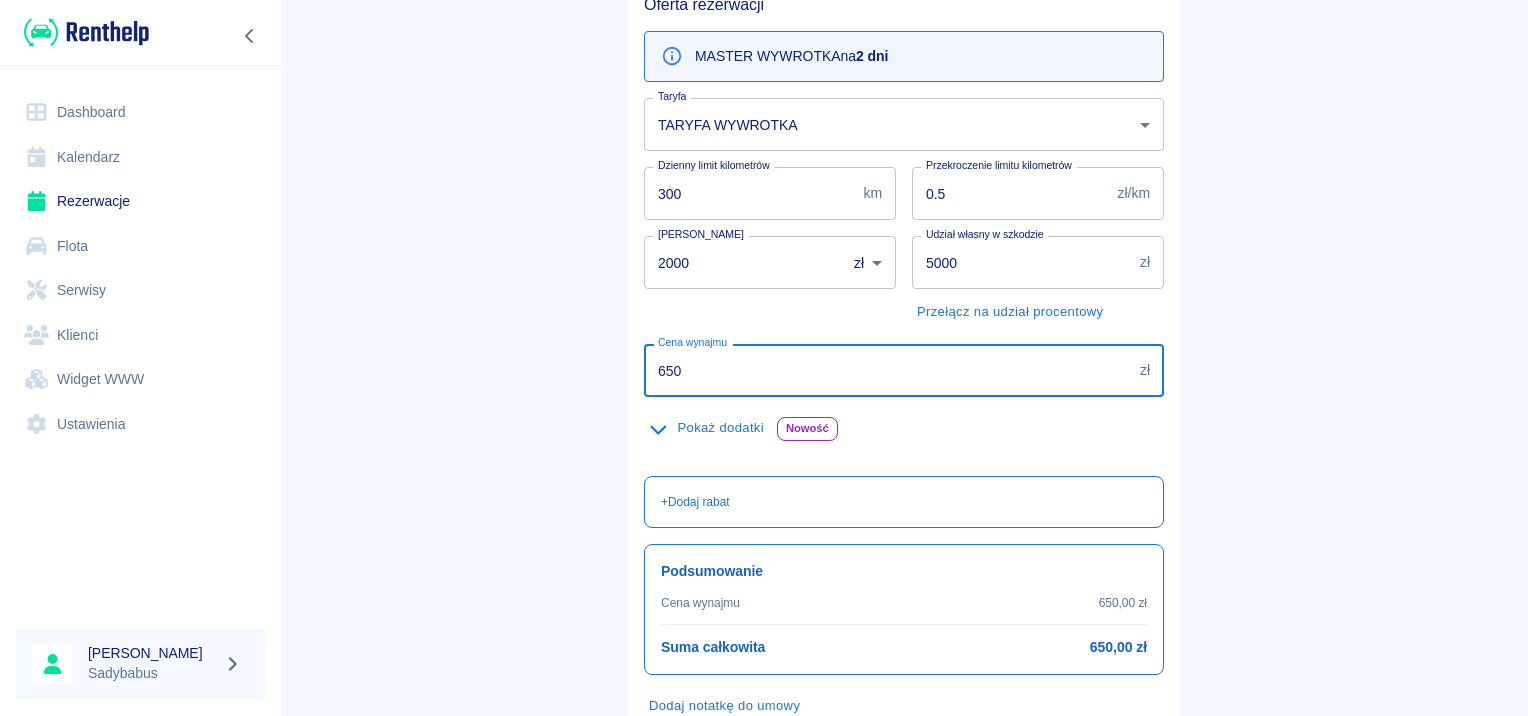 type on "650" 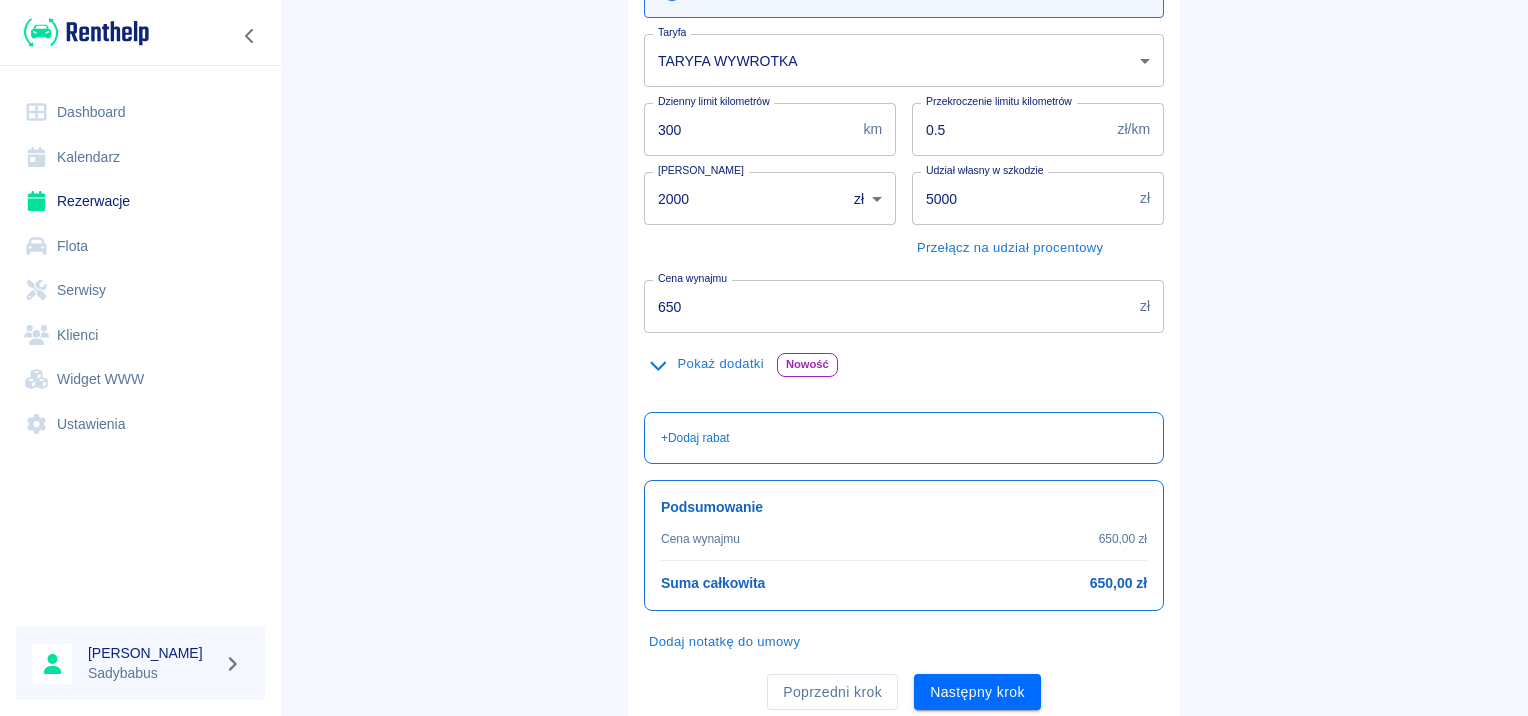 scroll, scrollTop: 331, scrollLeft: 0, axis: vertical 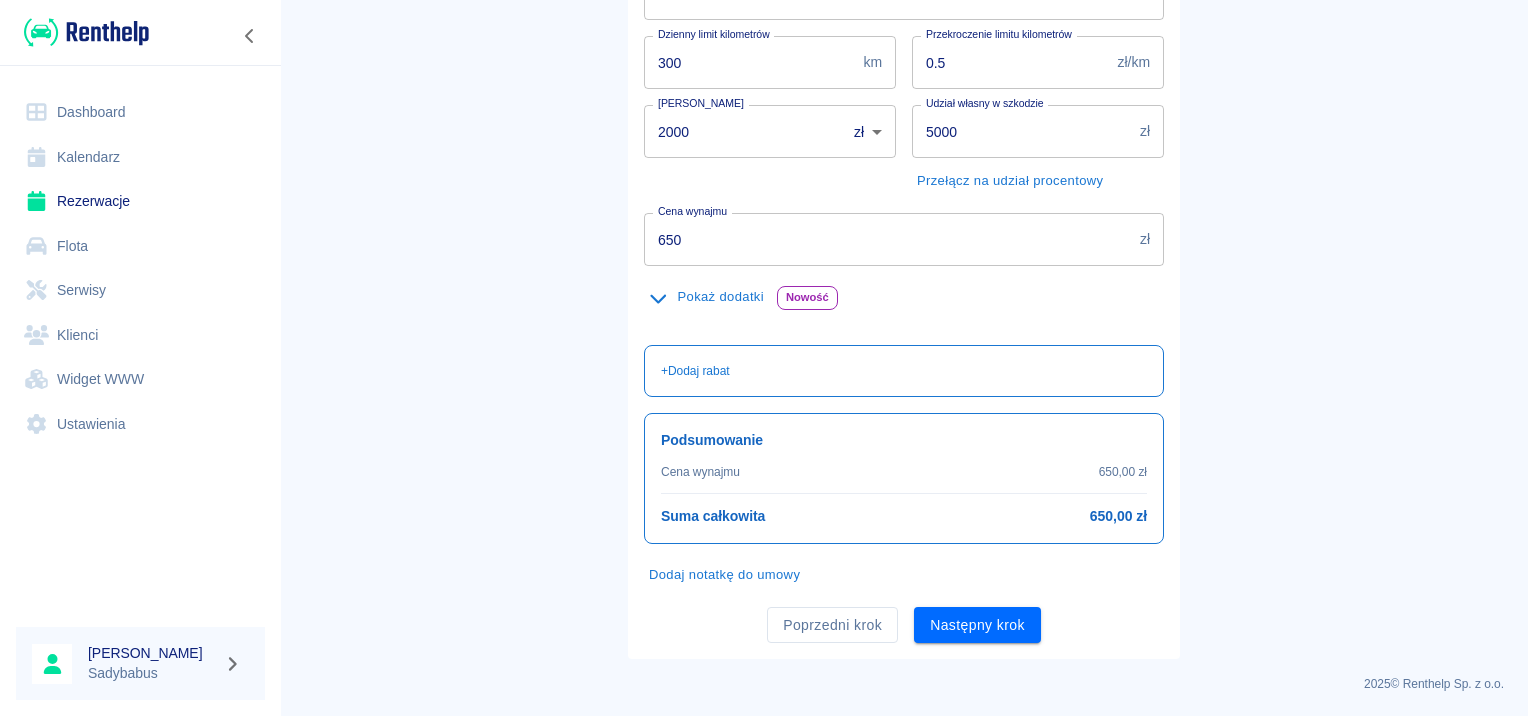 click on "Następny krok" at bounding box center [977, 625] 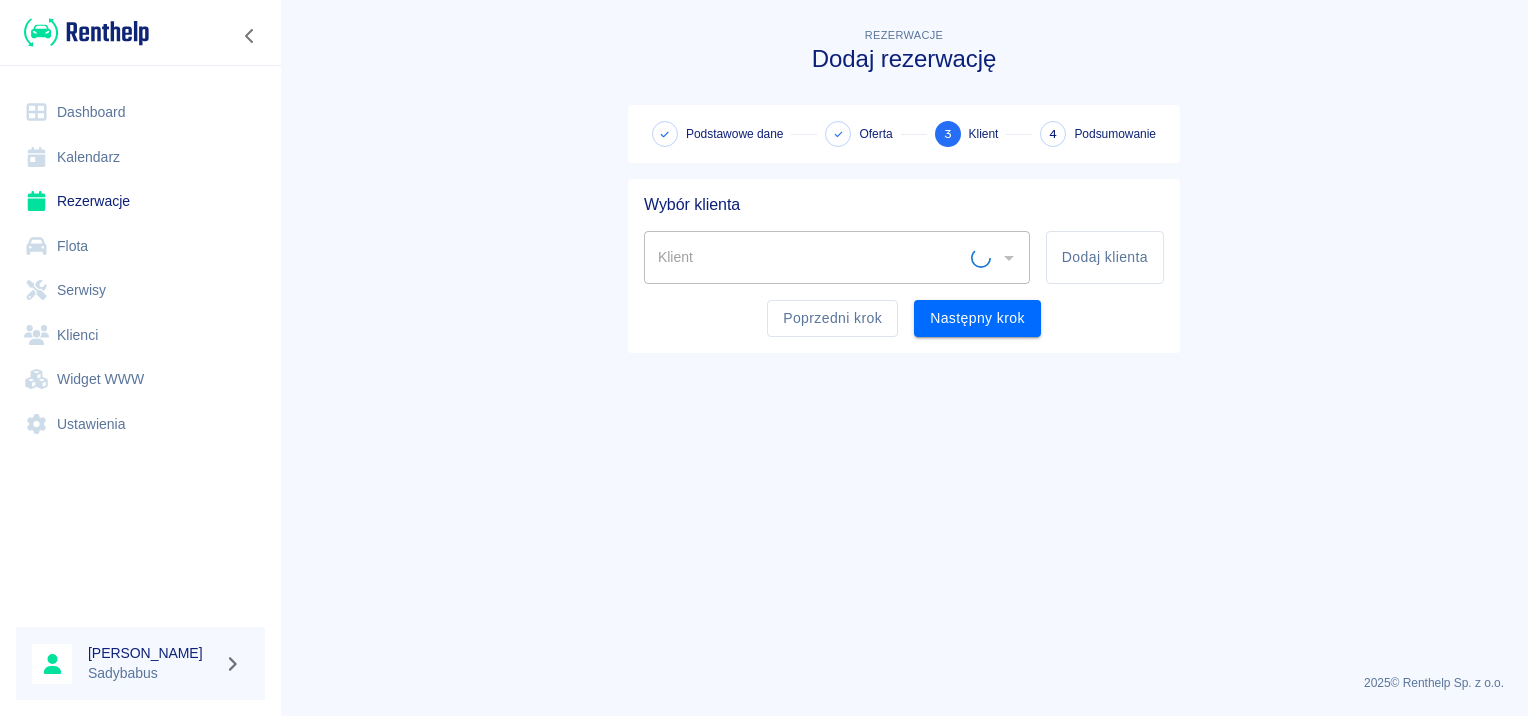scroll, scrollTop: 0, scrollLeft: 0, axis: both 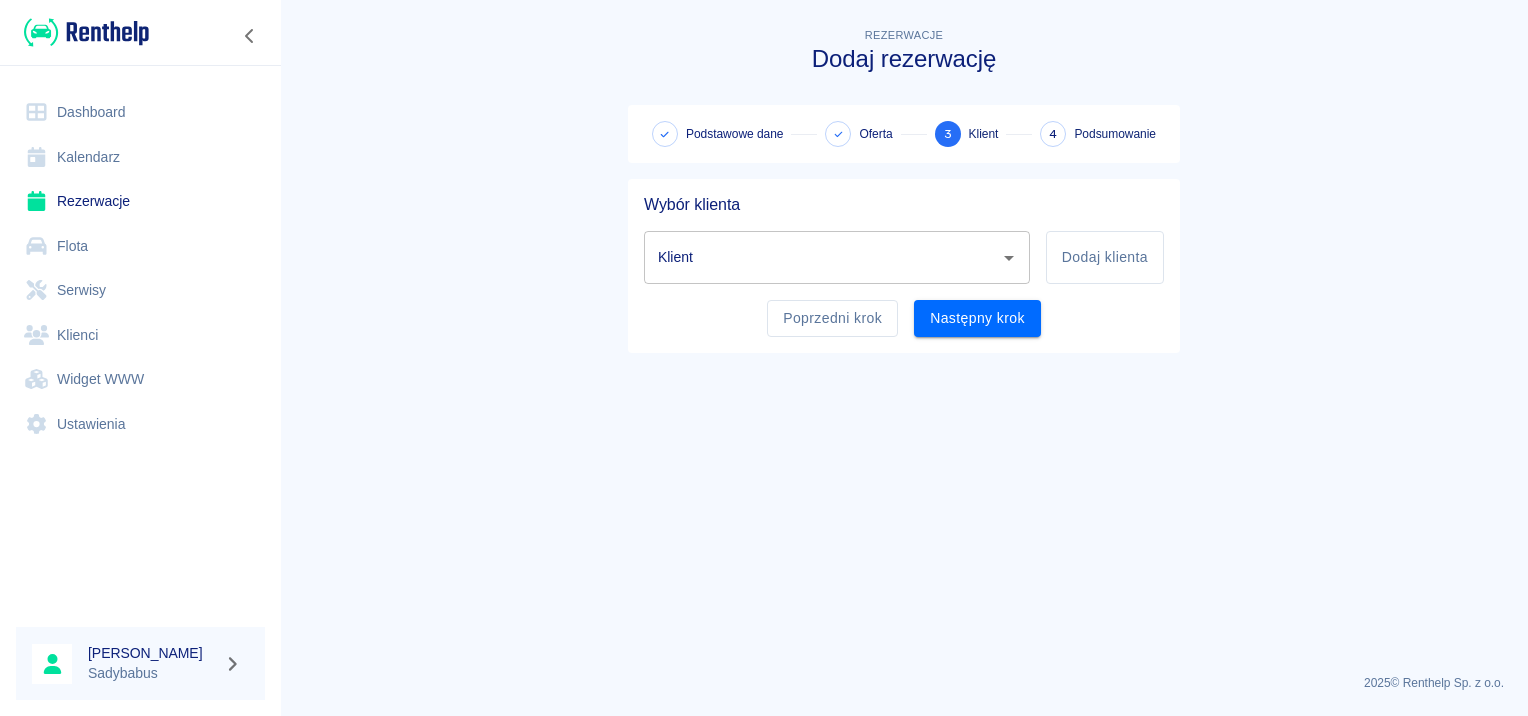click on "Klient" at bounding box center (837, 257) 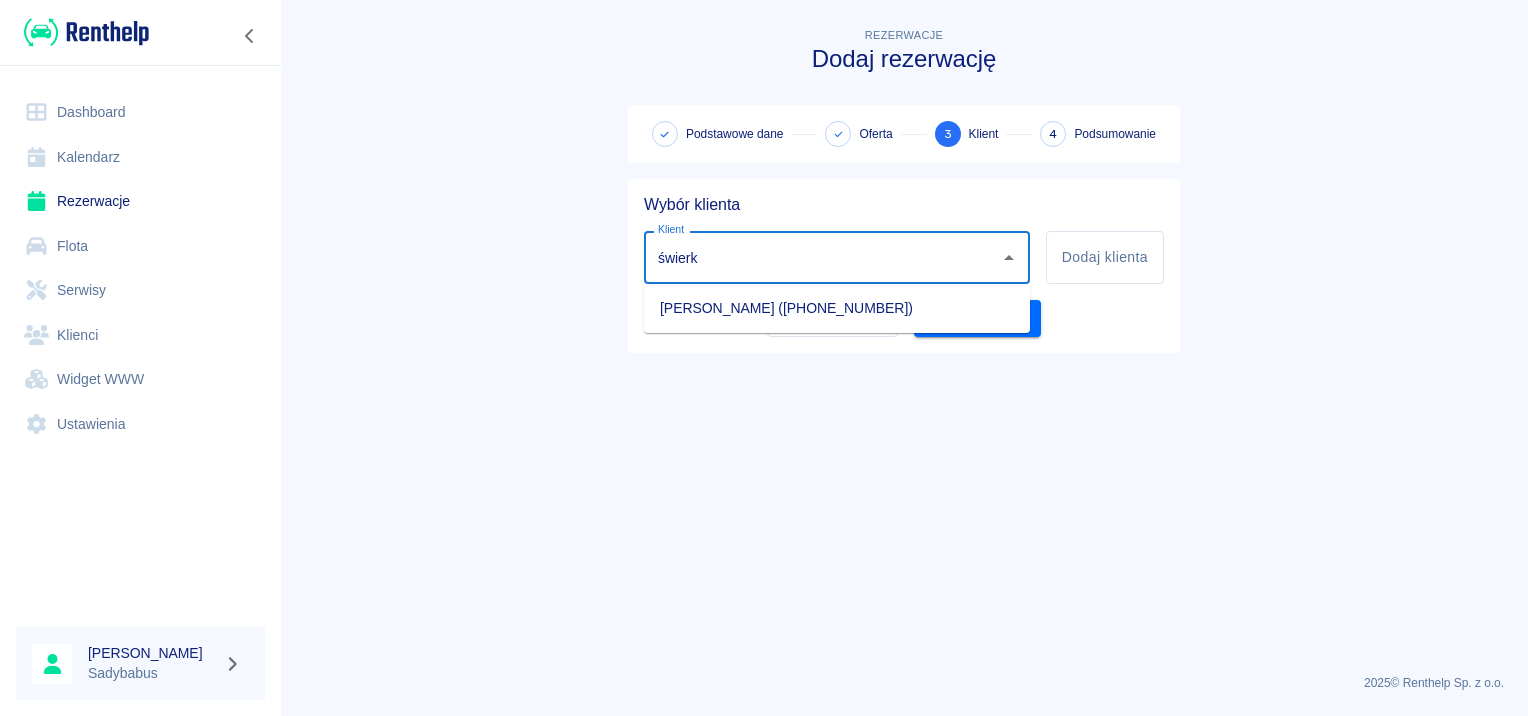 click on "[PERSON_NAME] ([PHONE_NUMBER])" at bounding box center [837, 308] 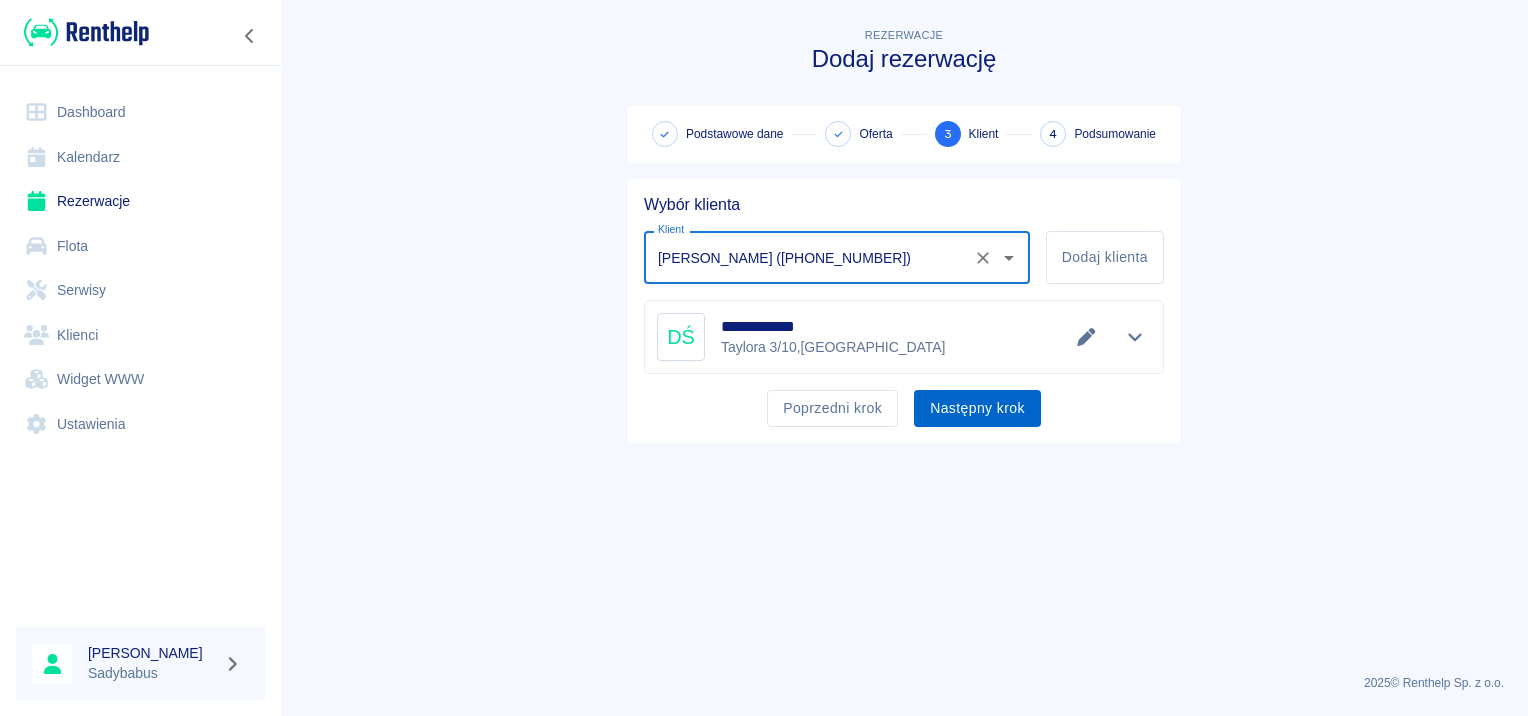 type on "[PERSON_NAME] ([PHONE_NUMBER])" 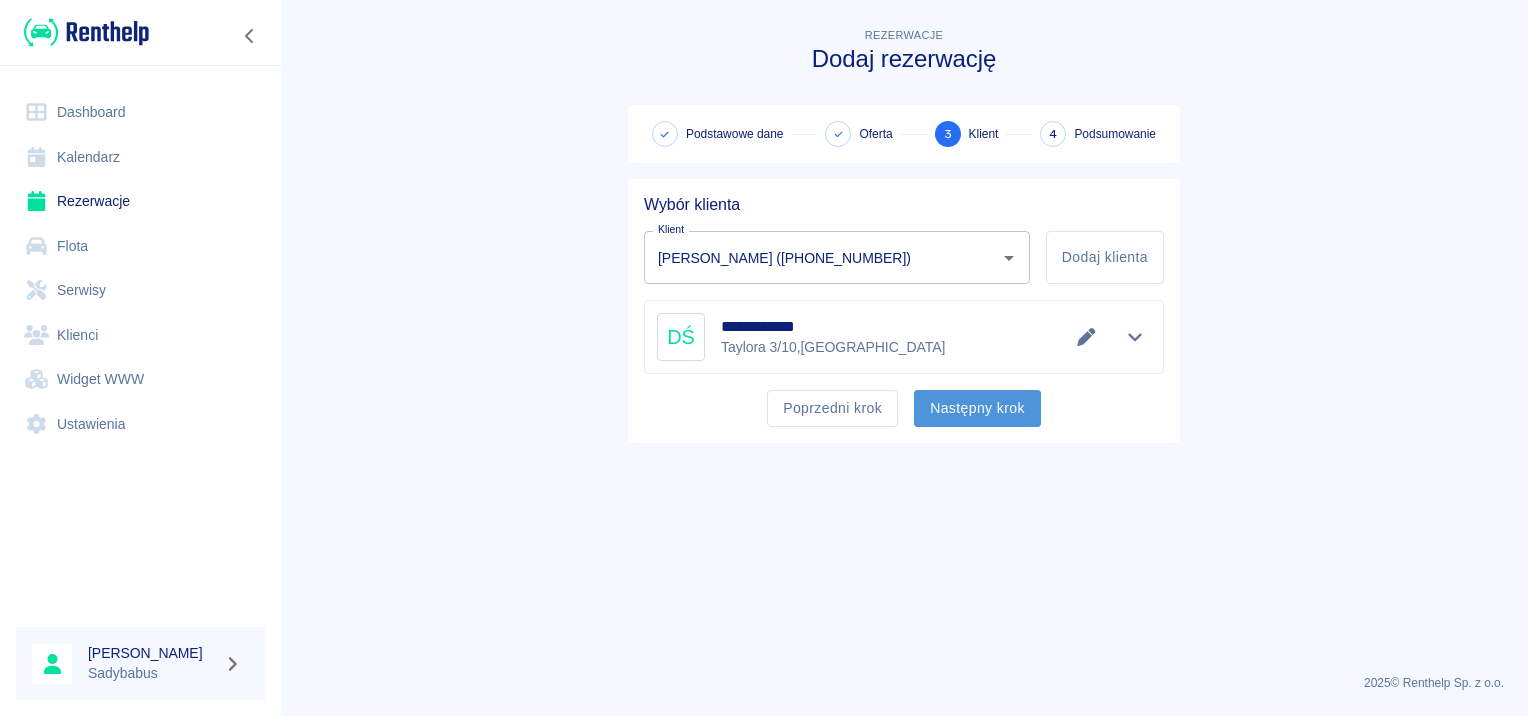 click on "Następny krok" at bounding box center (977, 408) 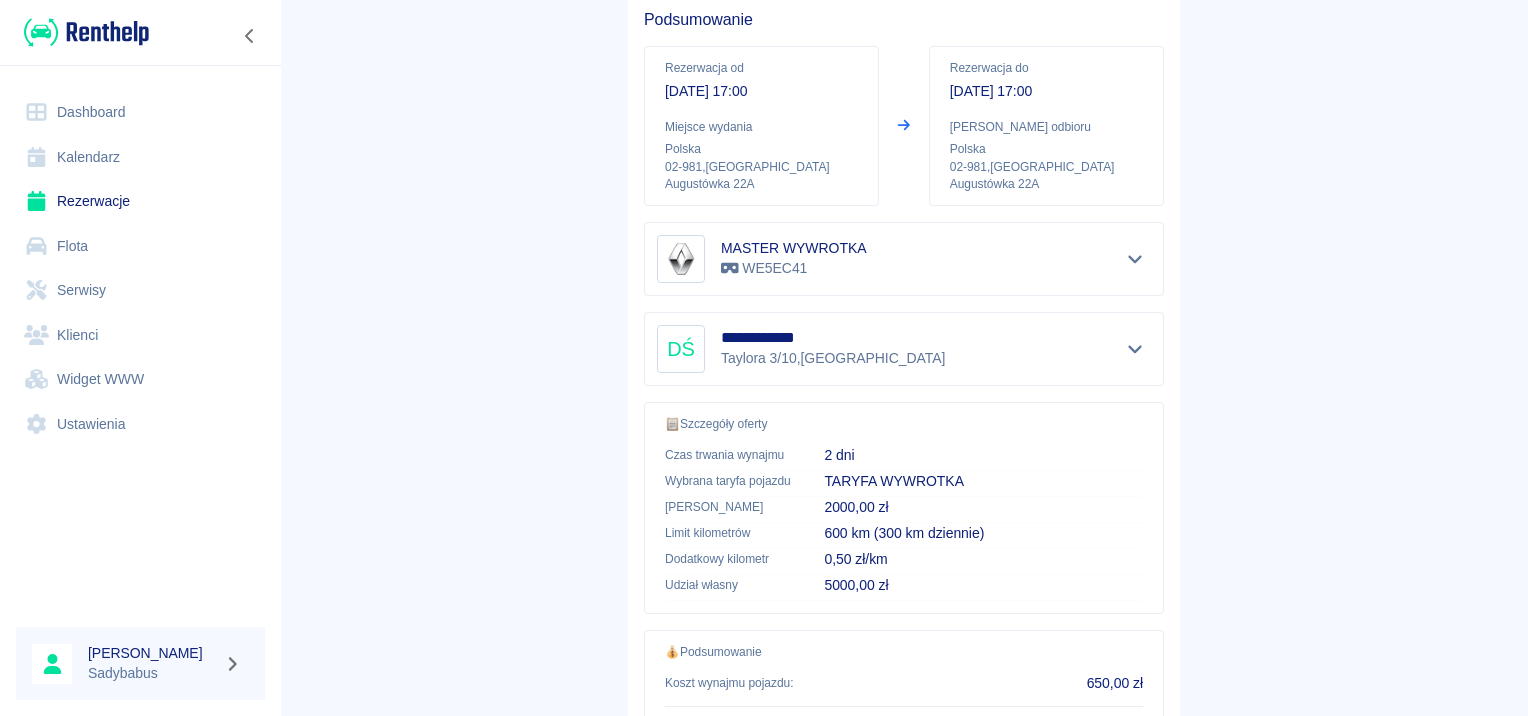 scroll, scrollTop: 360, scrollLeft: 0, axis: vertical 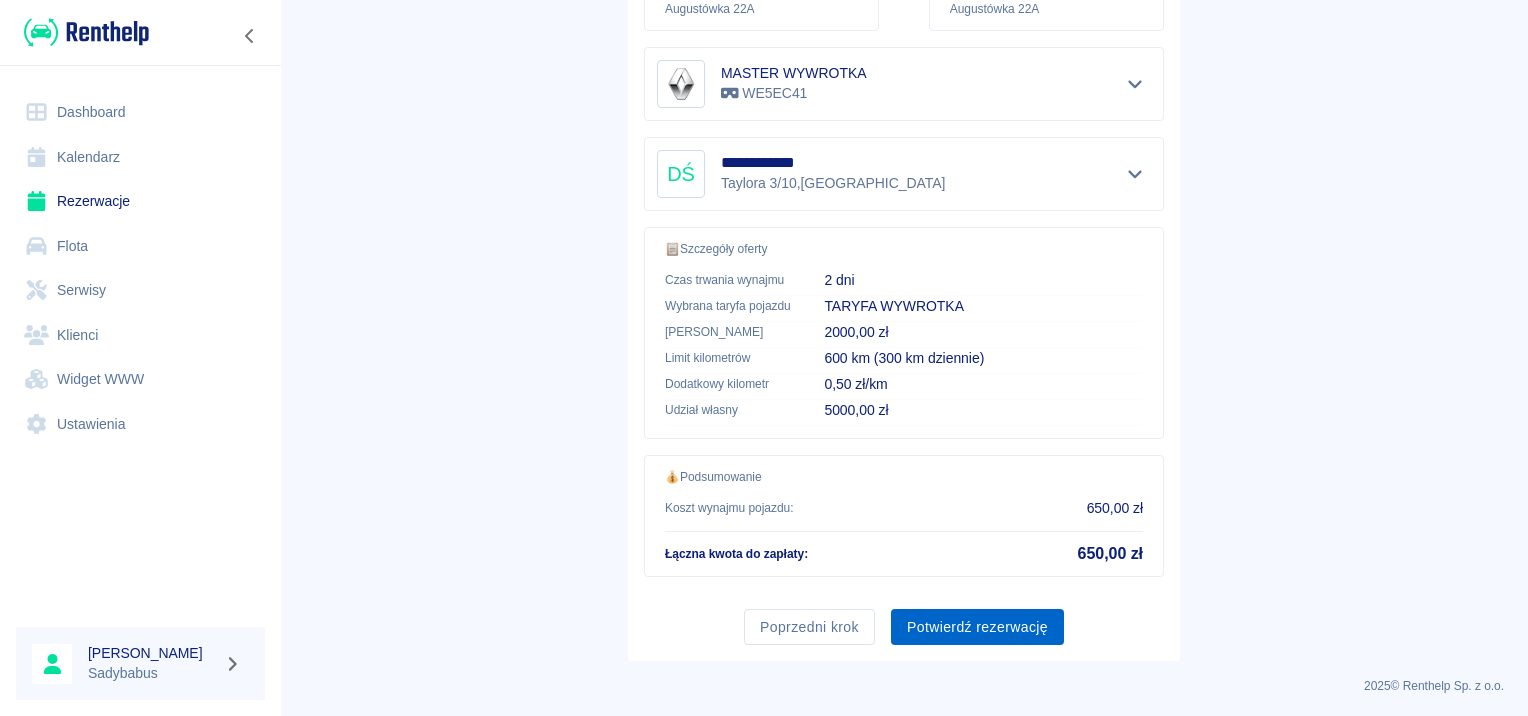click on "Potwierdź rezerwację" at bounding box center (977, 627) 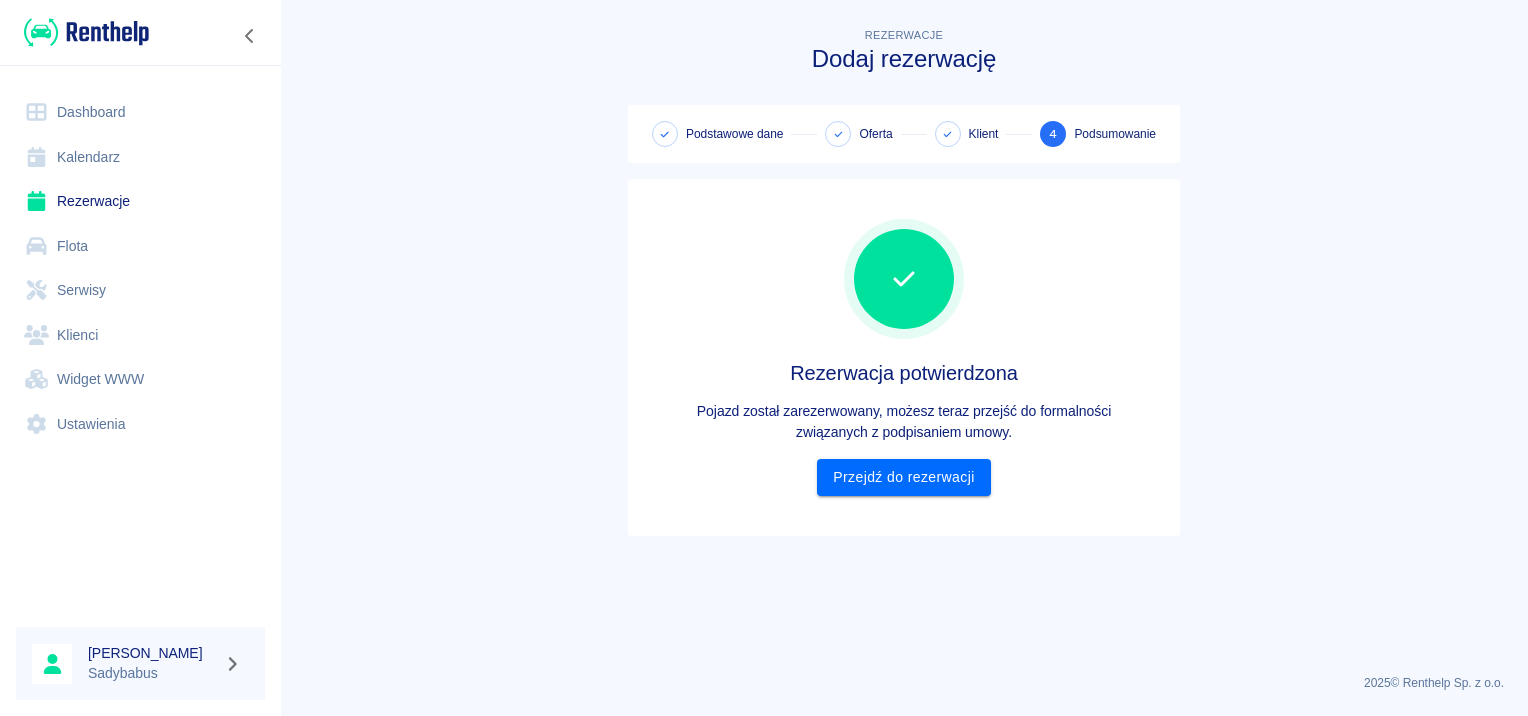 scroll, scrollTop: 0, scrollLeft: 0, axis: both 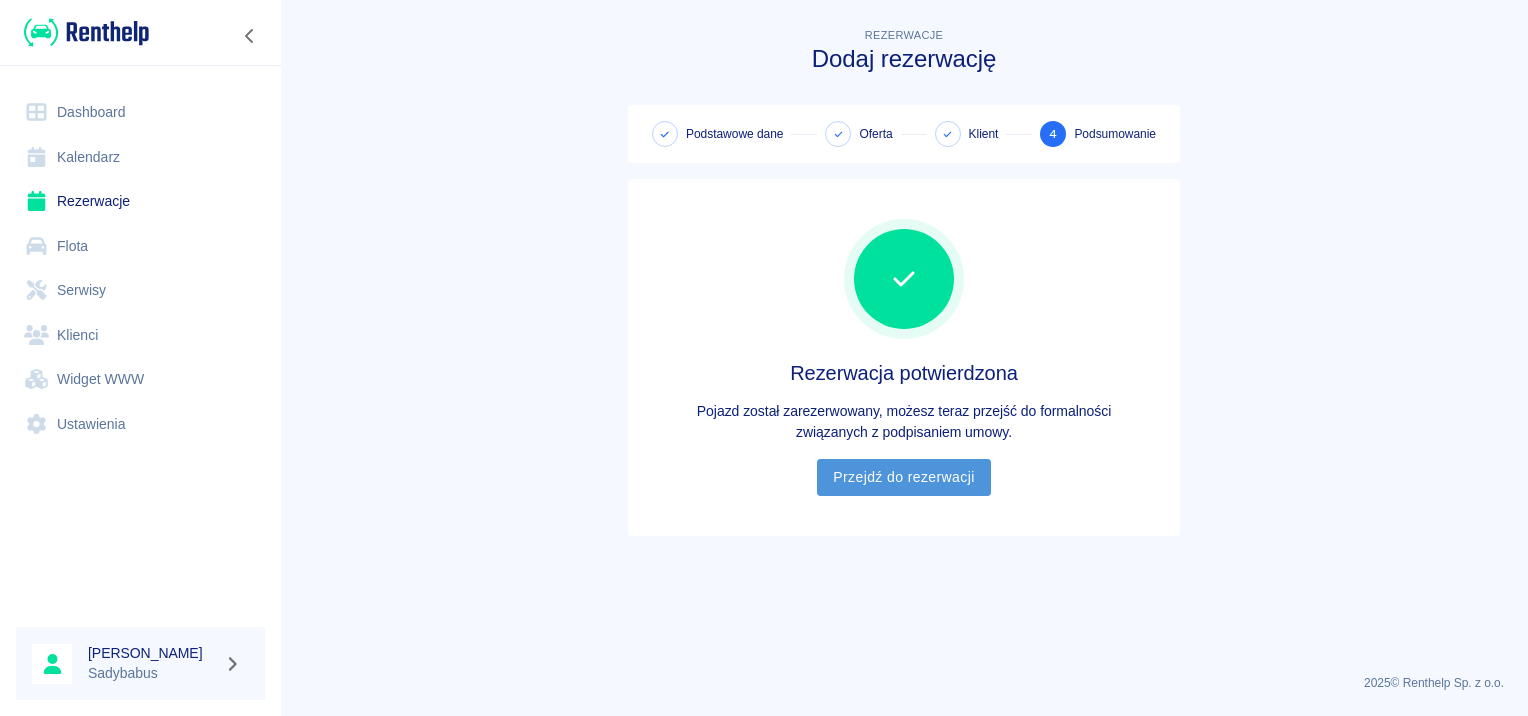 click on "Przejdź do rezerwacji" at bounding box center [903, 477] 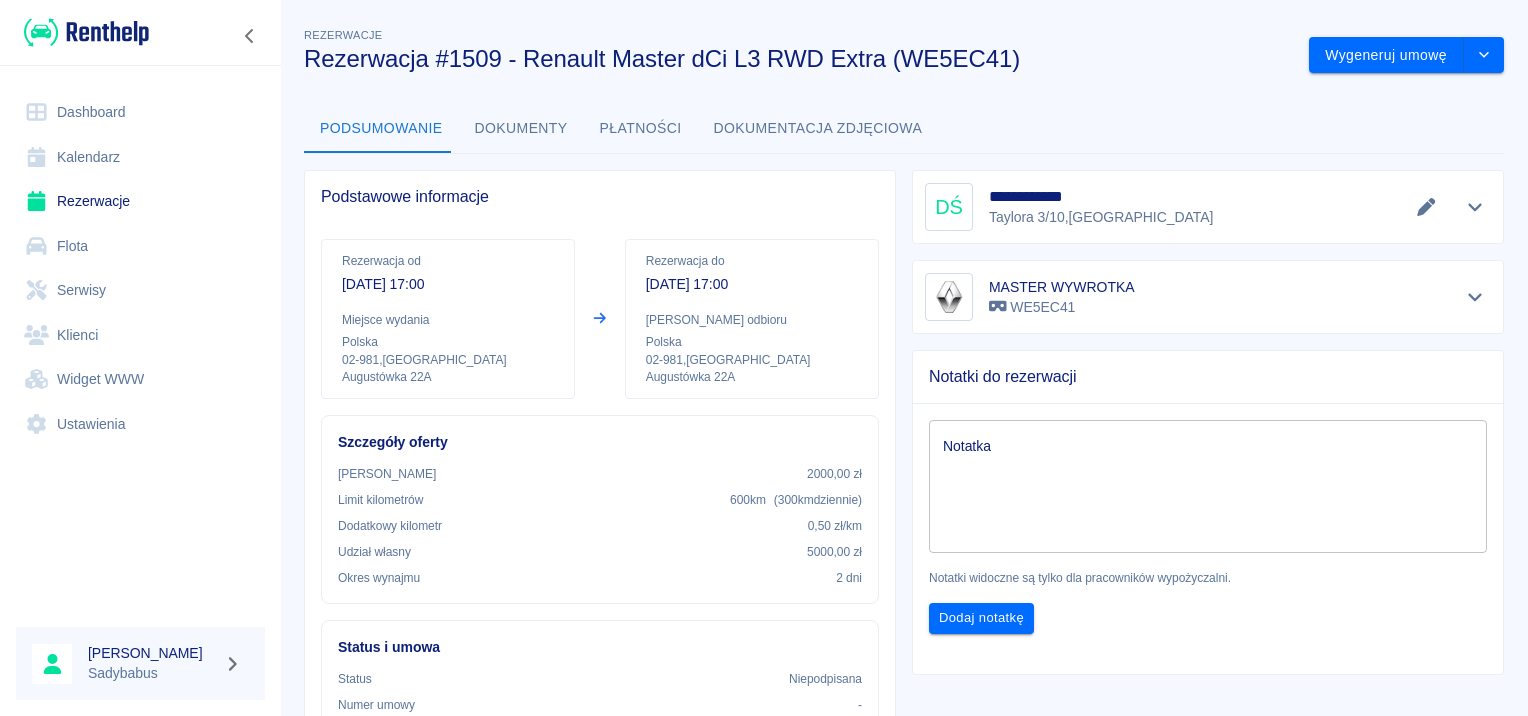 click on "Dokumenty" at bounding box center (521, 129) 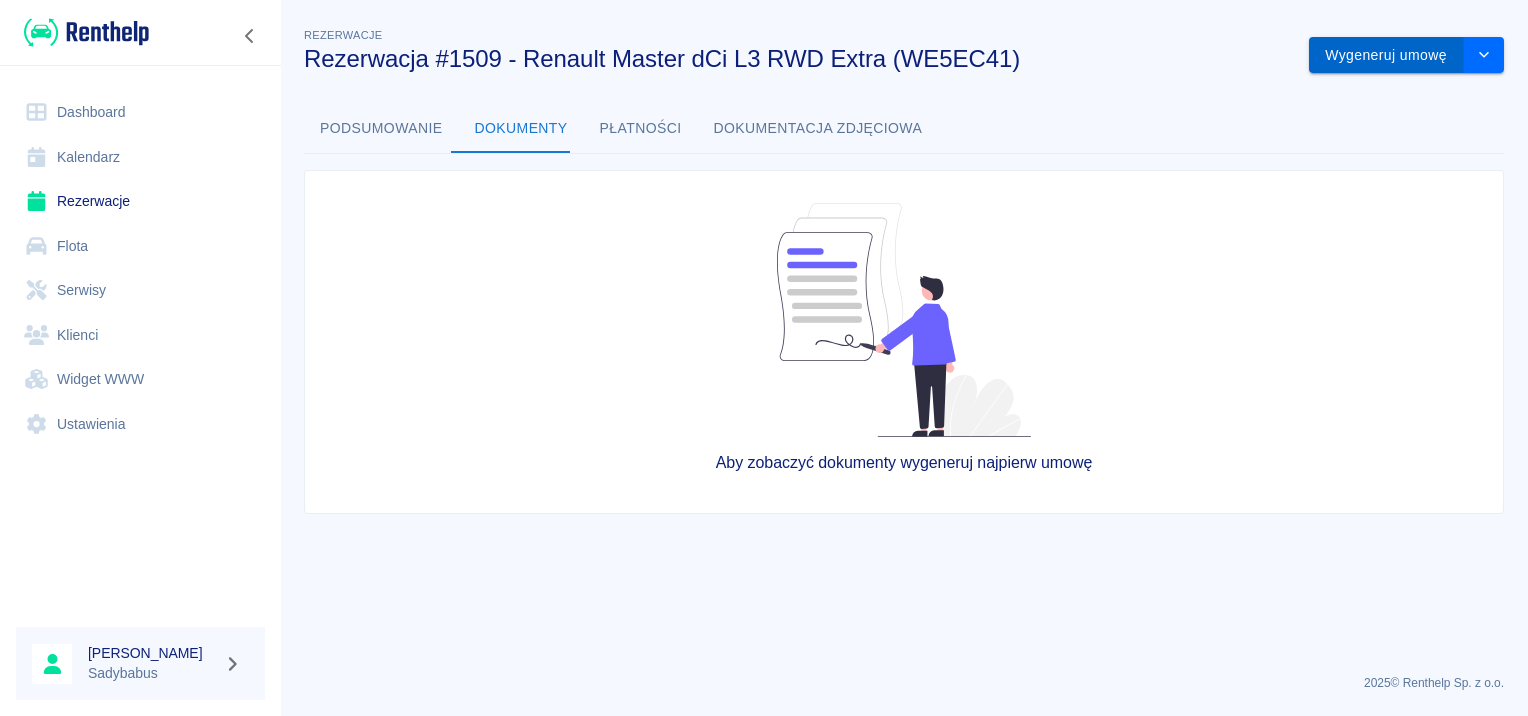 click on "Wygeneruj umowę" at bounding box center (1386, 55) 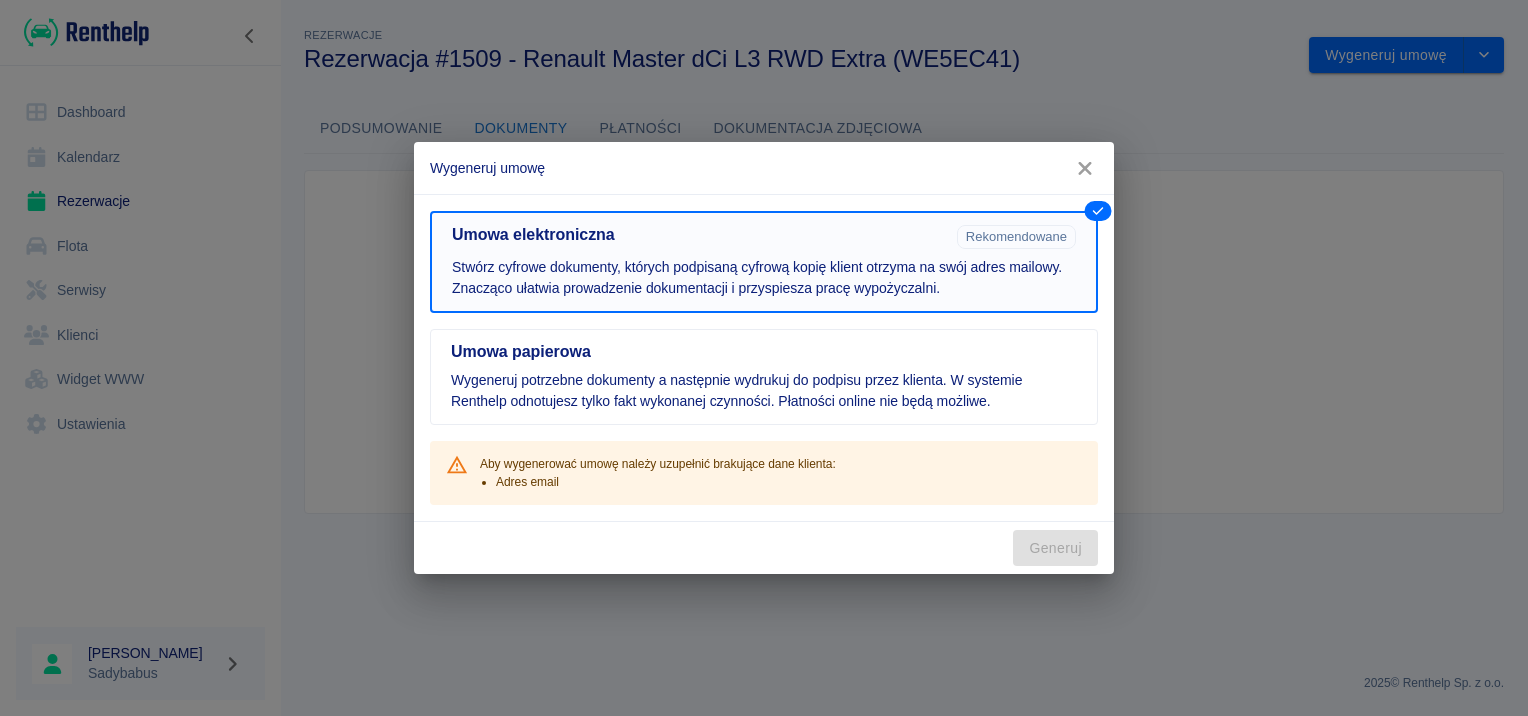 click on "Umowa papierowa Wygeneruj potrzebne dokumenty a następnie wydrukuj do podpisu przez klienta. W systemie Renthelp odnotujesz tylko fakt wykonanej czynności. Płatności online nie będą możliwe." at bounding box center (764, 377) 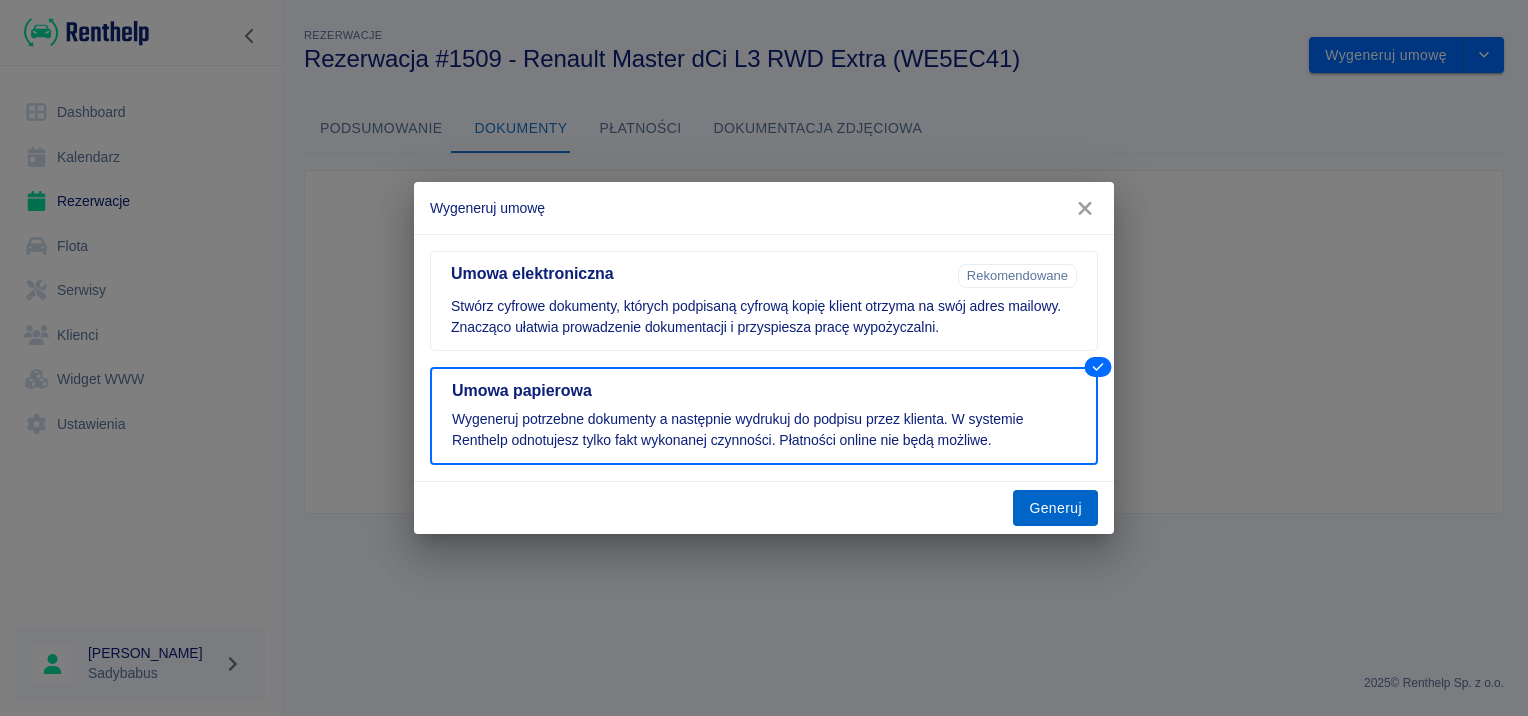 click on "Generuj" at bounding box center [1055, 508] 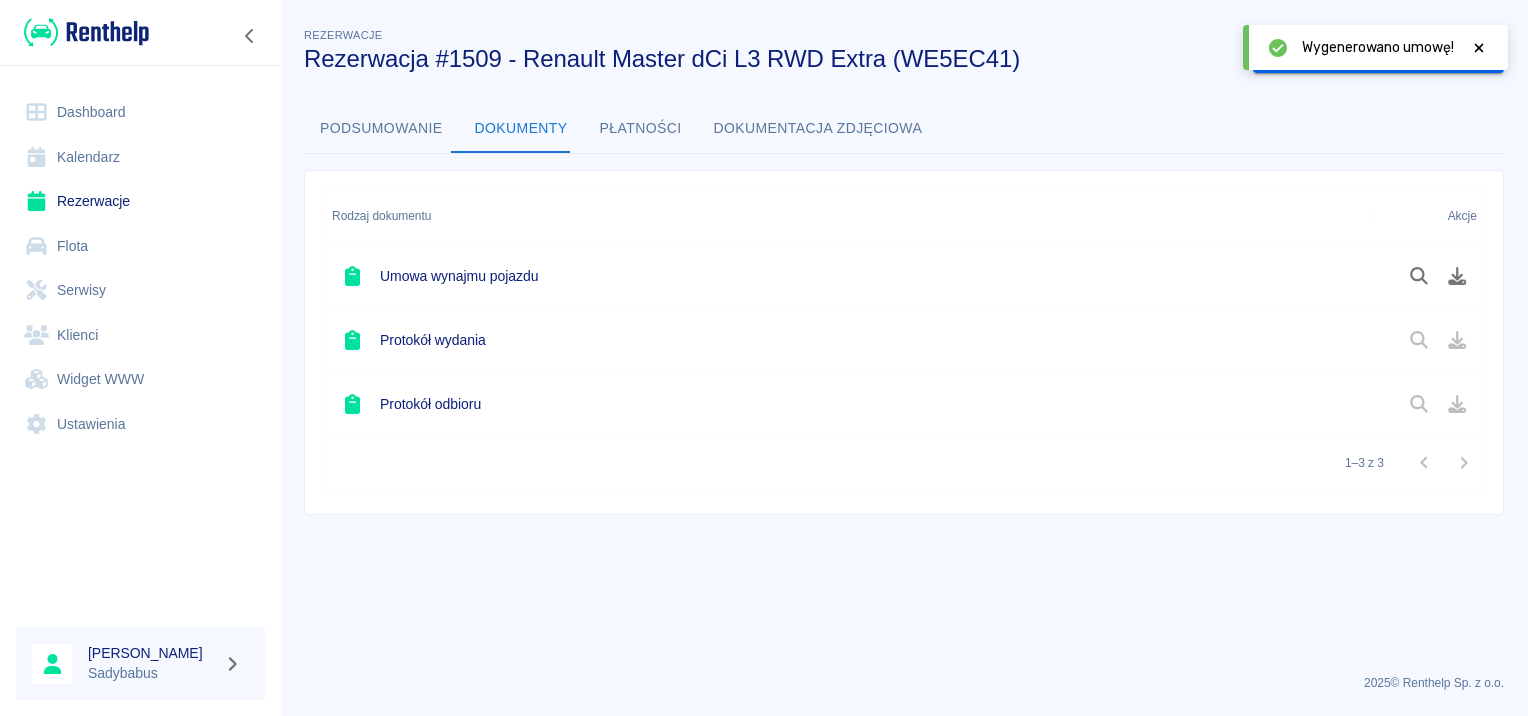 click 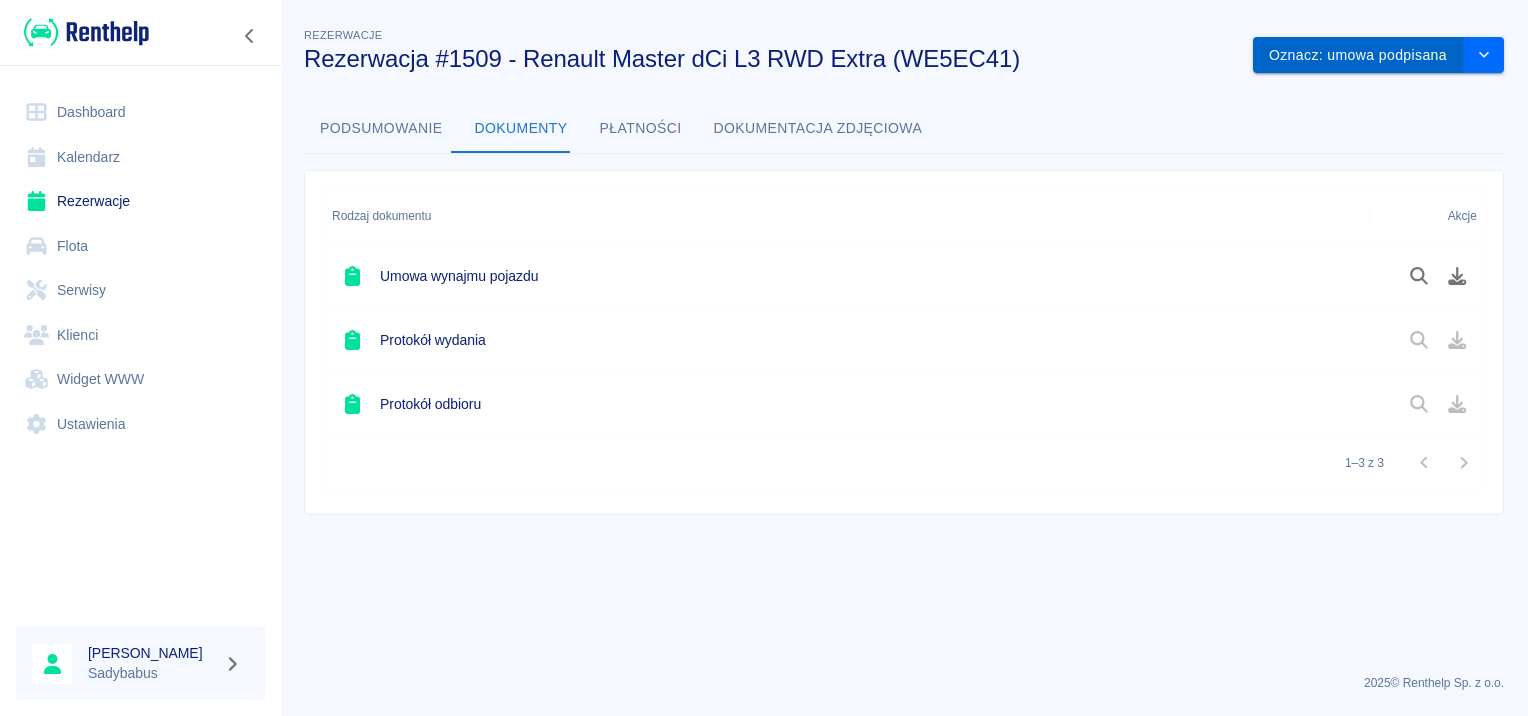 click on "Oznacz: umowa podpisana" at bounding box center [1358, 55] 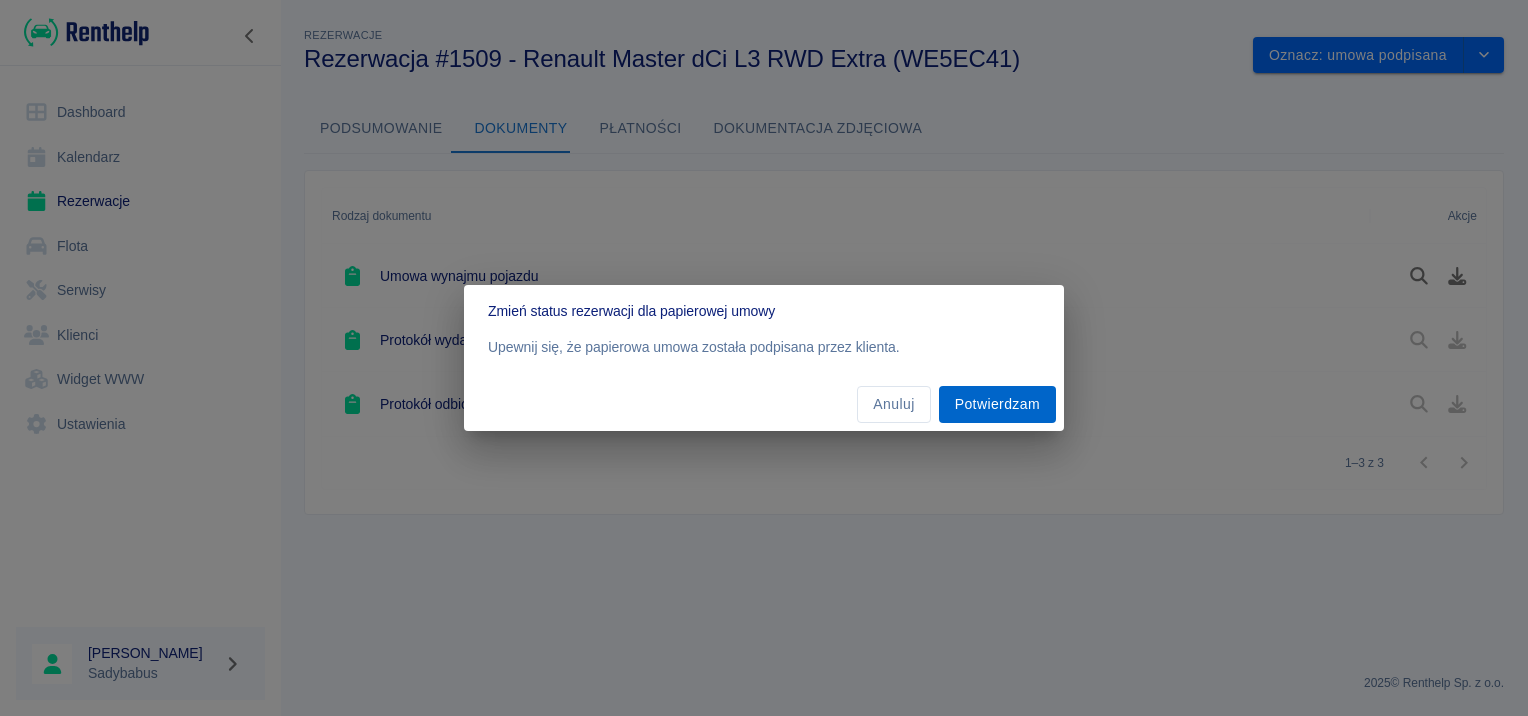 click on "Potwierdzam" at bounding box center [997, 404] 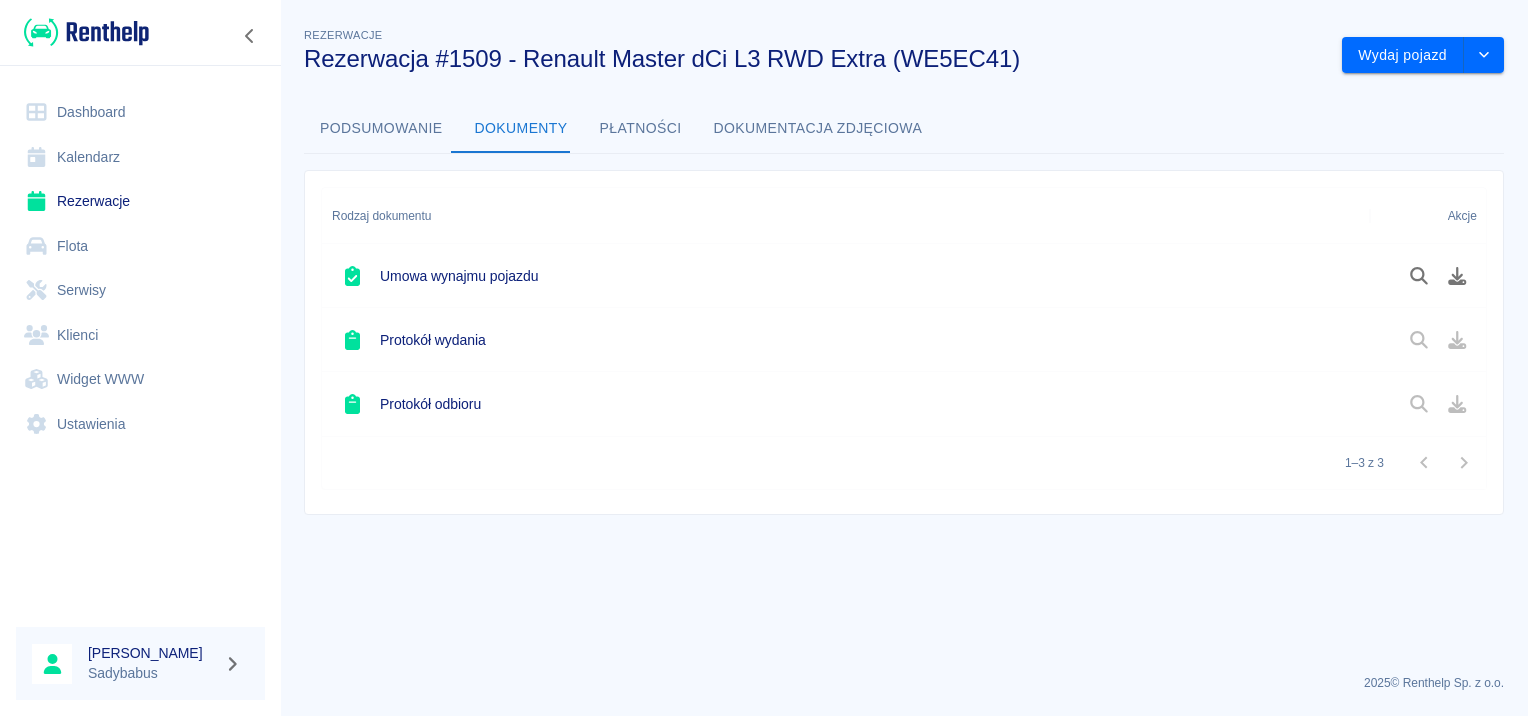 scroll, scrollTop: 0, scrollLeft: 0, axis: both 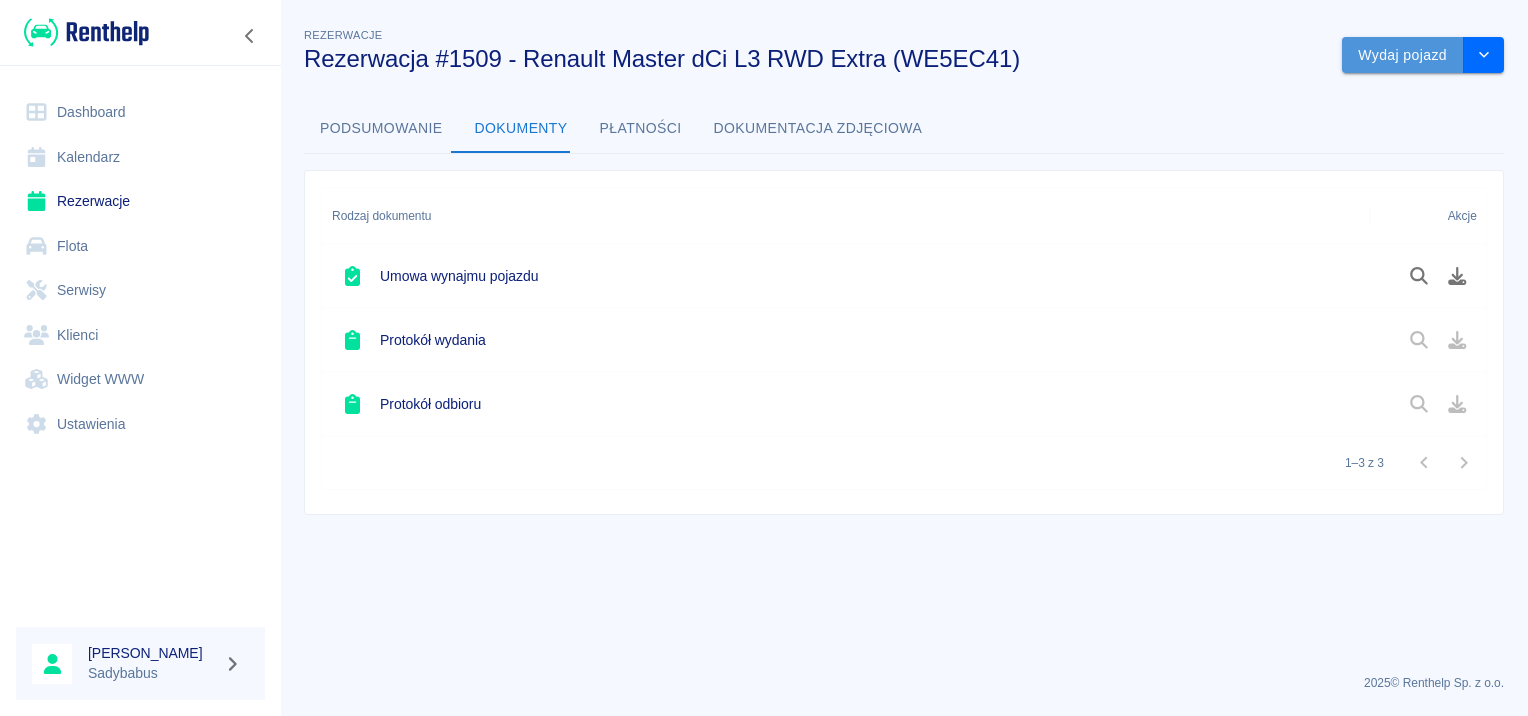 click on "Wydaj pojazd" at bounding box center [1403, 55] 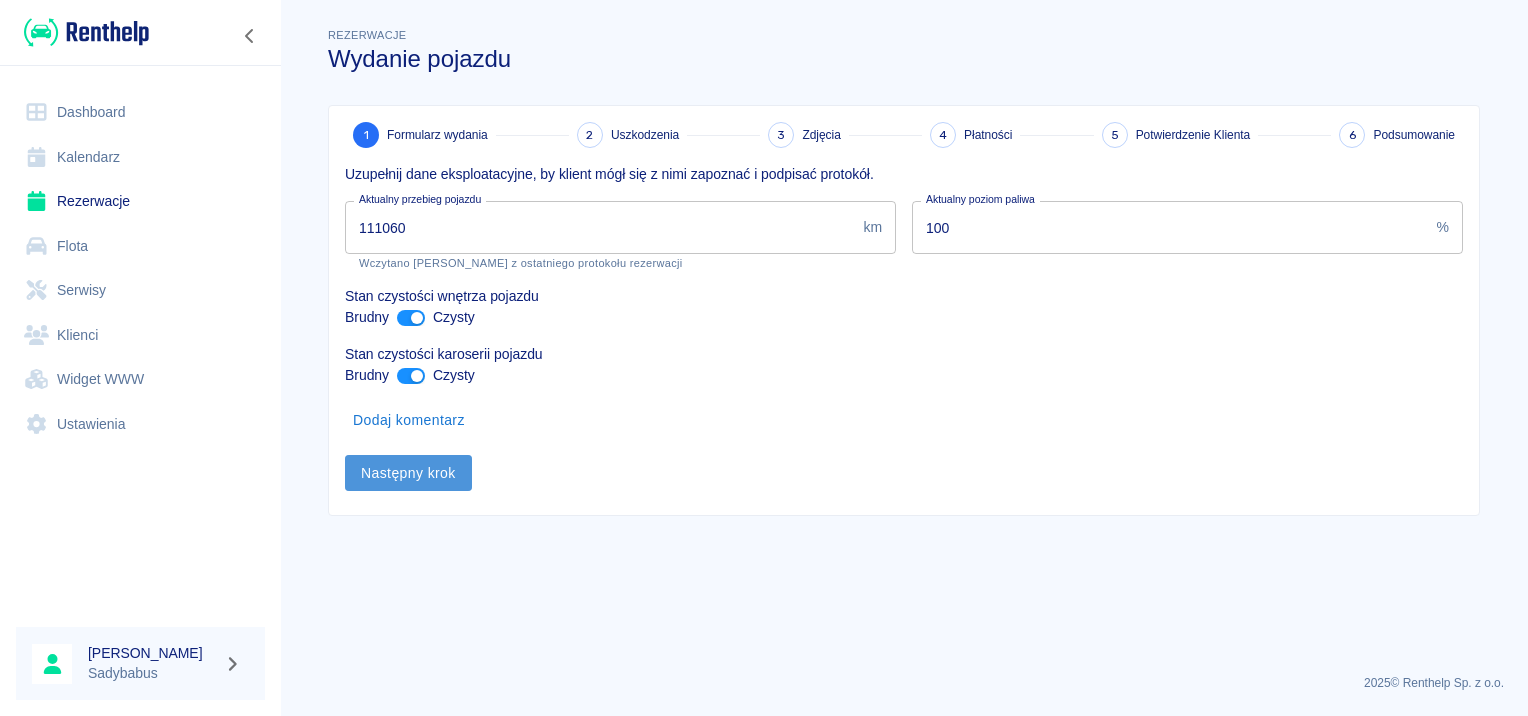 click on "Następny krok" at bounding box center (408, 473) 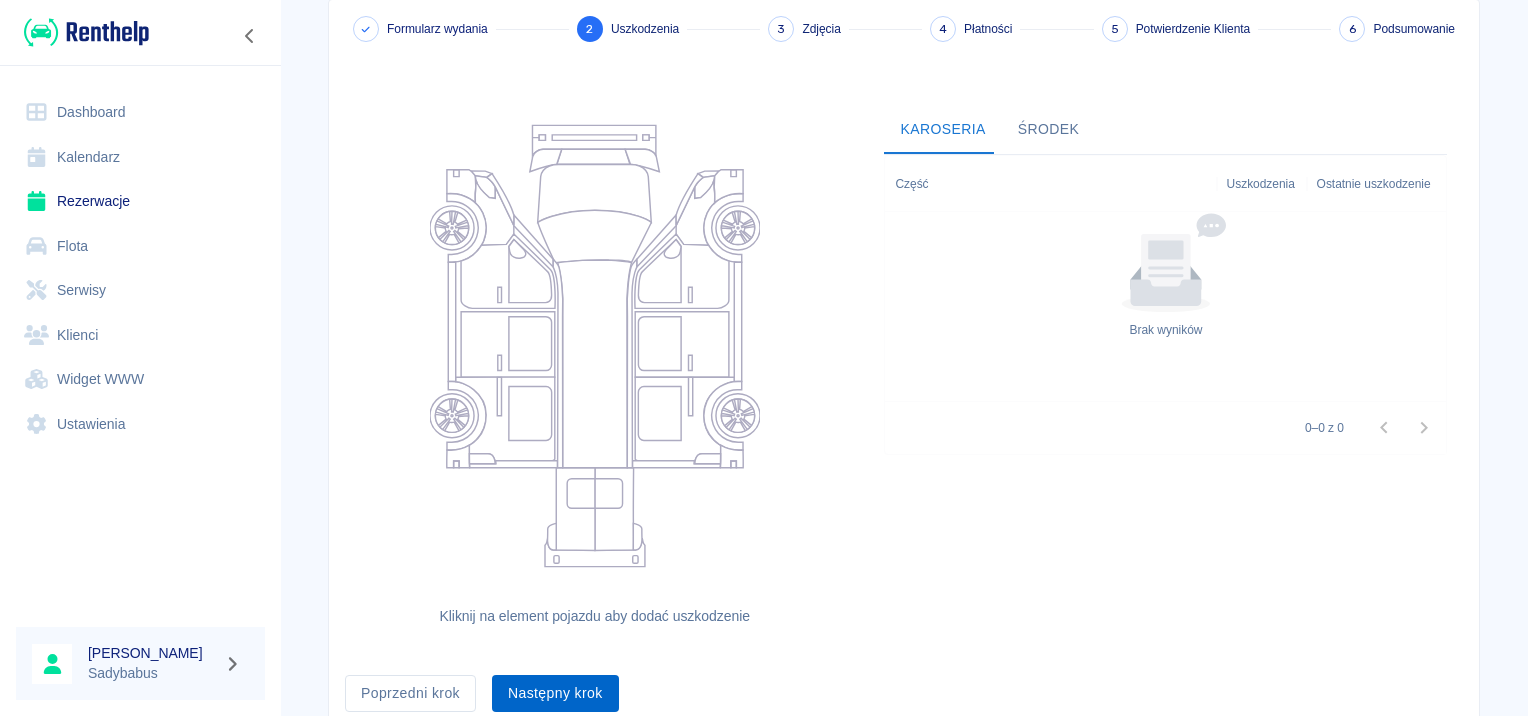 scroll, scrollTop: 184, scrollLeft: 0, axis: vertical 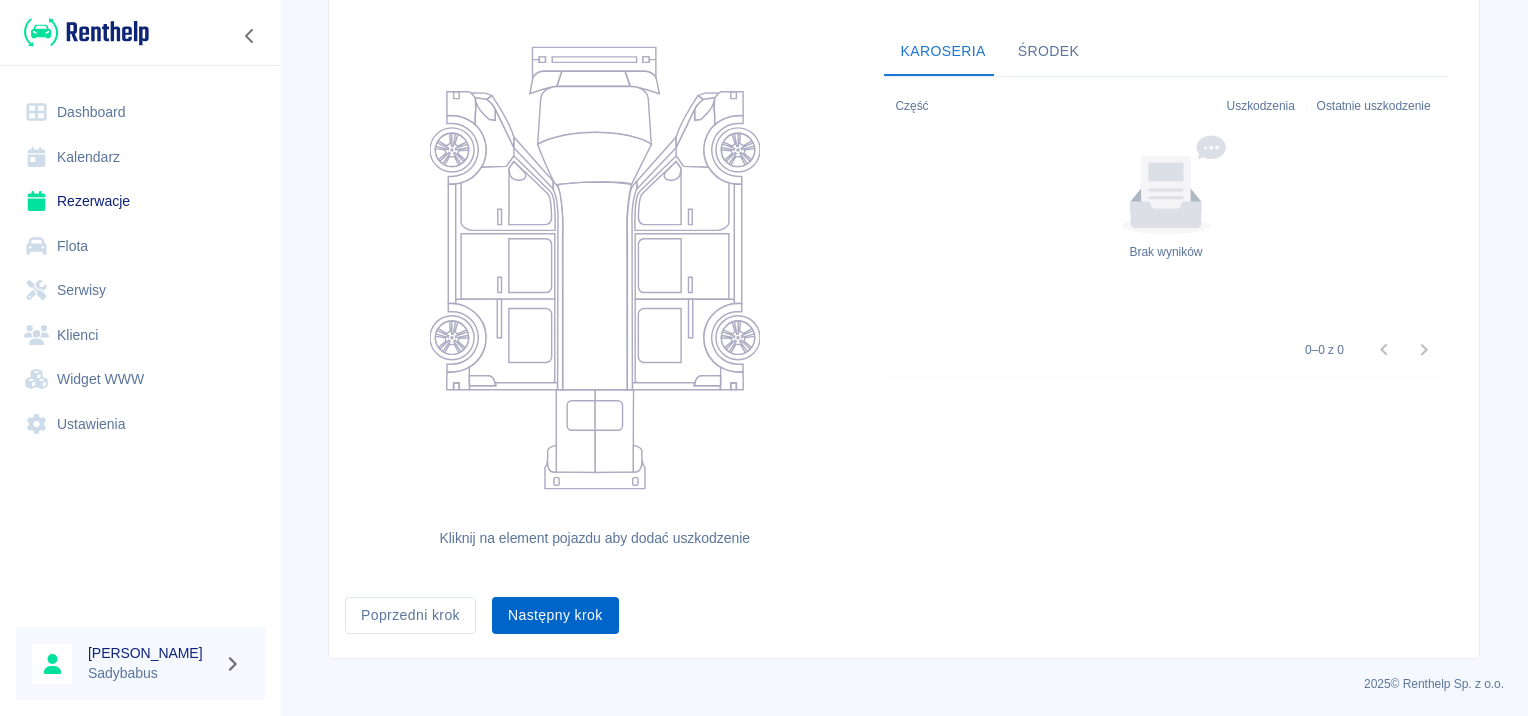click on "Następny krok" at bounding box center [555, 615] 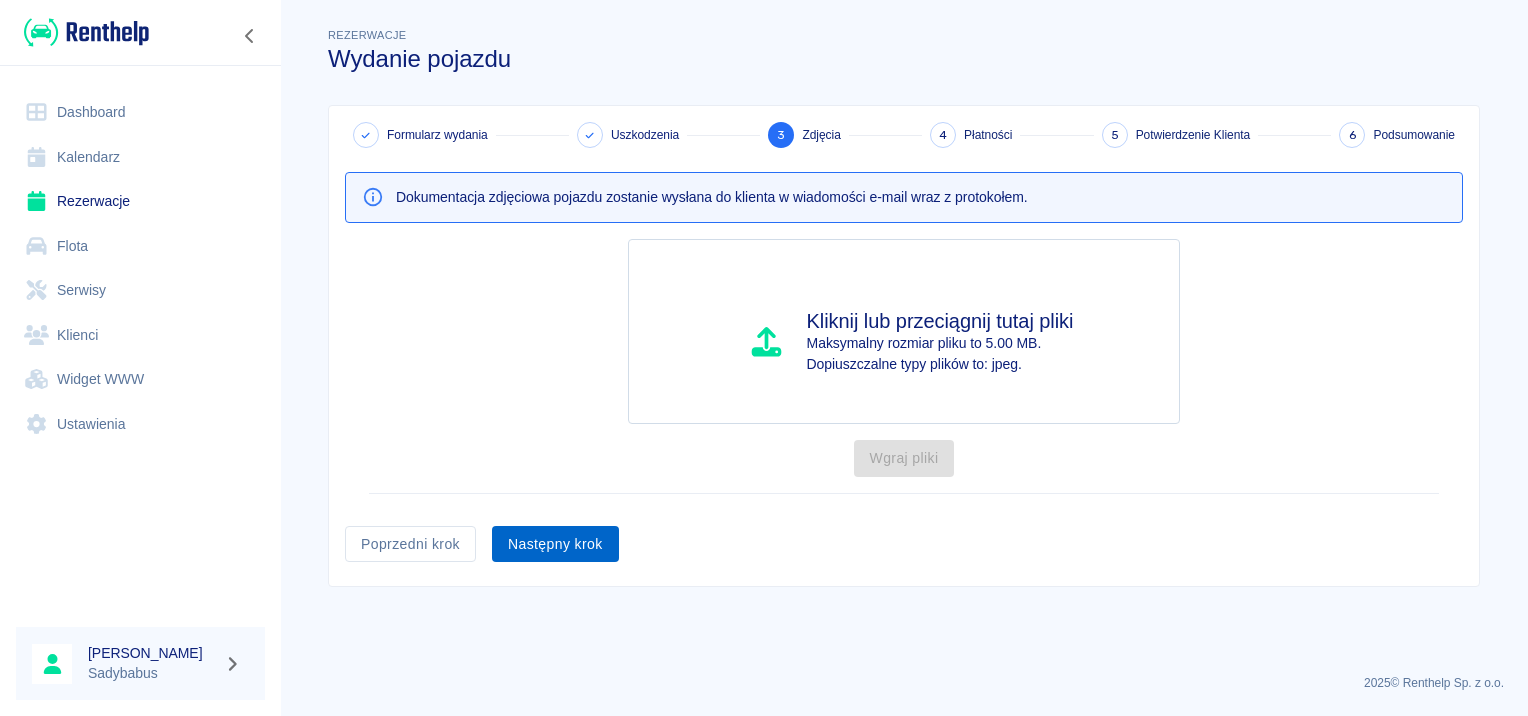 click on "Następny krok" at bounding box center (555, 544) 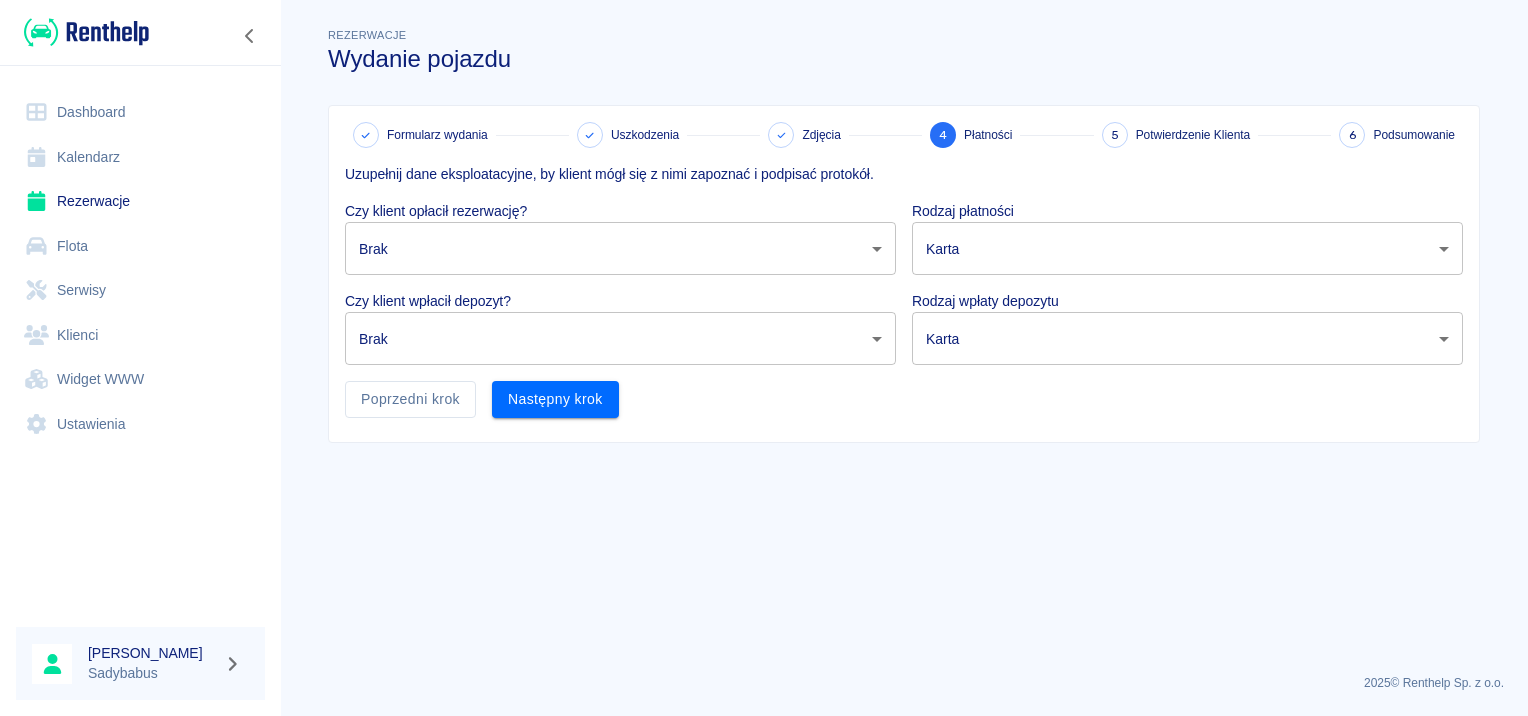 click on "Używamy plików Cookies, by zapewnić Ci najlepsze możliwe doświadczenie. Aby dowiedzieć się więcej, zapoznaj się z naszą Polityką Prywatności.  Polityka Prywatności Rozumiem Dashboard Kalendarz Rezerwacje Flota Serwisy Klienci Widget WWW Ustawienia Anna Jarosławska Sadybabus Rezerwacje Wydanie pojazdu Formularz wydania Uszkodzenia Zdjęcia 4 Płatności 5 Potwierdzenie Klienta 6 Podsumowanie Uzupełnij dane eksploatacyjne, by klient mógł się z nimi zapoznać i podpisać protokół. Czy klient opłacił rezerwację? Brak none ​ Rodzaj płatności Karta card ​ Czy klient wpłacił depozyt? Brak none ​ Rodzaj wpłaty depozytu Karta terminal_card_authorization ​ Poprzedni krok Następny krok 2025  © Renthelp Sp. z o.o. Wydanie pojazdu | Renthelp" at bounding box center (764, 358) 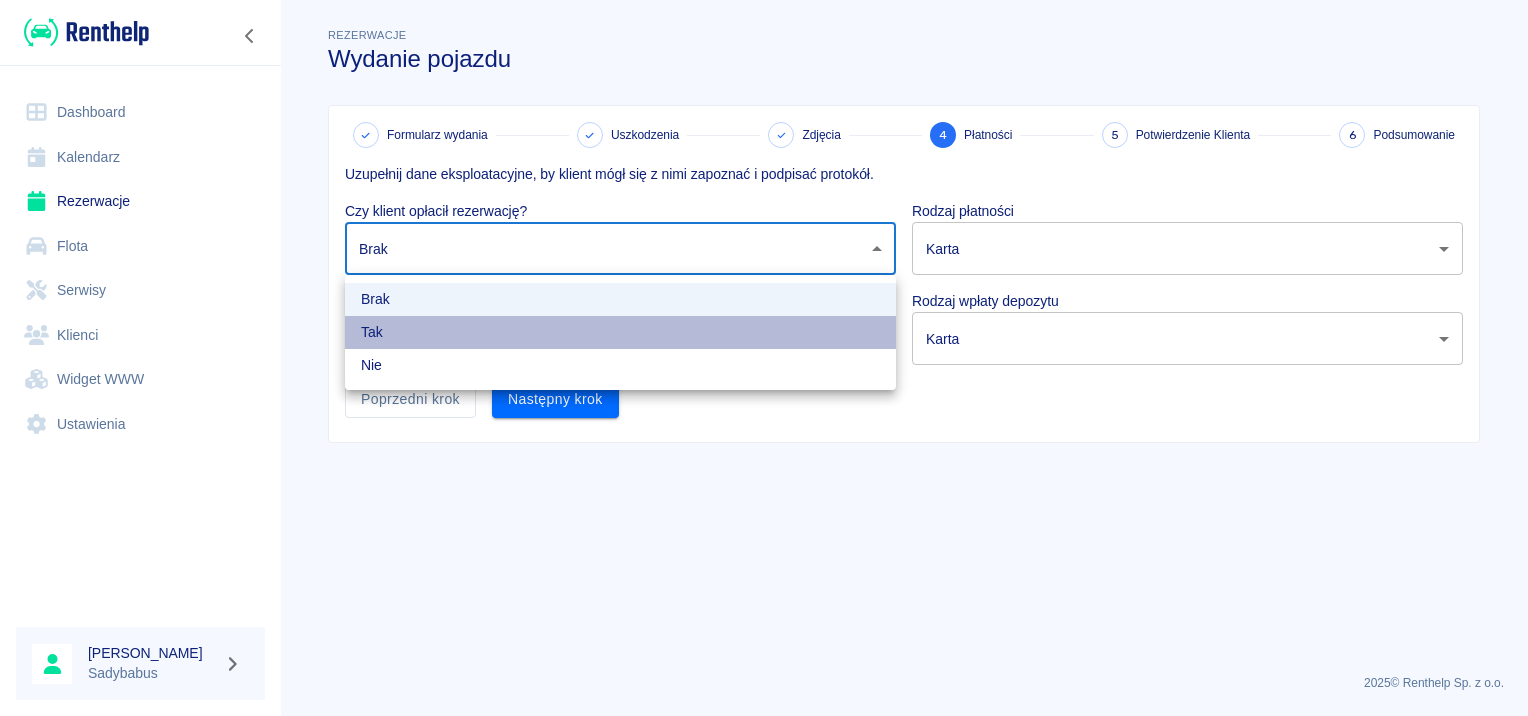 click on "Tak" at bounding box center [620, 332] 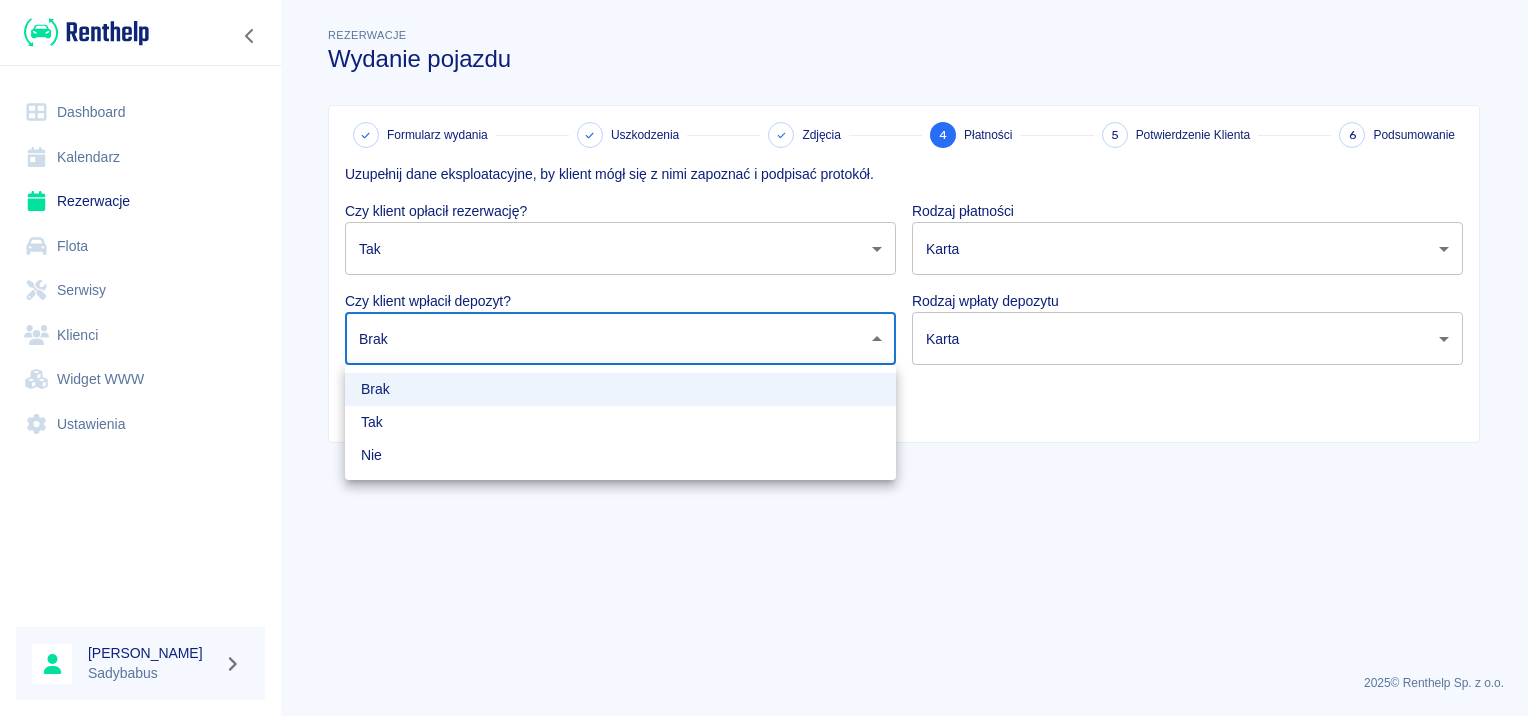 click on "Używamy plików Cookies, by zapewnić Ci najlepsze możliwe doświadczenie. Aby dowiedzieć się więcej, zapoznaj się z naszą Polityką Prywatności.  Polityka Prywatności Rozumiem Dashboard Kalendarz Rezerwacje Flota Serwisy Klienci Widget WWW Ustawienia Anna Jarosławska Sadybabus Rezerwacje Wydanie pojazdu Formularz wydania Uszkodzenia Zdjęcia 4 Płatności 5 Potwierdzenie Klienta 6 Podsumowanie Uzupełnij dane eksploatacyjne, by klient mógł się z nimi zapoznać i podpisać protokół. Czy klient opłacił rezerwację? Tak true ​ Rodzaj płatności Karta card ​ Czy klient wpłacił depozyt? Brak none ​ Rodzaj wpłaty depozytu Karta terminal_card_authorization ​ Poprzedni krok Następny krok 2025  © Renthelp Sp. z o.o. Wydanie pojazdu | Renthelp Brak Tak Nie" at bounding box center [764, 358] 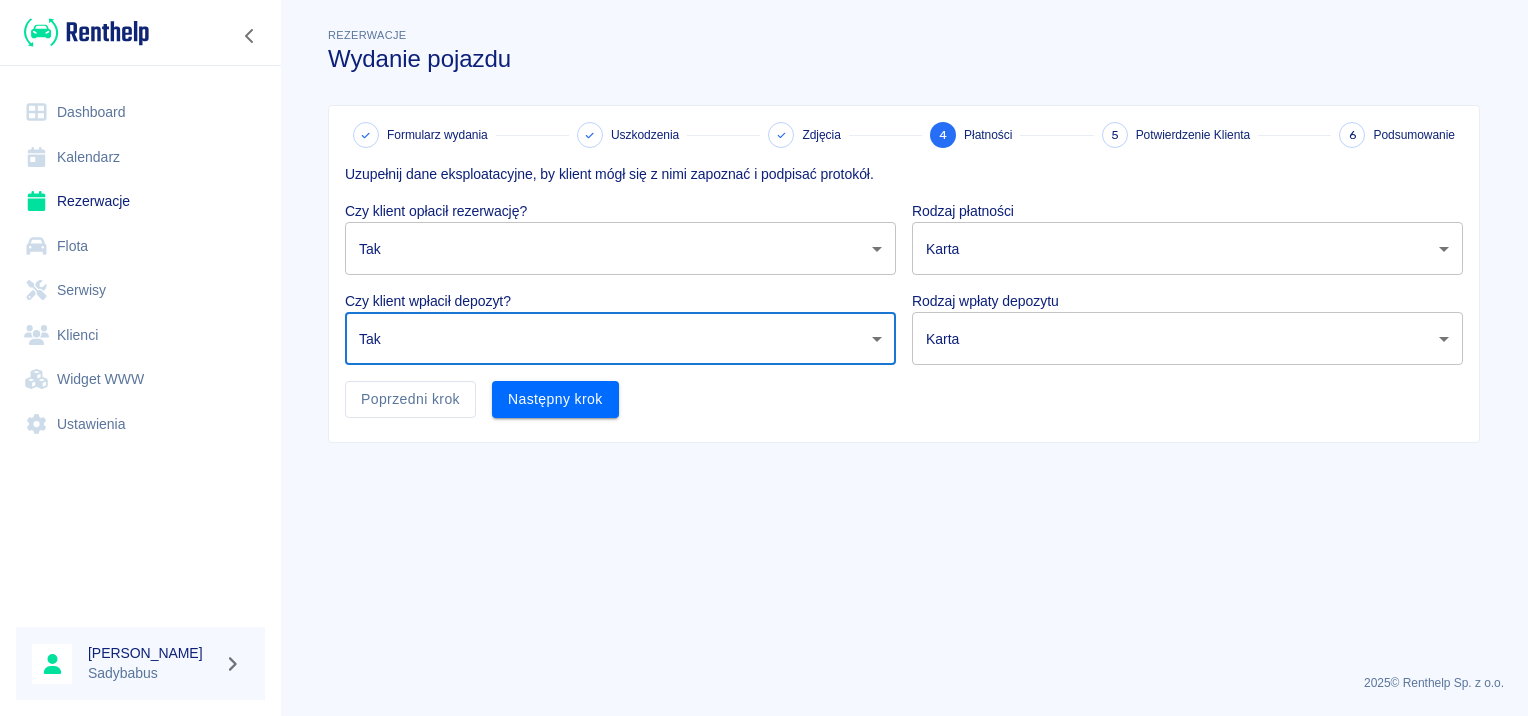 drag, startPoint x: 1068, startPoint y: 216, endPoint x: 1063, endPoint y: 228, distance: 13 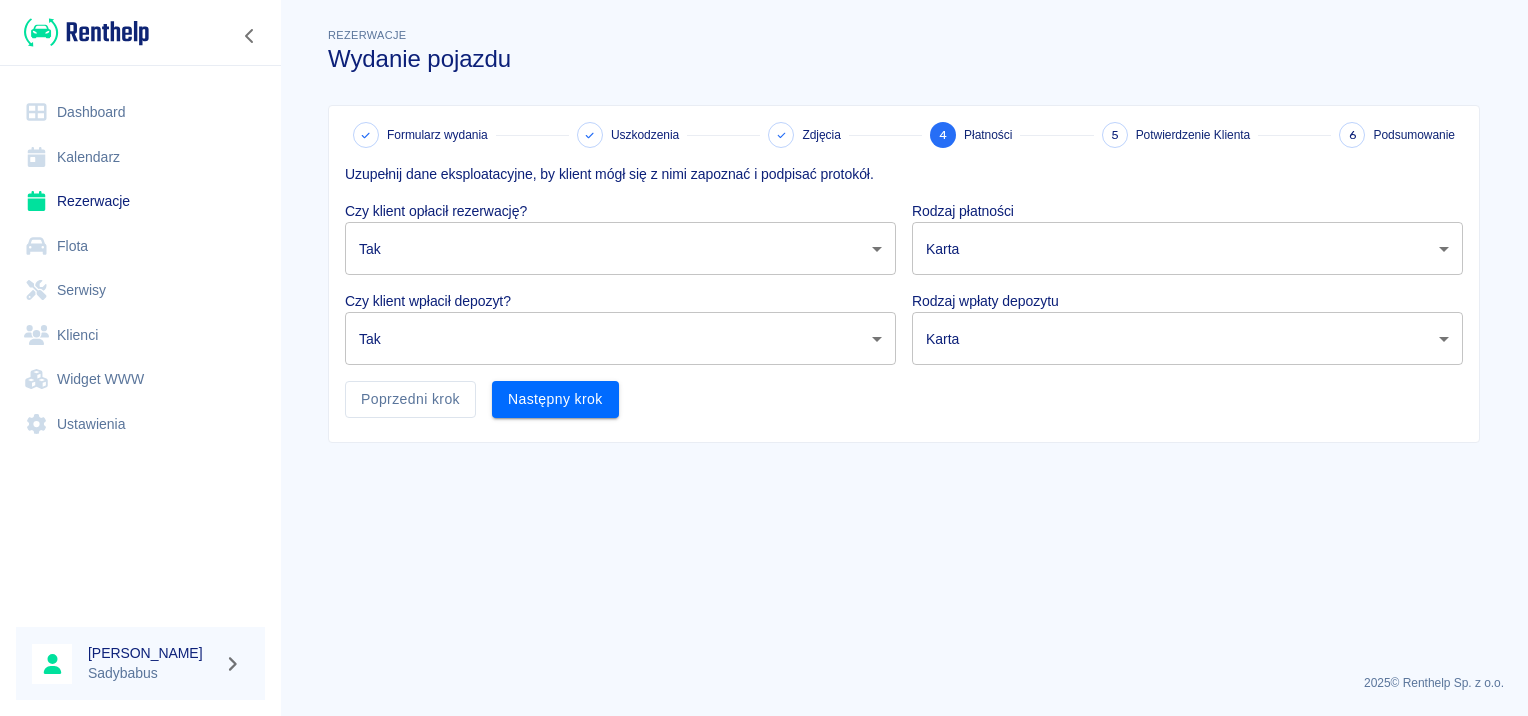 click on "Używamy plików Cookies, by zapewnić Ci najlepsze możliwe doświadczenie. Aby dowiedzieć się więcej, zapoznaj się z naszą Polityką Prywatności.  Polityka Prywatności Rozumiem Dashboard Kalendarz Rezerwacje Flota Serwisy Klienci Widget WWW Ustawienia Anna Jarosławska Sadybabus Rezerwacje Wydanie pojazdu Formularz wydania Uszkodzenia Zdjęcia 4 Płatności 5 Potwierdzenie Klienta 6 Podsumowanie Uzupełnij dane eksploatacyjne, by klient mógł się z nimi zapoznać i podpisać protokół. Czy klient opłacił rezerwację? Tak true ​ Rodzaj płatności Karta card ​ Czy klient wpłacił depozyt? Tak true ​ Rodzaj wpłaty depozytu Karta terminal_card_authorization ​ Poprzedni krok Następny krok 2025  © Renthelp Sp. z o.o. Wydanie pojazdu | Renthelp" at bounding box center (764, 358) 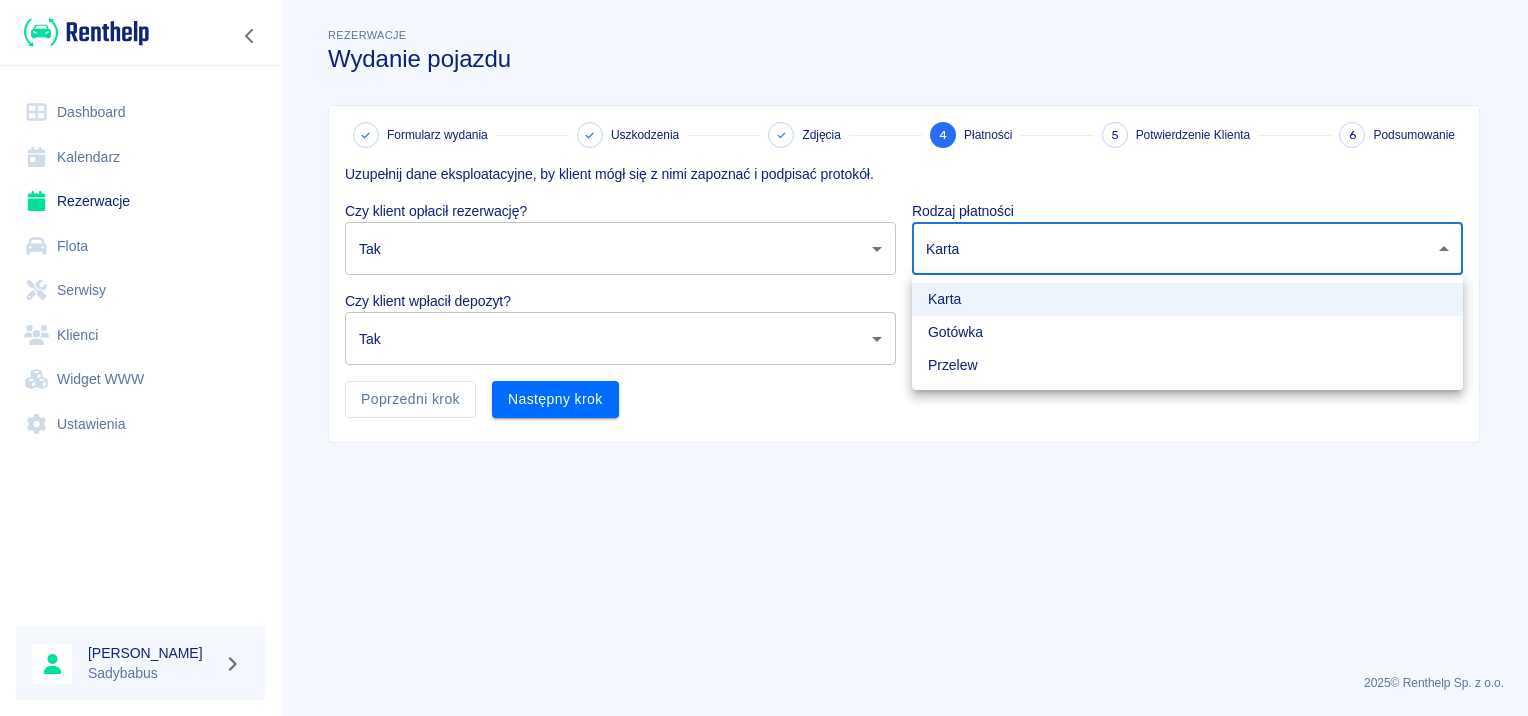 click on "Gotówka" at bounding box center (1187, 332) 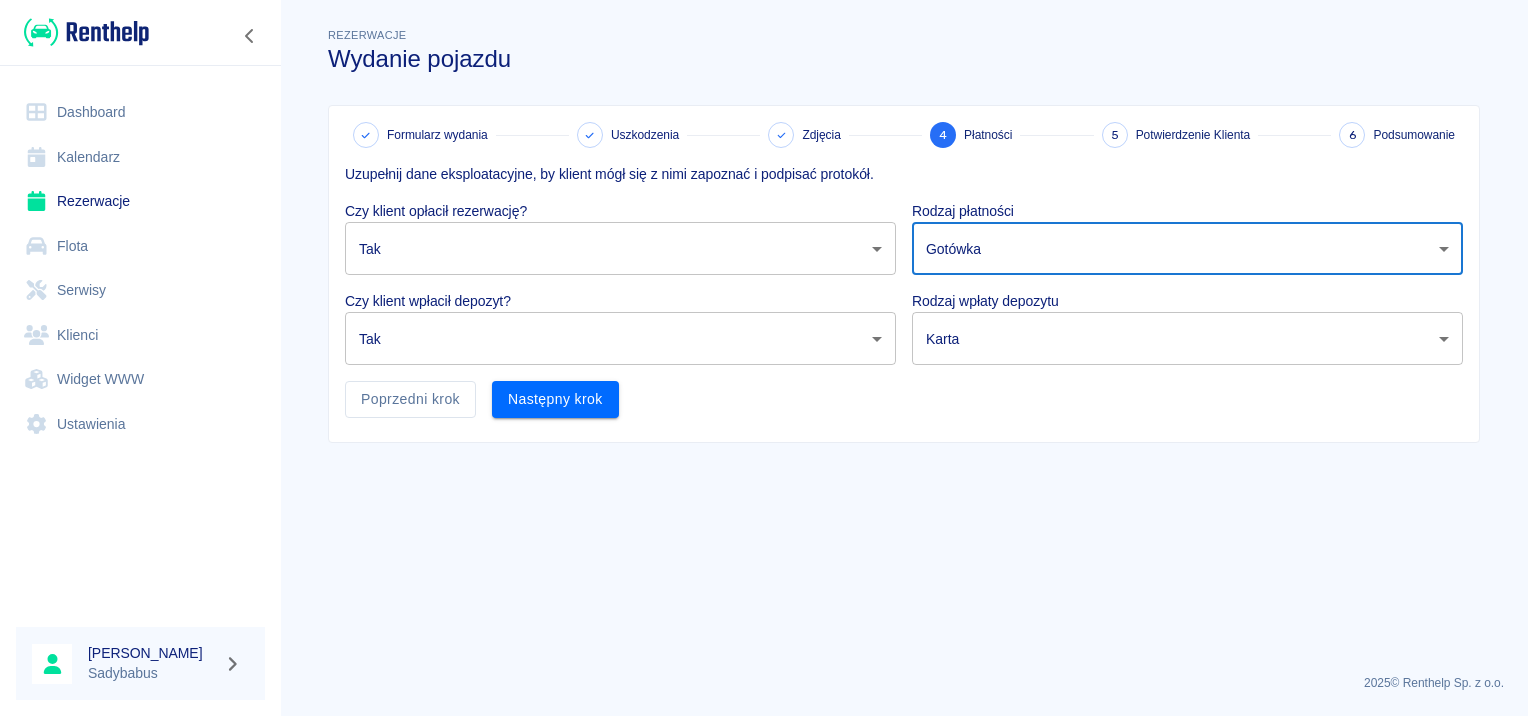 click on "Używamy plików Cookies, by zapewnić Ci najlepsze możliwe doświadczenie. Aby dowiedzieć się więcej, zapoznaj się z naszą Polityką Prywatności.  Polityka Prywatności Rozumiem Dashboard Kalendarz Rezerwacje Flota Serwisy Klienci Widget WWW Ustawienia Anna Jarosławska Sadybabus Rezerwacje Wydanie pojazdu Formularz wydania Uszkodzenia Zdjęcia 4 Płatności 5 Potwierdzenie Klienta 6 Podsumowanie Uzupełnij dane eksploatacyjne, by klient mógł się z nimi zapoznać i podpisać protokół. Czy klient opłacił rezerwację? Tak true ​ Rodzaj płatności Gotówka cash ​ Czy klient wpłacił depozyt? Tak true ​ Rodzaj wpłaty depozytu Karta terminal_card_authorization ​ Poprzedni krok Następny krok 2025  © Renthelp Sp. z o.o. Wydanie pojazdu | Renthelp" at bounding box center [764, 358] 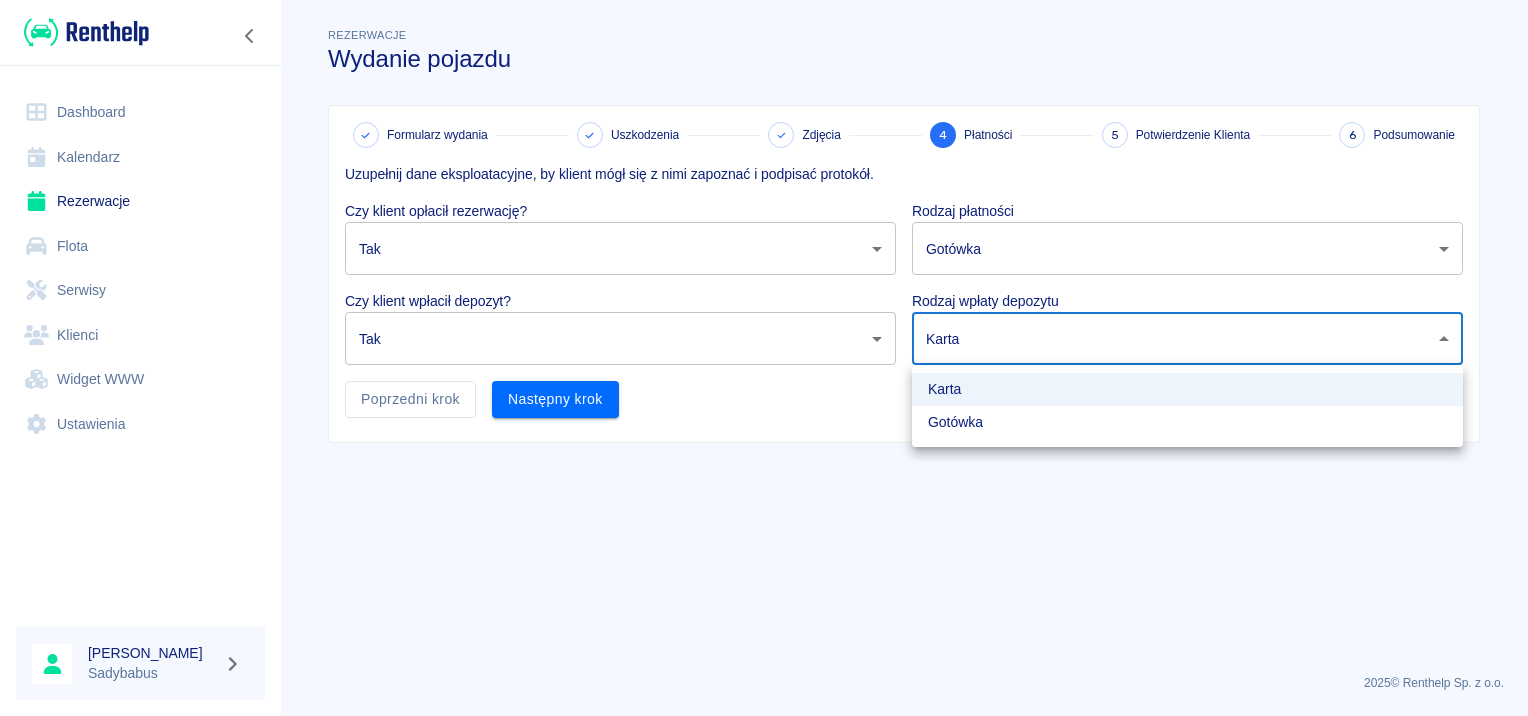 click on "Gotówka" at bounding box center (1187, 422) 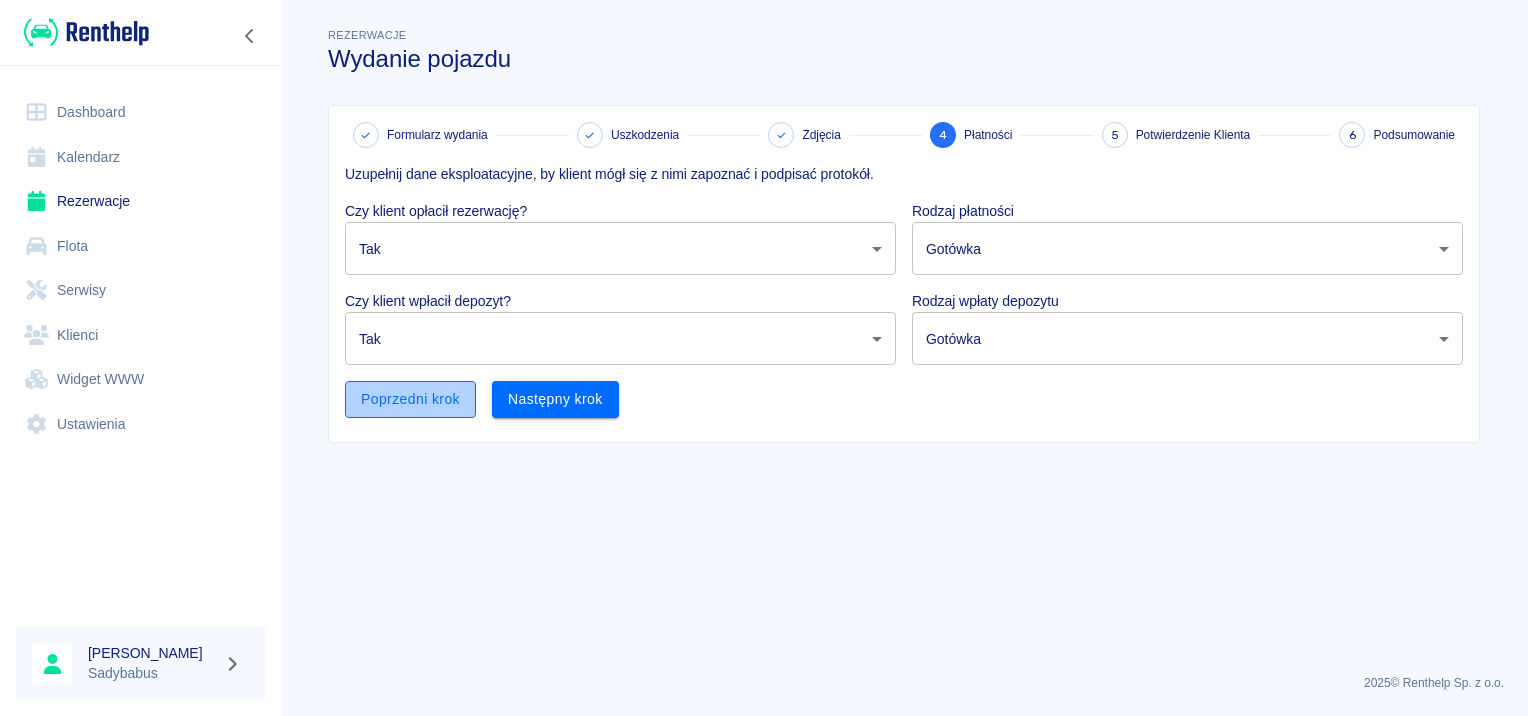 click on "Poprzedni krok" at bounding box center (410, 399) 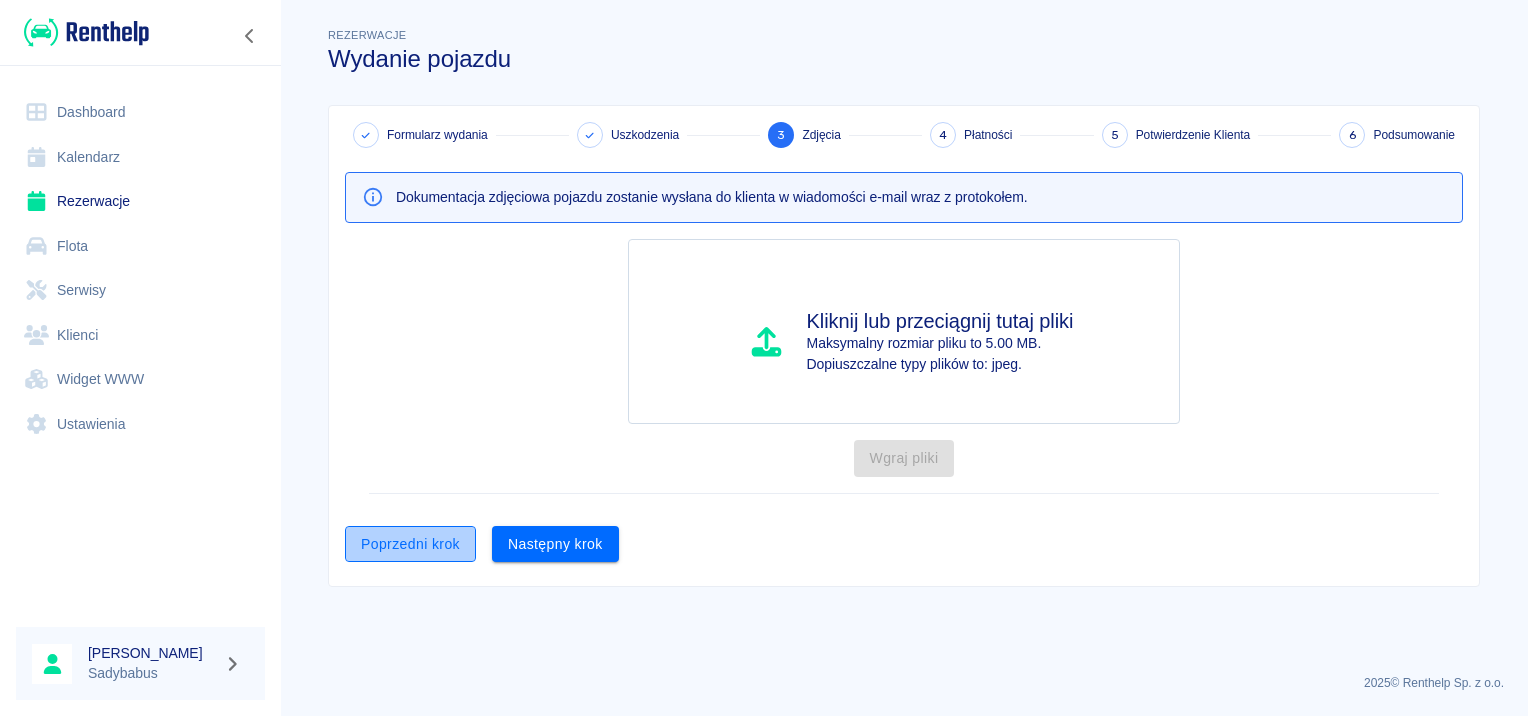 click on "Poprzedni krok" at bounding box center [410, 544] 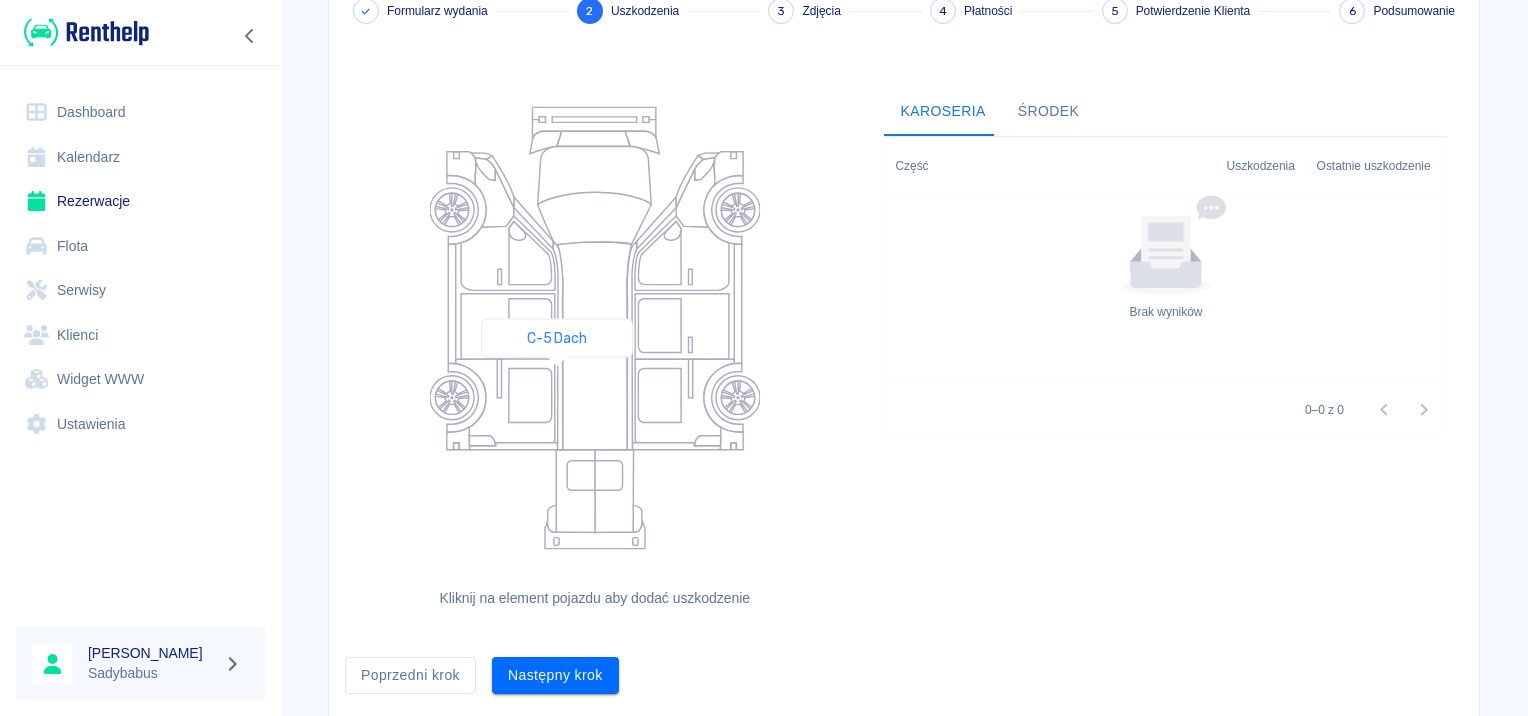 scroll, scrollTop: 184, scrollLeft: 0, axis: vertical 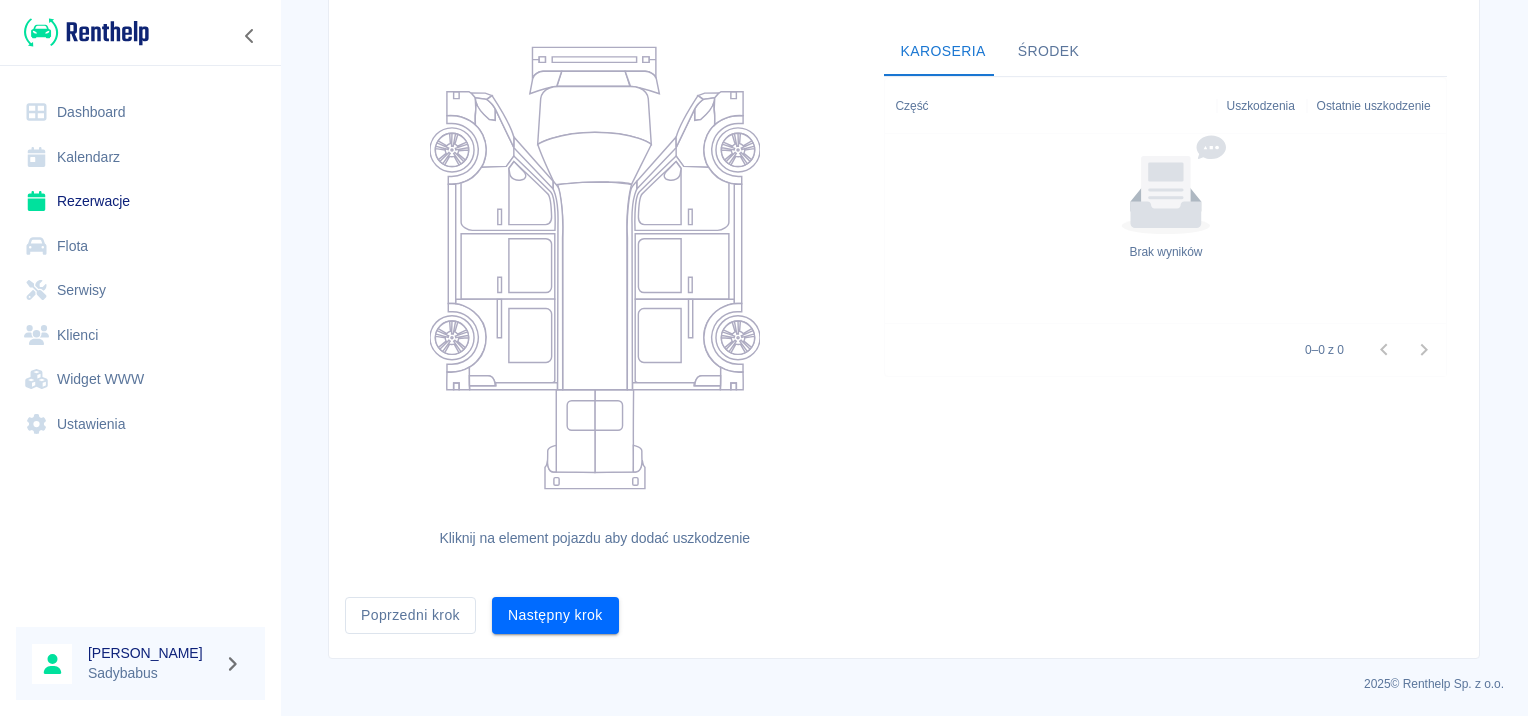 click on "Poprzedni krok" at bounding box center [410, 615] 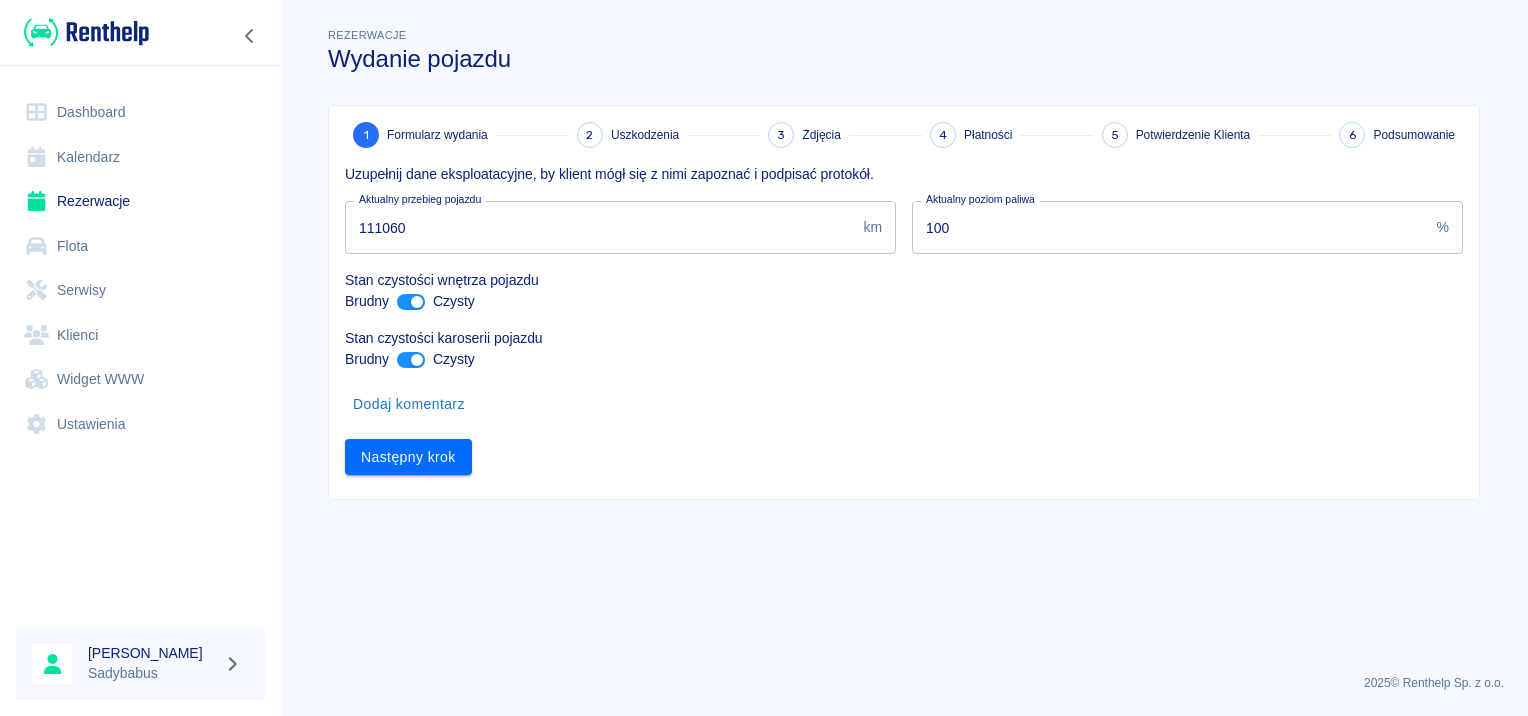 click on "100" at bounding box center [1170, 227] 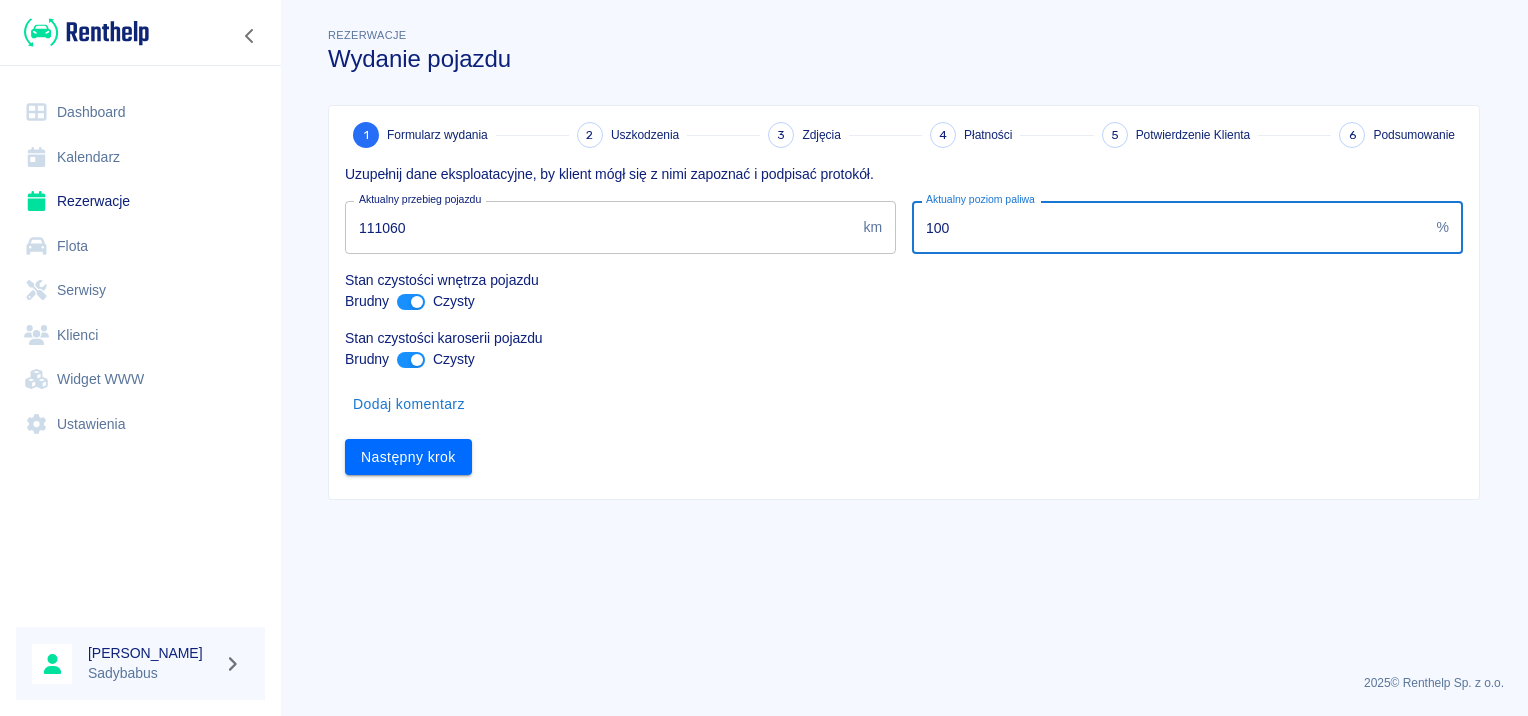 click on "100" at bounding box center (1170, 227) 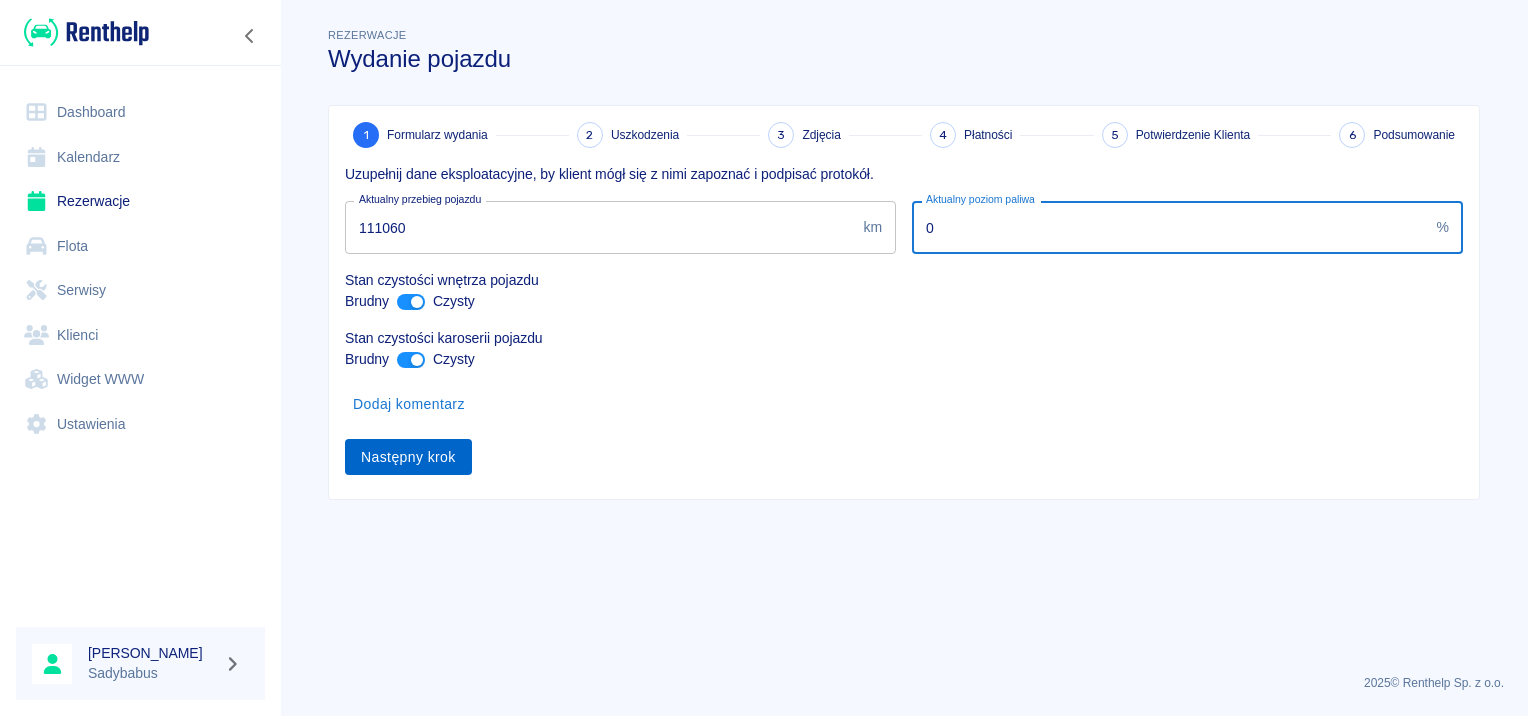 type on "0" 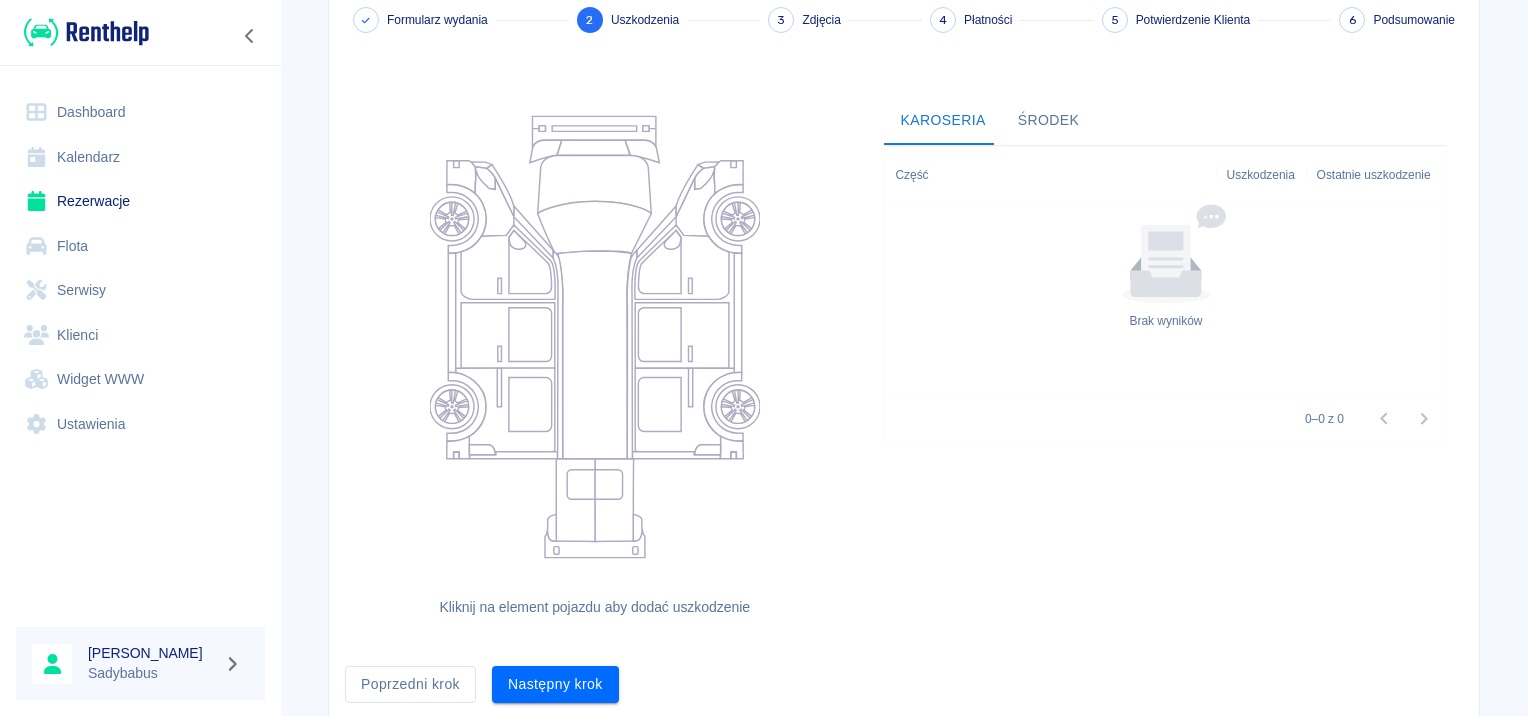 scroll, scrollTop: 184, scrollLeft: 0, axis: vertical 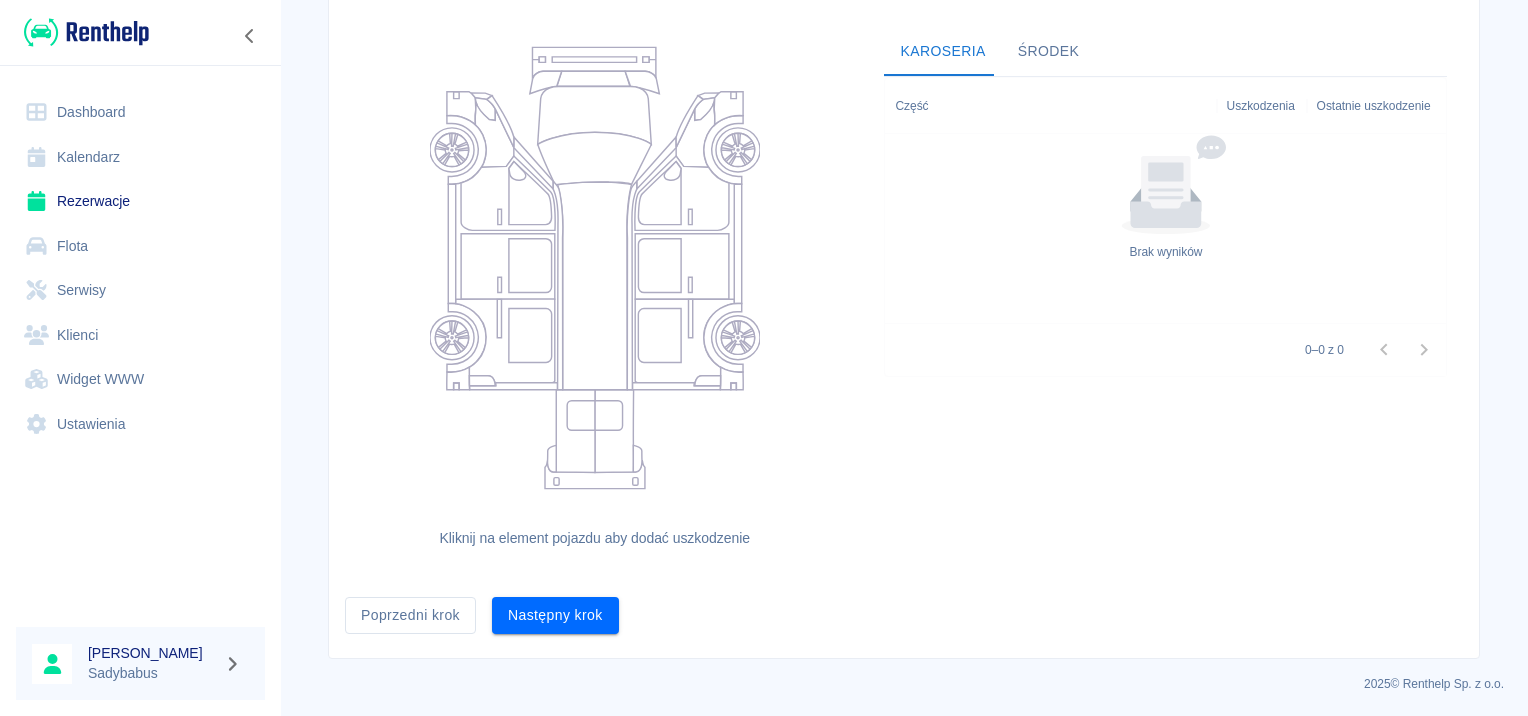 click on "Formularz wydania 2 Uszkodzenia 3 Zdjęcia 4 Płatności 5 Potwierdzenie Klienta 6 Podsumowanie L-8 Tylny zderzak - lewa strona Kliknij na element pojazdu aby dodać uszkodzenie Karoseria Środek Część Uszkodzenia Ostatnie uszkodzenie Brak wyników 0–0 z 0 Poprzedni krok Następny krok" at bounding box center [904, 290] 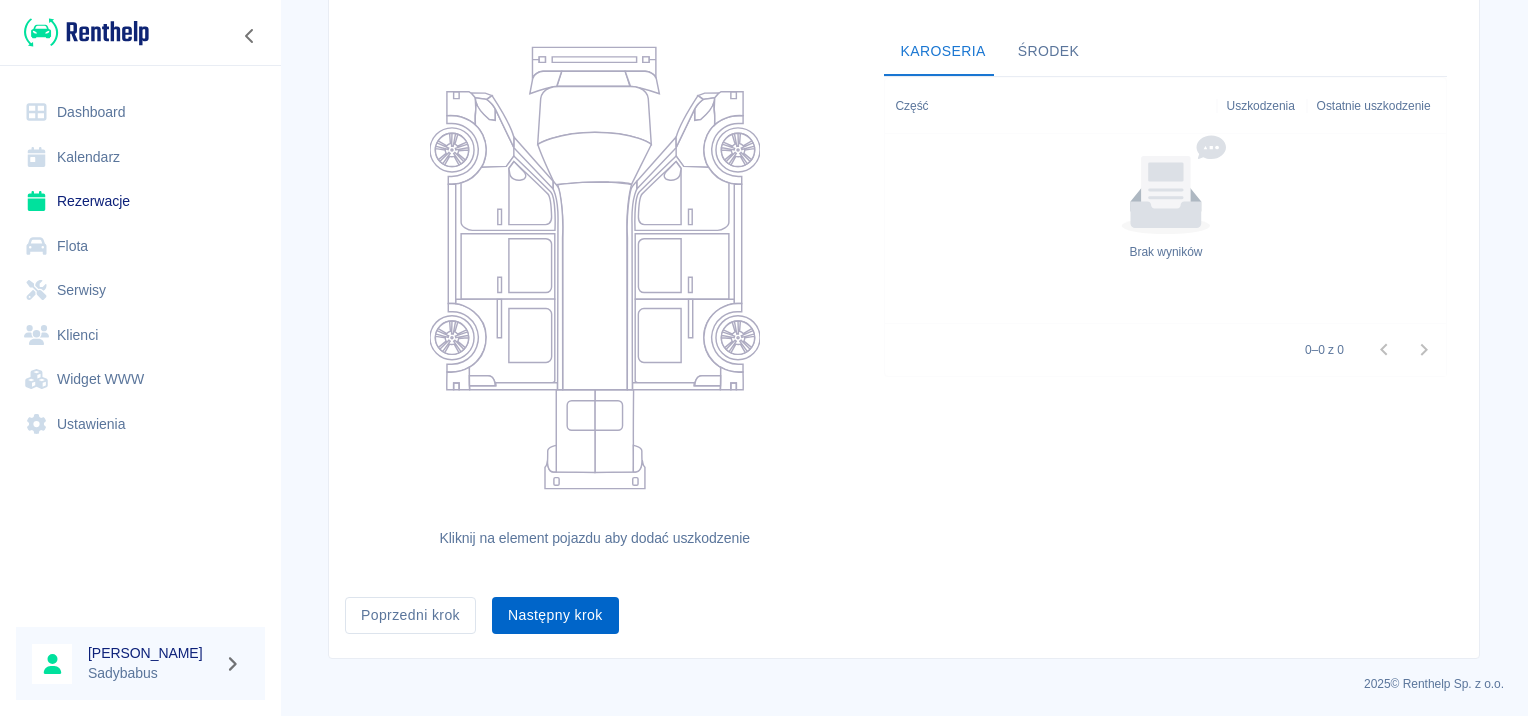 click on "Następny krok" at bounding box center (555, 615) 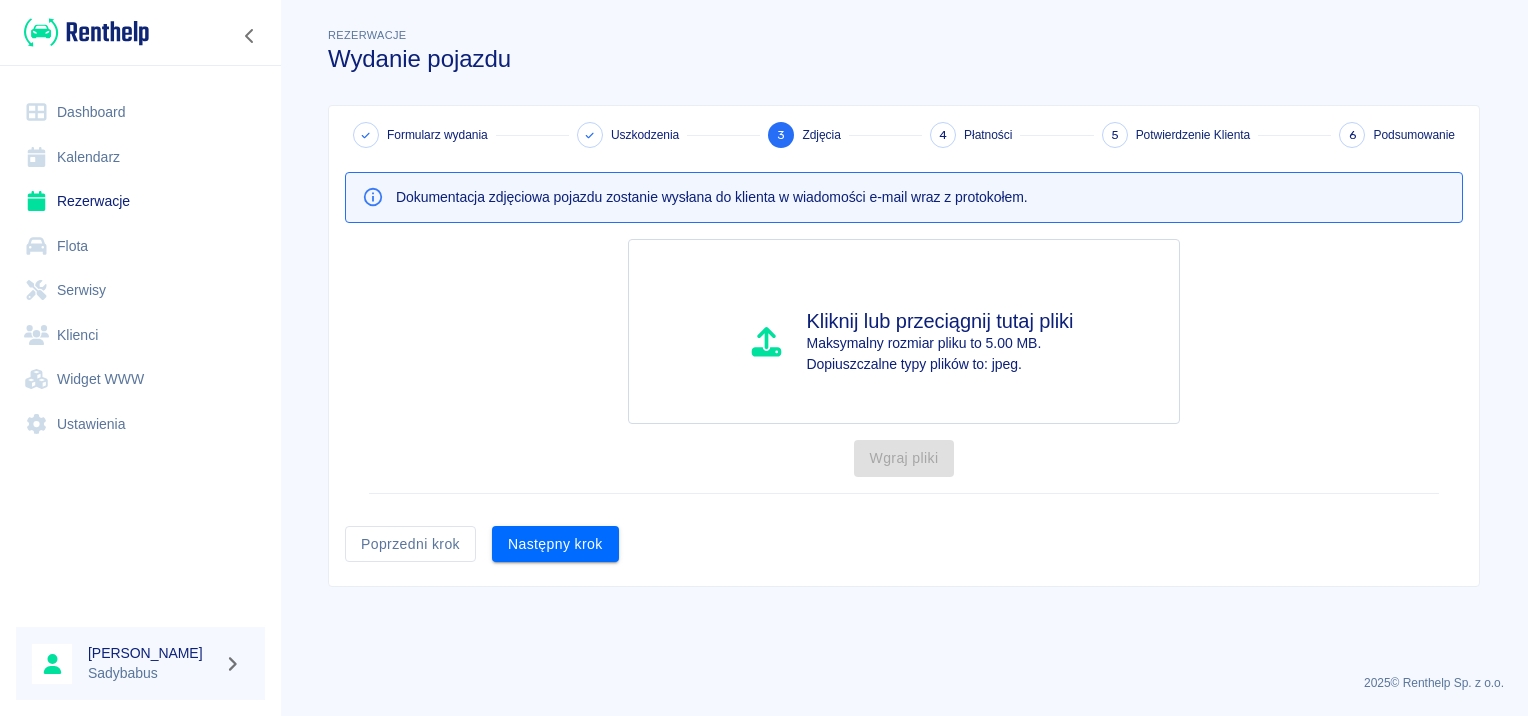 scroll, scrollTop: 0, scrollLeft: 0, axis: both 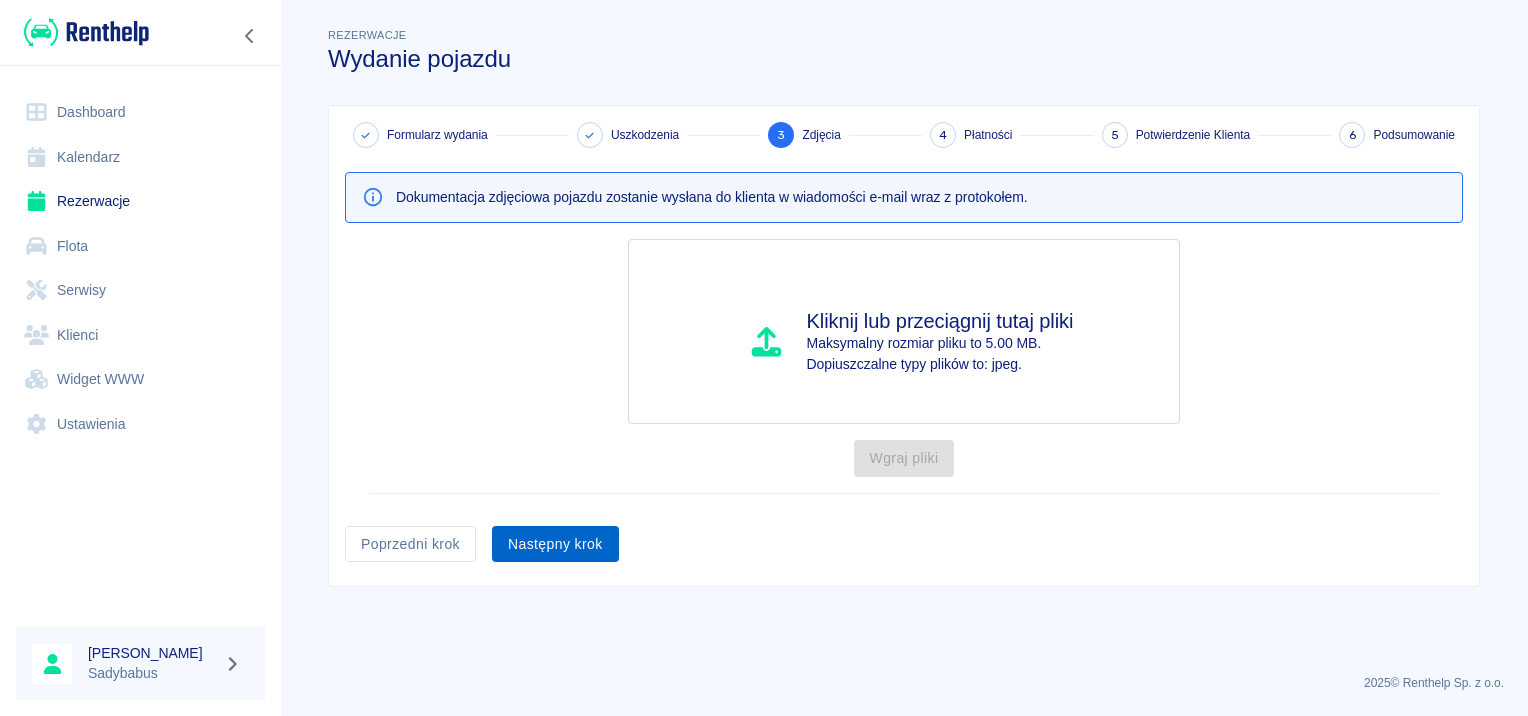 click on "Następny krok" at bounding box center (555, 544) 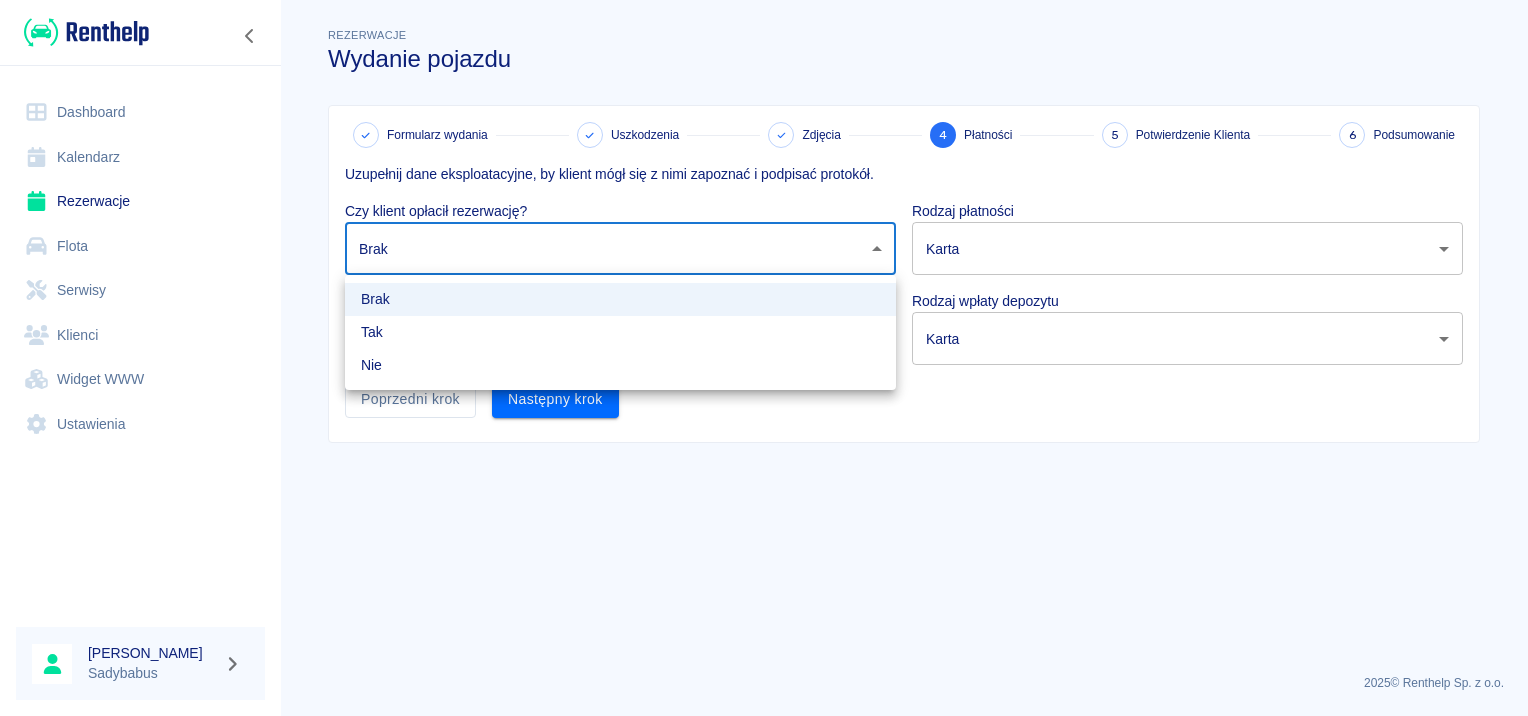 click on "Używamy plików Cookies, by zapewnić Ci najlepsze możliwe doświadczenie. Aby dowiedzieć się więcej, zapoznaj się z naszą Polityką Prywatności.  Polityka Prywatności Rozumiem Dashboard Kalendarz Rezerwacje Flota Serwisy Klienci Widget WWW Ustawienia Anna Jarosławska Sadybabus Rezerwacje Wydanie pojazdu Formularz wydania Uszkodzenia Zdjęcia 4 Płatności 5 Potwierdzenie Klienta 6 Podsumowanie Uzupełnij dane eksploatacyjne, by klient mógł się z nimi zapoznać i podpisać protokół. Czy klient opłacił rezerwację? Brak none ​ Rodzaj płatności Karta card ​ Czy klient wpłacił depozyt? Brak none ​ Rodzaj wpłaty depozytu Karta terminal_card_authorization ​ Poprzedni krok Następny krok 2025  © Renthelp Sp. z o.o. Wydanie pojazdu | Renthelp Brak Tak Nie" at bounding box center [764, 358] 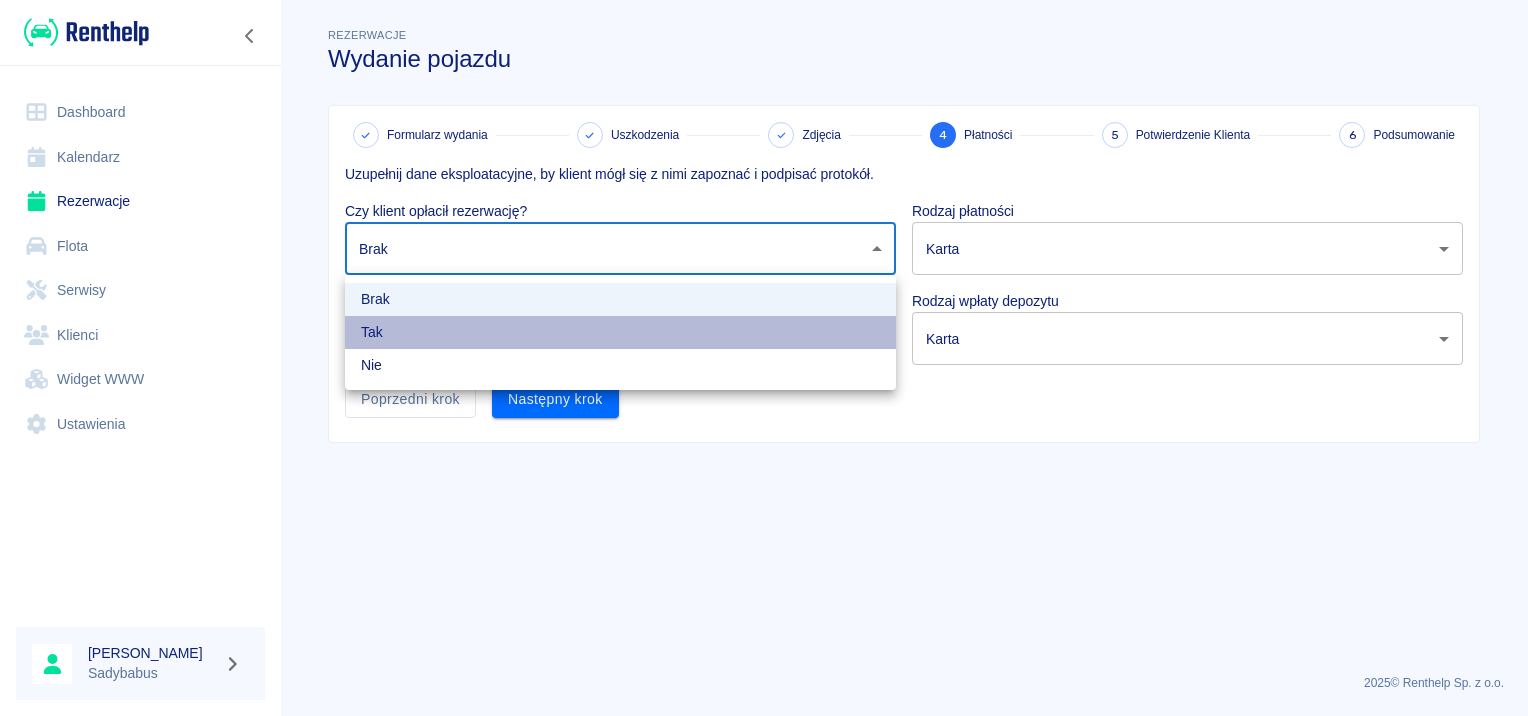 click on "Tak" at bounding box center [620, 332] 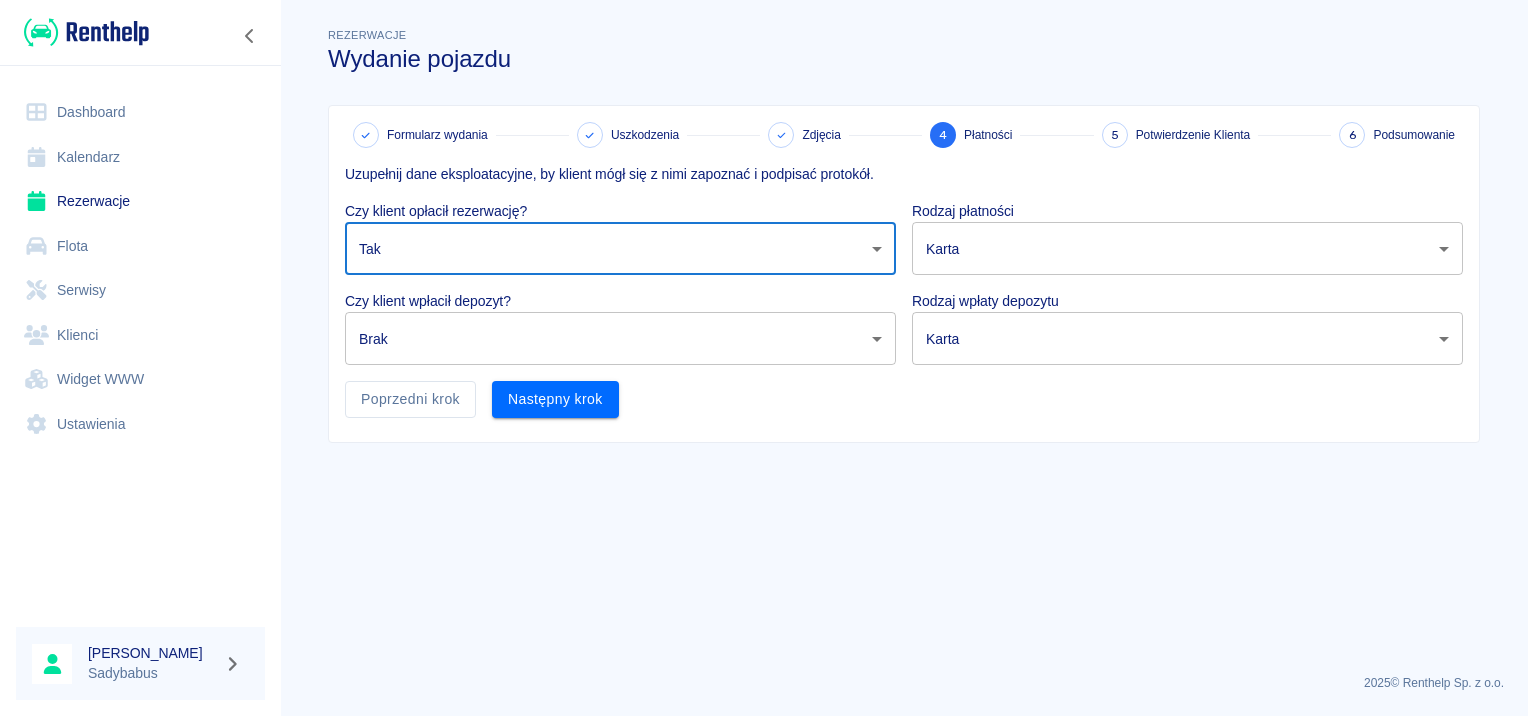 click on "Używamy plików Cookies, by zapewnić Ci najlepsze możliwe doświadczenie. Aby dowiedzieć się więcej, zapoznaj się z naszą Polityką Prywatności.  Polityka Prywatności Rozumiem Dashboard Kalendarz Rezerwacje Flota Serwisy Klienci Widget WWW Ustawienia Anna Jarosławska Sadybabus Rezerwacje Wydanie pojazdu Formularz wydania Uszkodzenia Zdjęcia 4 Płatności 5 Potwierdzenie Klienta 6 Podsumowanie Uzupełnij dane eksploatacyjne, by klient mógł się z nimi zapoznać i podpisać protokół. Czy klient opłacił rezerwację? Tak true ​ Rodzaj płatności Karta card ​ Czy klient wpłacił depozyt? Brak none ​ Rodzaj wpłaty depozytu Karta terminal_card_authorization ​ Poprzedni krok Następny krok 2025  © Renthelp Sp. z o.o. Wydanie pojazdu | Renthelp" at bounding box center (764, 358) 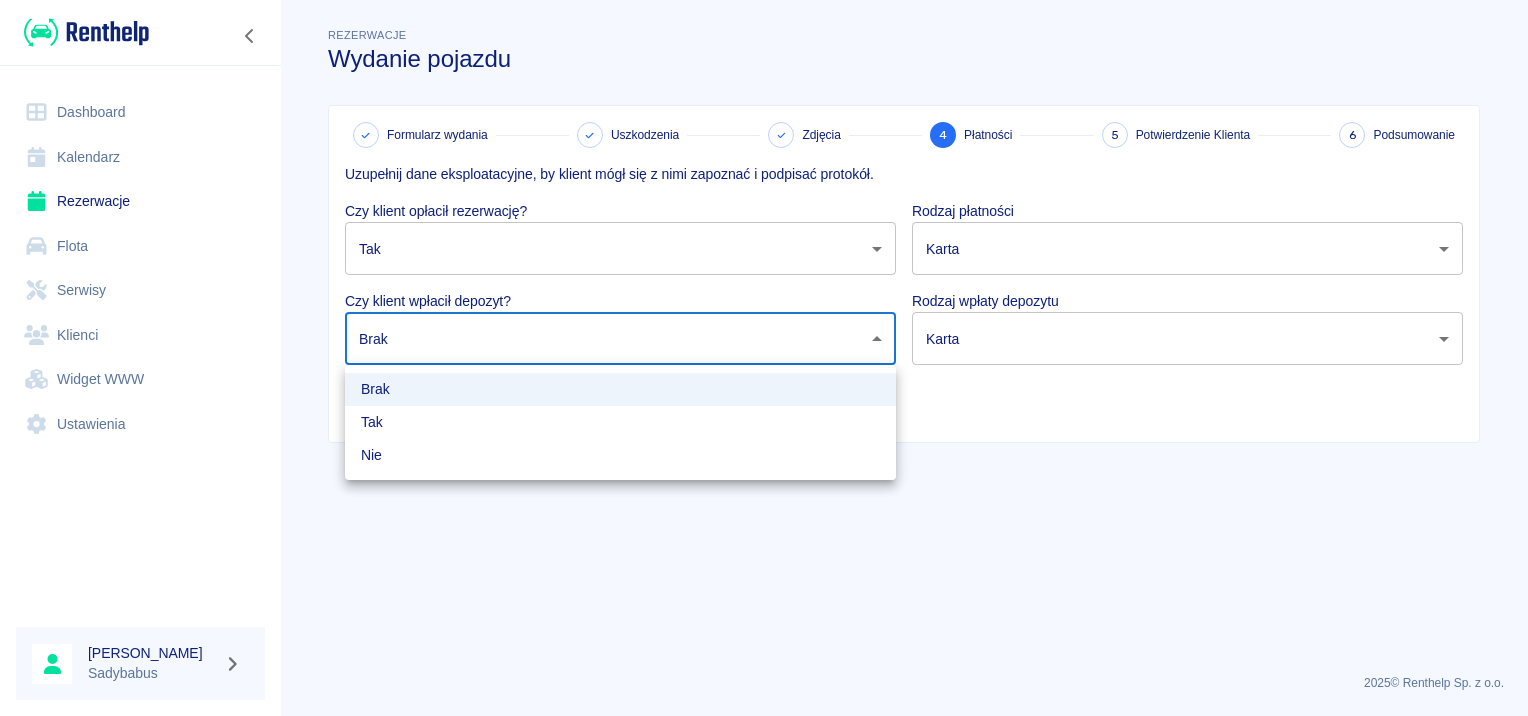 click on "Tak" at bounding box center [620, 422] 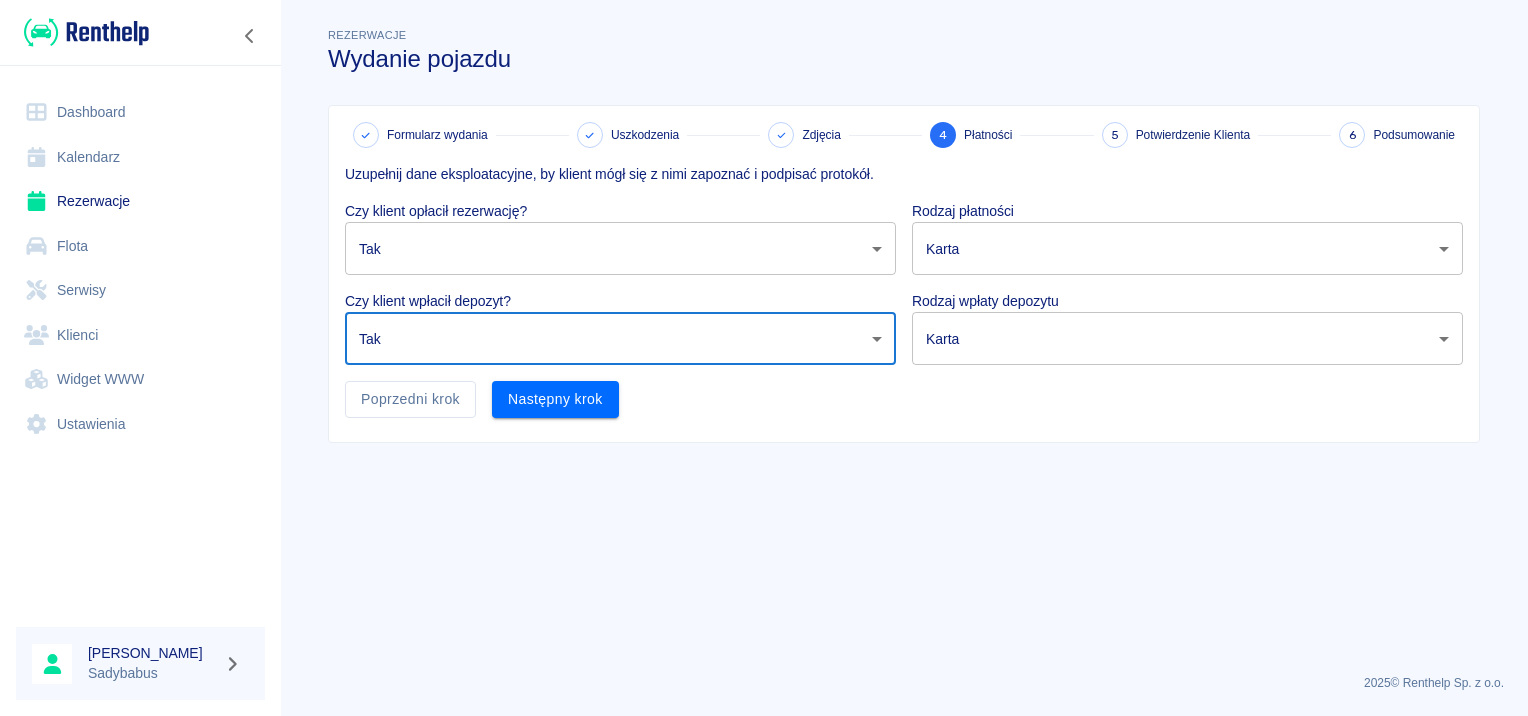 click on "Używamy plików Cookies, by zapewnić Ci najlepsze możliwe doświadczenie. Aby dowiedzieć się więcej, zapoznaj się z naszą Polityką Prywatności.  Polityka Prywatności Rozumiem Dashboard Kalendarz Rezerwacje Flota Serwisy Klienci Widget WWW Ustawienia Anna Jarosławska Sadybabus Rezerwacje Wydanie pojazdu Formularz wydania Uszkodzenia Zdjęcia 4 Płatności 5 Potwierdzenie Klienta 6 Podsumowanie Uzupełnij dane eksploatacyjne, by klient mógł się z nimi zapoznać i podpisać protokół. Czy klient opłacił rezerwację? Tak true ​ Rodzaj płatności Karta card ​ Czy klient wpłacił depozyt? Tak true ​ Rodzaj wpłaty depozytu Karta terminal_card_authorization ​ Poprzedni krok Następny krok 2025  © Renthelp Sp. z o.o. Wydanie pojazdu | Renthelp" at bounding box center (764, 358) 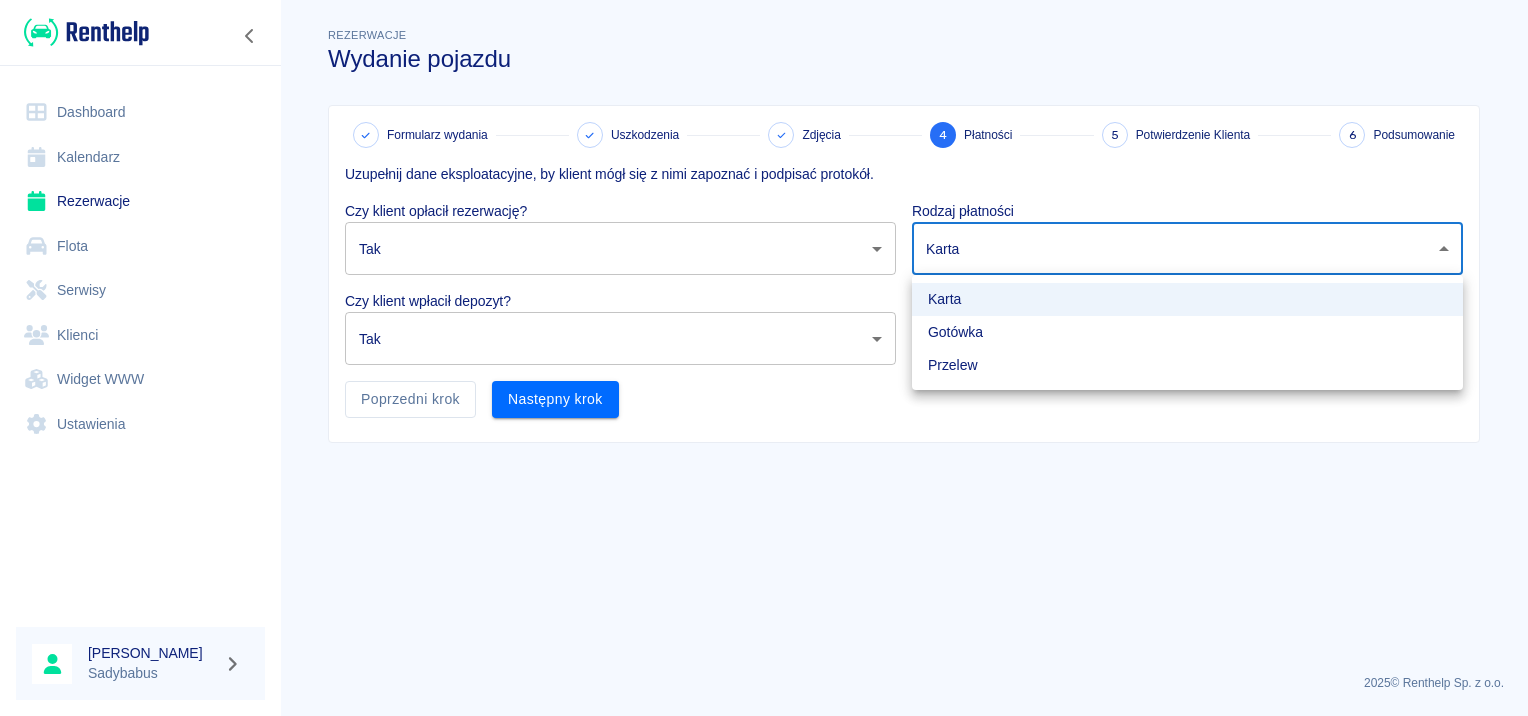 drag, startPoint x: 1113, startPoint y: 338, endPoint x: 1084, endPoint y: 356, distance: 34.132095 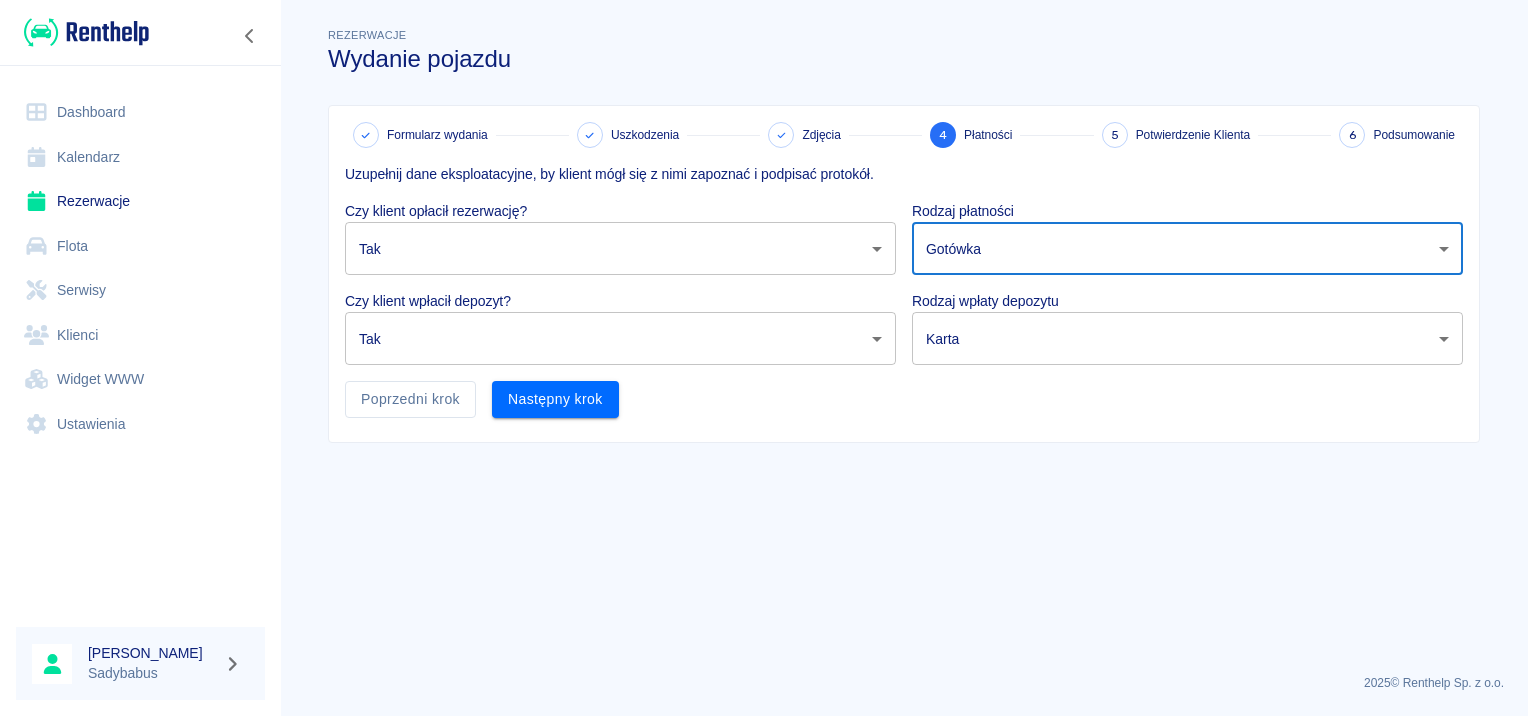 click on "Używamy plików Cookies, by zapewnić Ci najlepsze możliwe doświadczenie. Aby dowiedzieć się więcej, zapoznaj się z naszą Polityką Prywatności.  Polityka Prywatności Rozumiem Dashboard Kalendarz Rezerwacje Flota Serwisy Klienci Widget WWW Ustawienia Anna Jarosławska Sadybabus Rezerwacje Wydanie pojazdu Formularz wydania Uszkodzenia Zdjęcia 4 Płatności 5 Potwierdzenie Klienta 6 Podsumowanie Uzupełnij dane eksploatacyjne, by klient mógł się z nimi zapoznać i podpisać protokół. Czy klient opłacił rezerwację? Tak true ​ Rodzaj płatności Gotówka cash ​ Czy klient wpłacił depozyt? Tak true ​ Rodzaj wpłaty depozytu Karta terminal_card_authorization ​ Poprzedni krok Następny krok 2025  © Renthelp Sp. z o.o. Wydanie pojazdu | Renthelp" at bounding box center (764, 358) 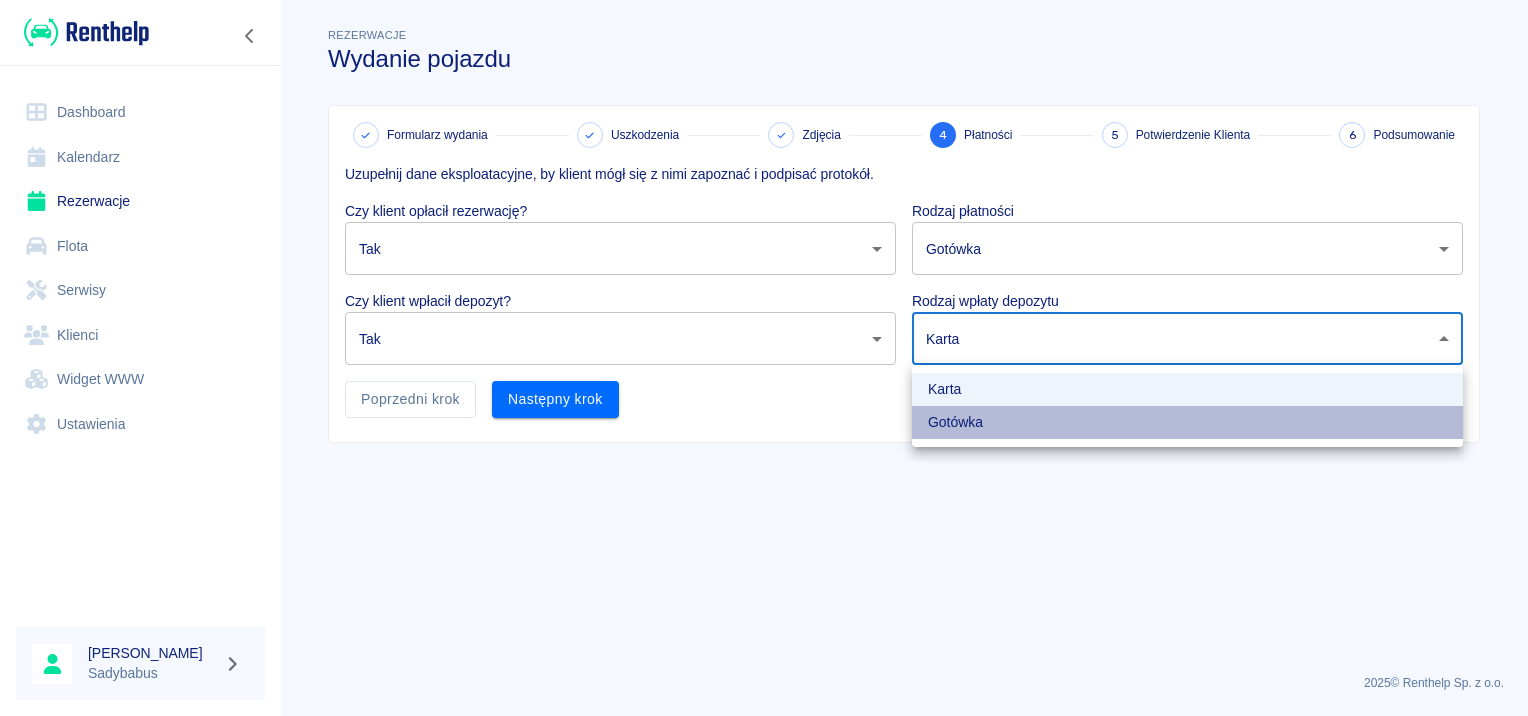 click on "Gotówka" at bounding box center (1187, 422) 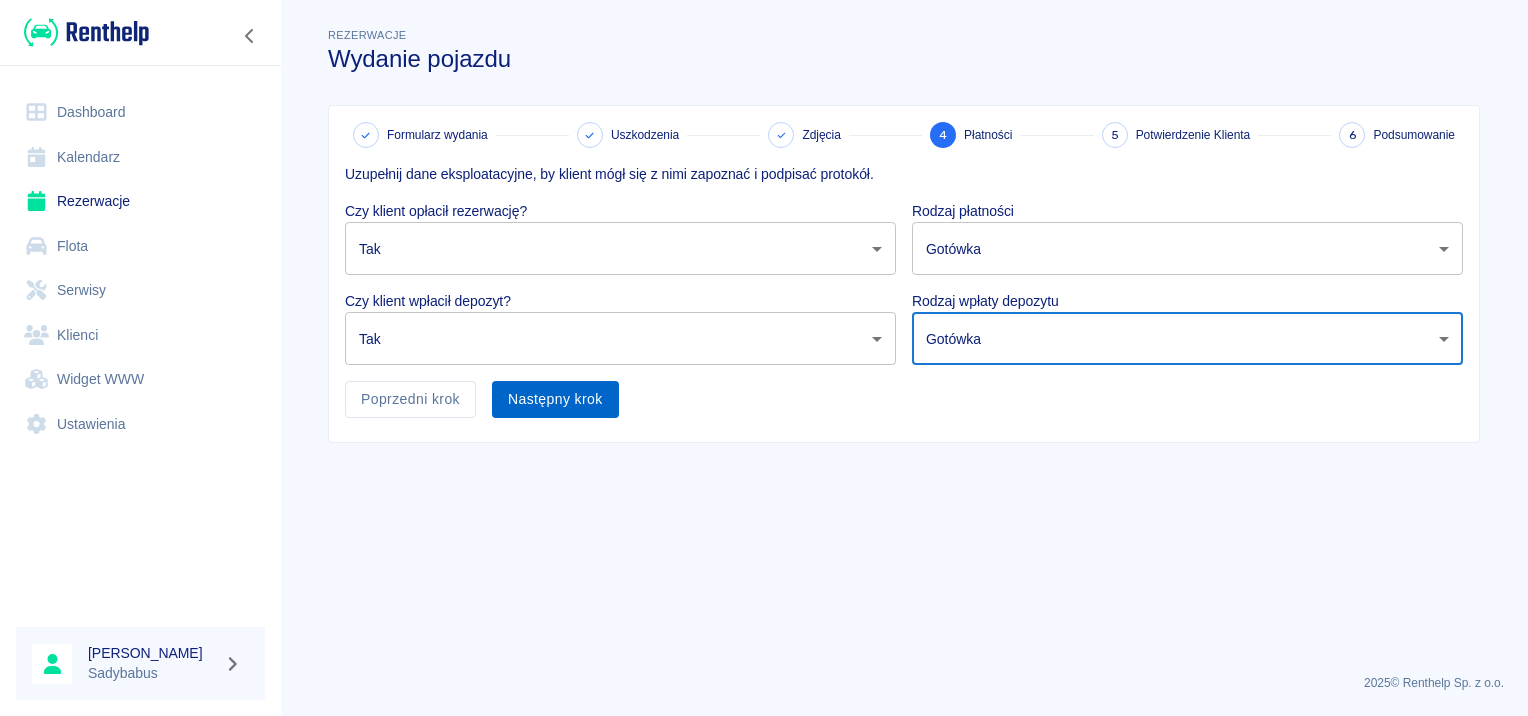 click on "Następny krok" at bounding box center (555, 399) 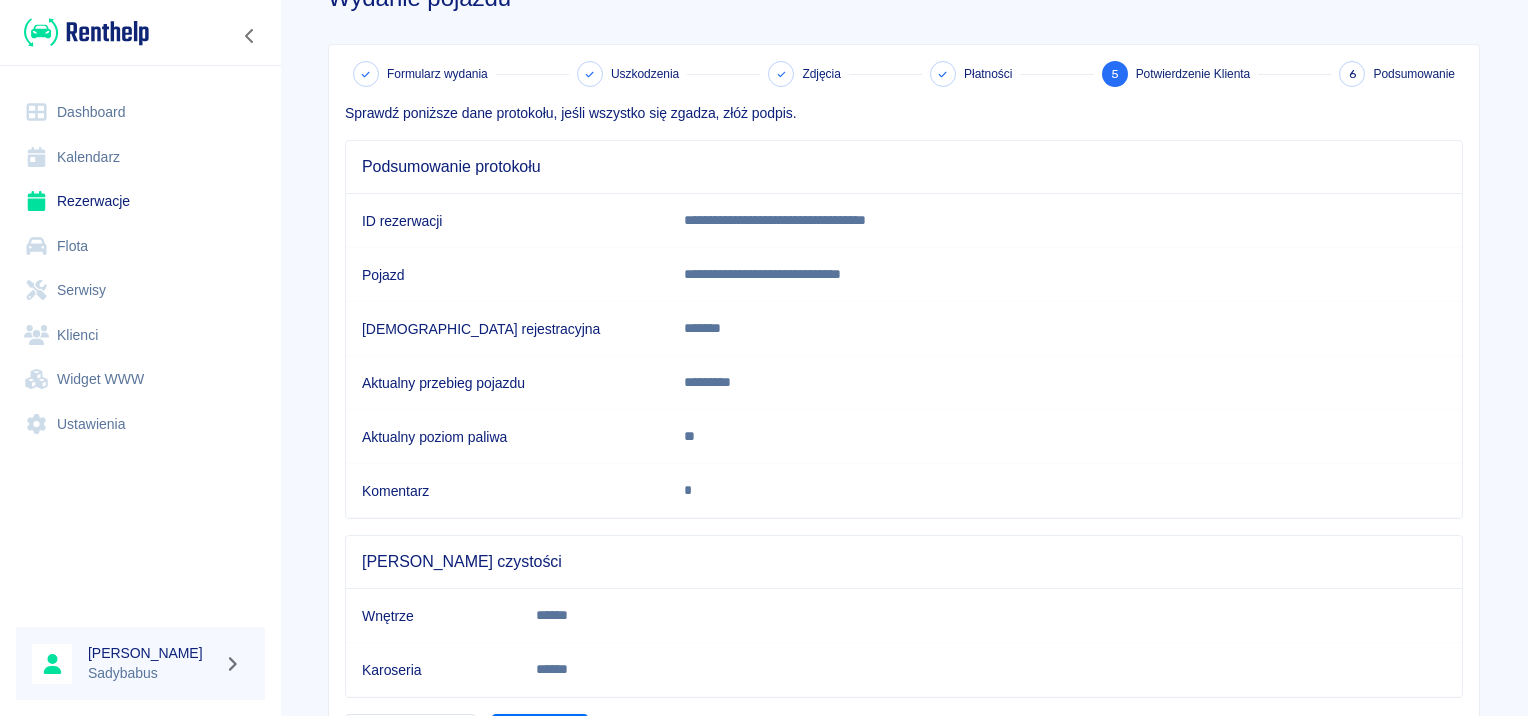 scroll, scrollTop: 175, scrollLeft: 0, axis: vertical 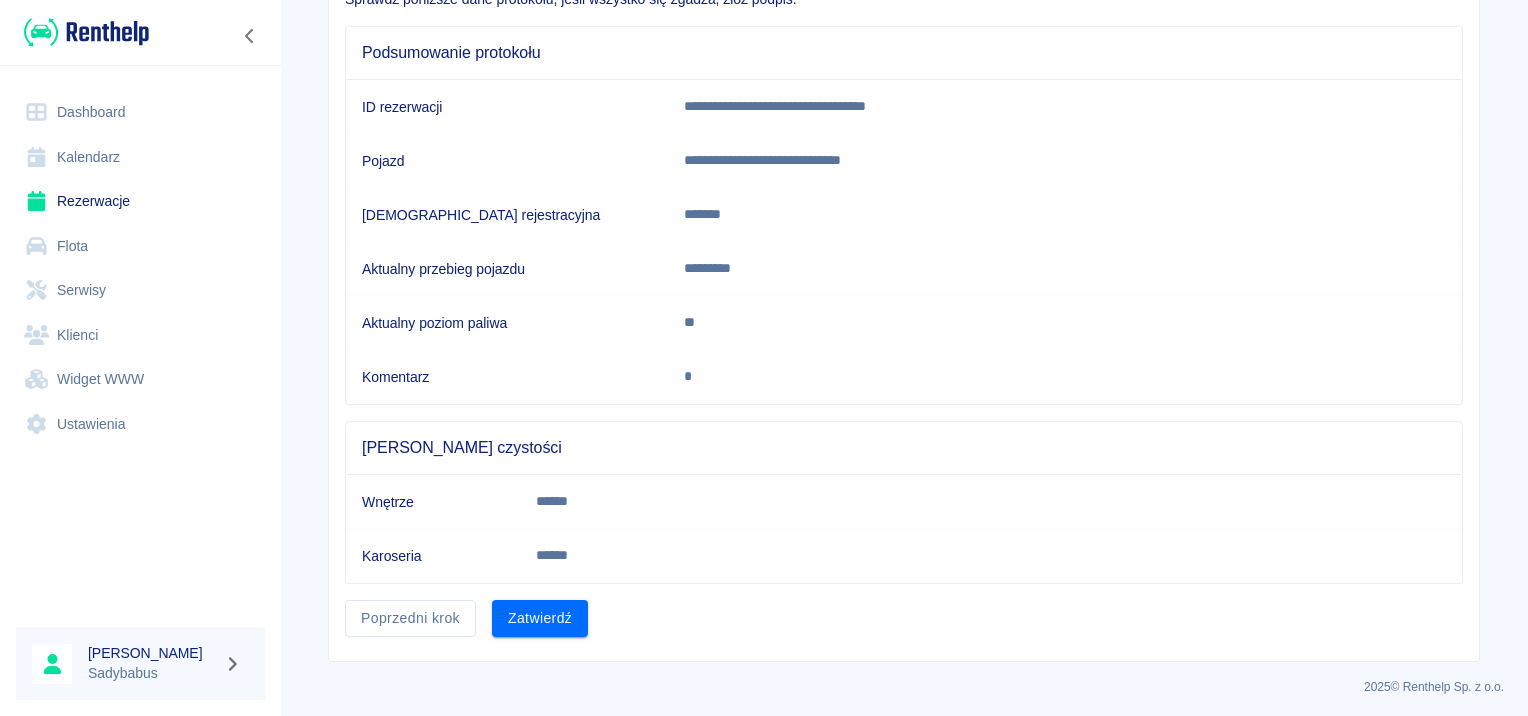 click on "**********" at bounding box center [904, 296] 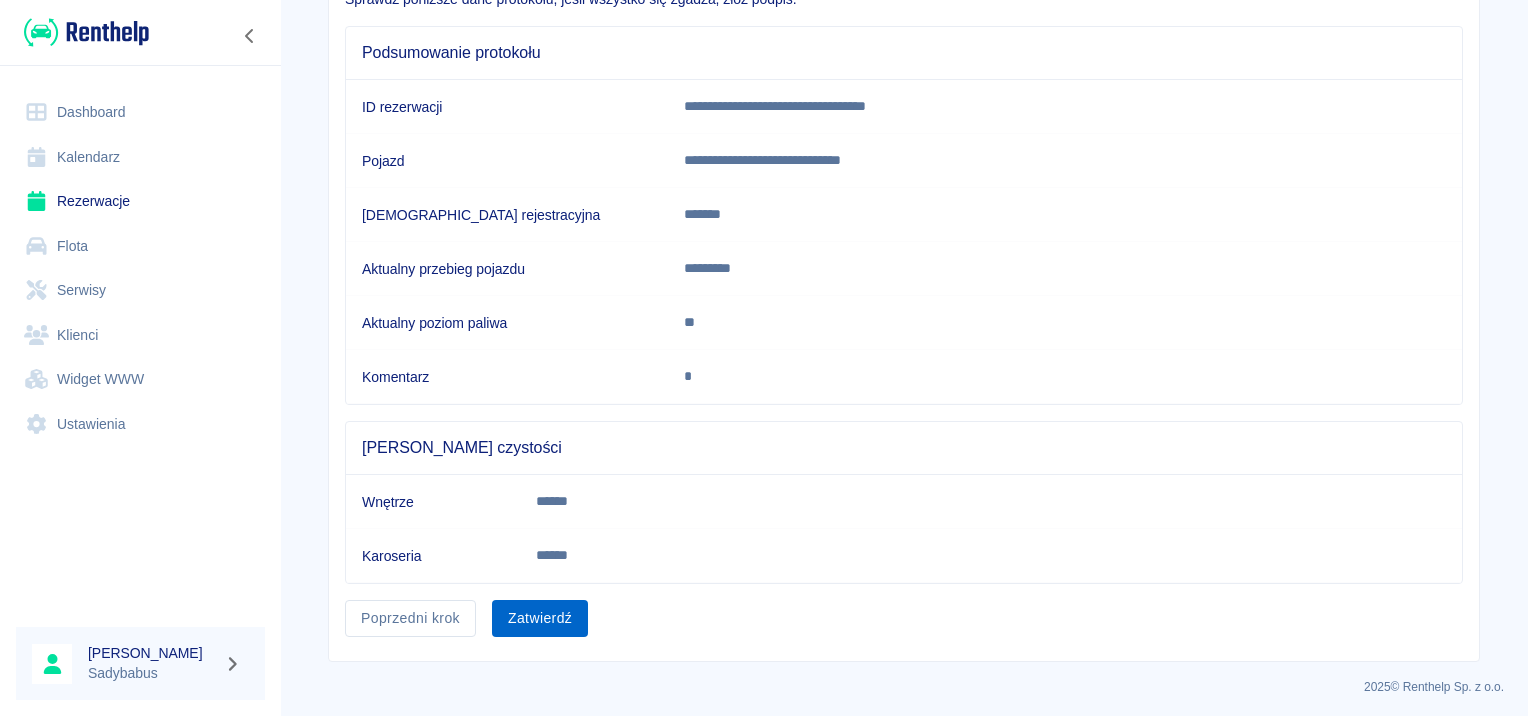 click on "Zatwierdź" at bounding box center [540, 618] 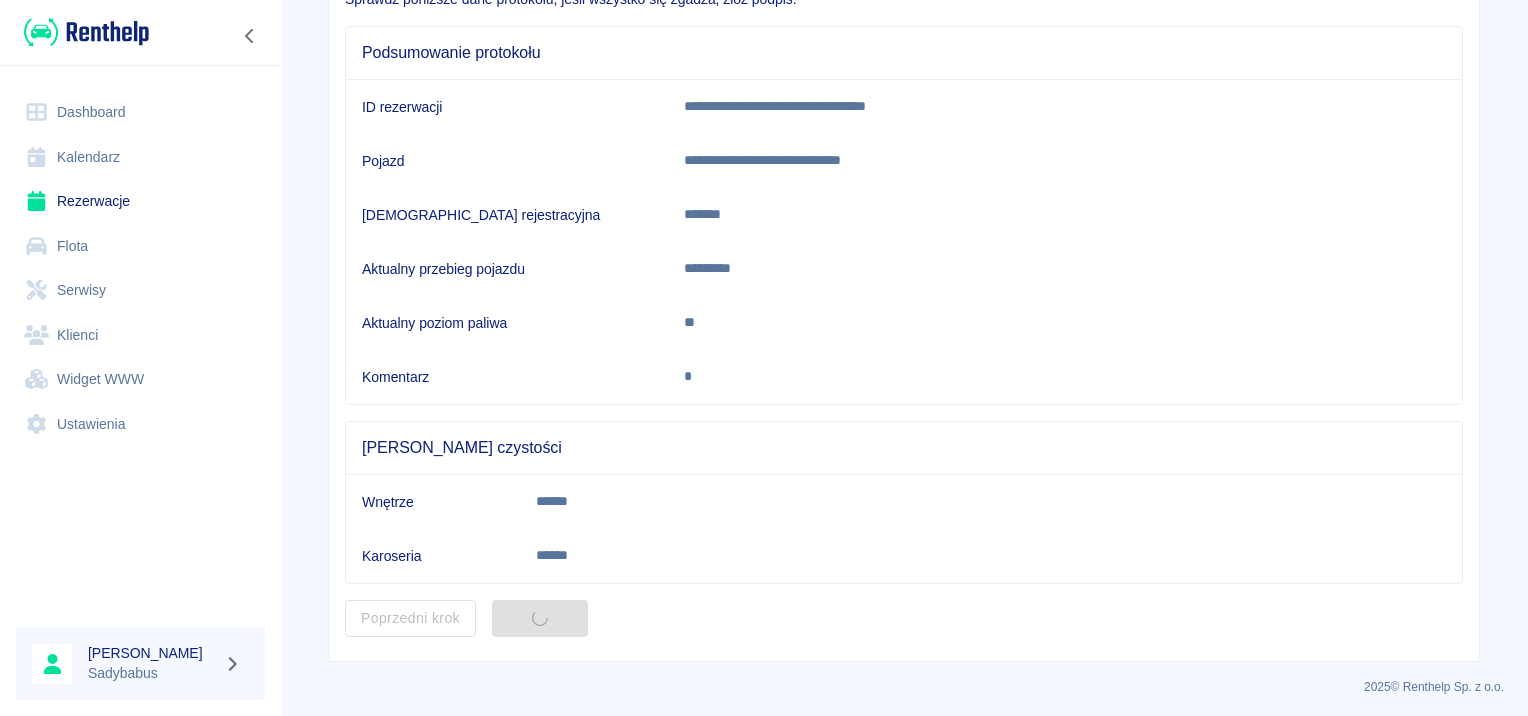 scroll, scrollTop: 0, scrollLeft: 0, axis: both 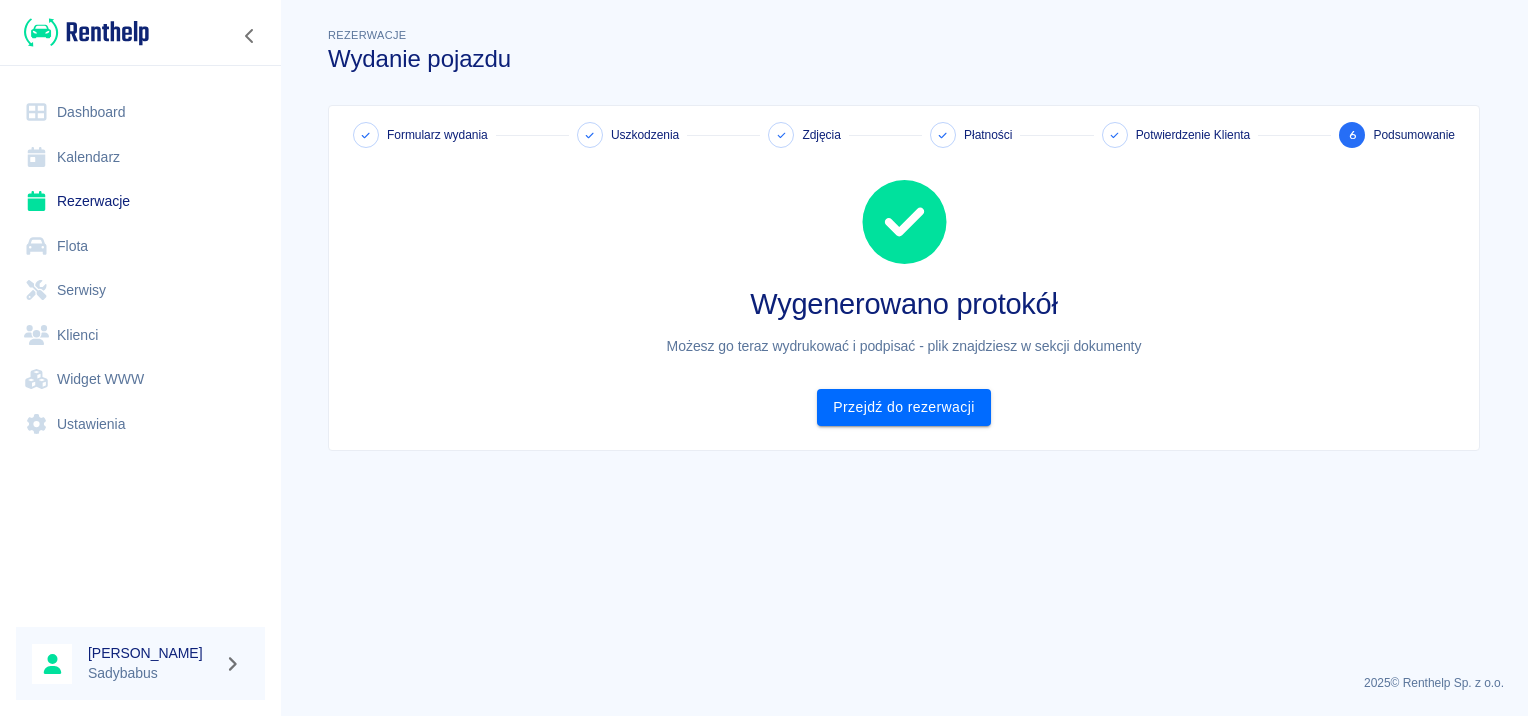 click on "Wygenerowano protokół Możesz go teraz wydrukować i podpisać - plik znajdziesz w sekcji dokumenty Przejdź do rezerwacji" at bounding box center [896, 287] 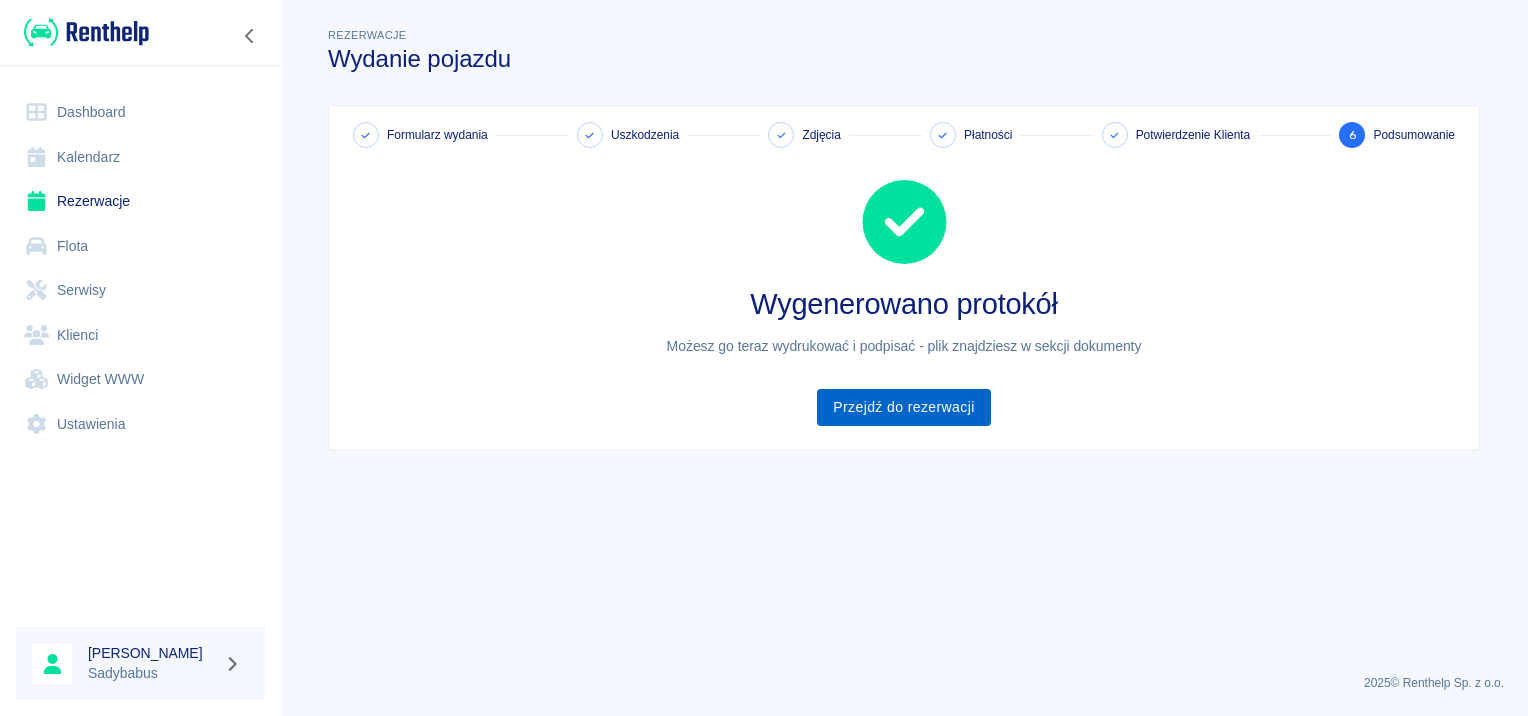 click on "Przejdź do rezerwacji" at bounding box center (903, 407) 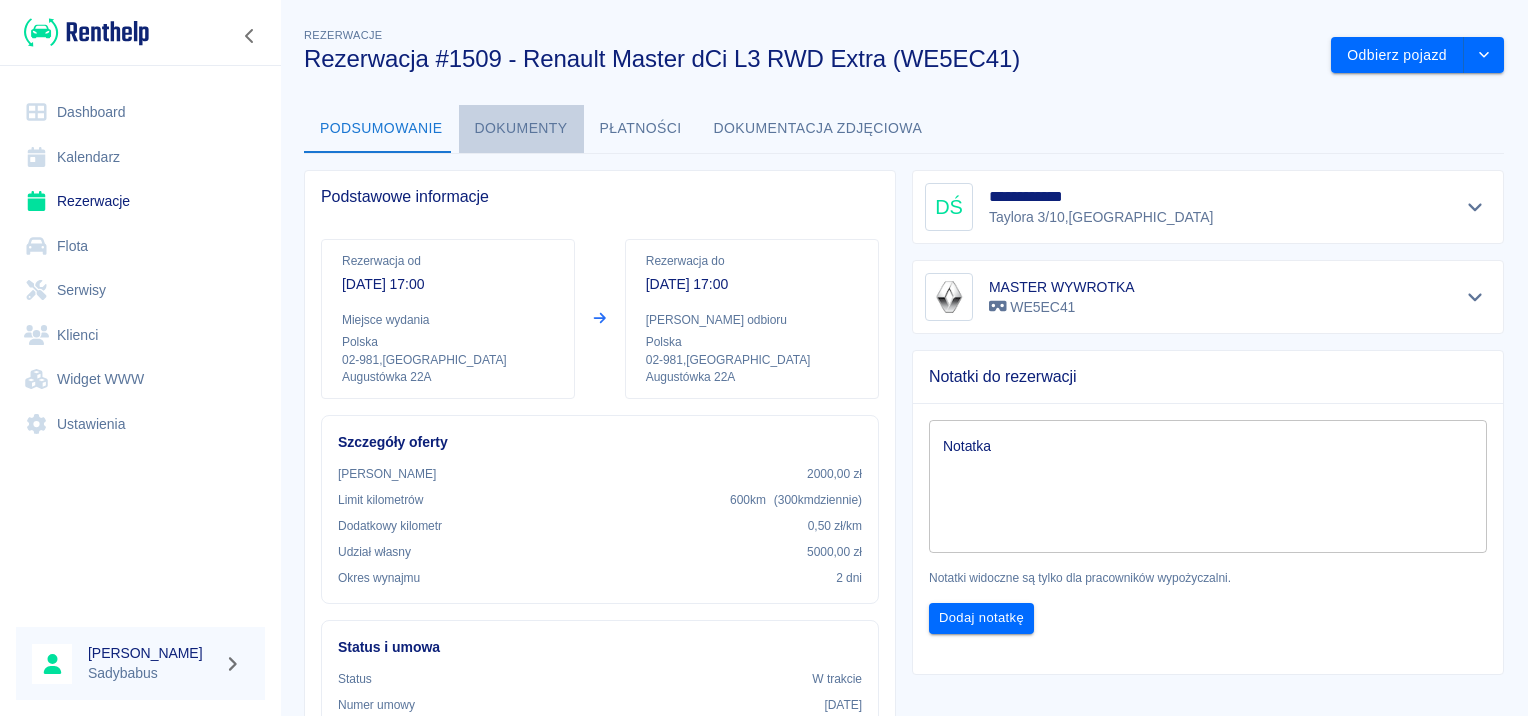 click on "Dokumenty" at bounding box center [521, 129] 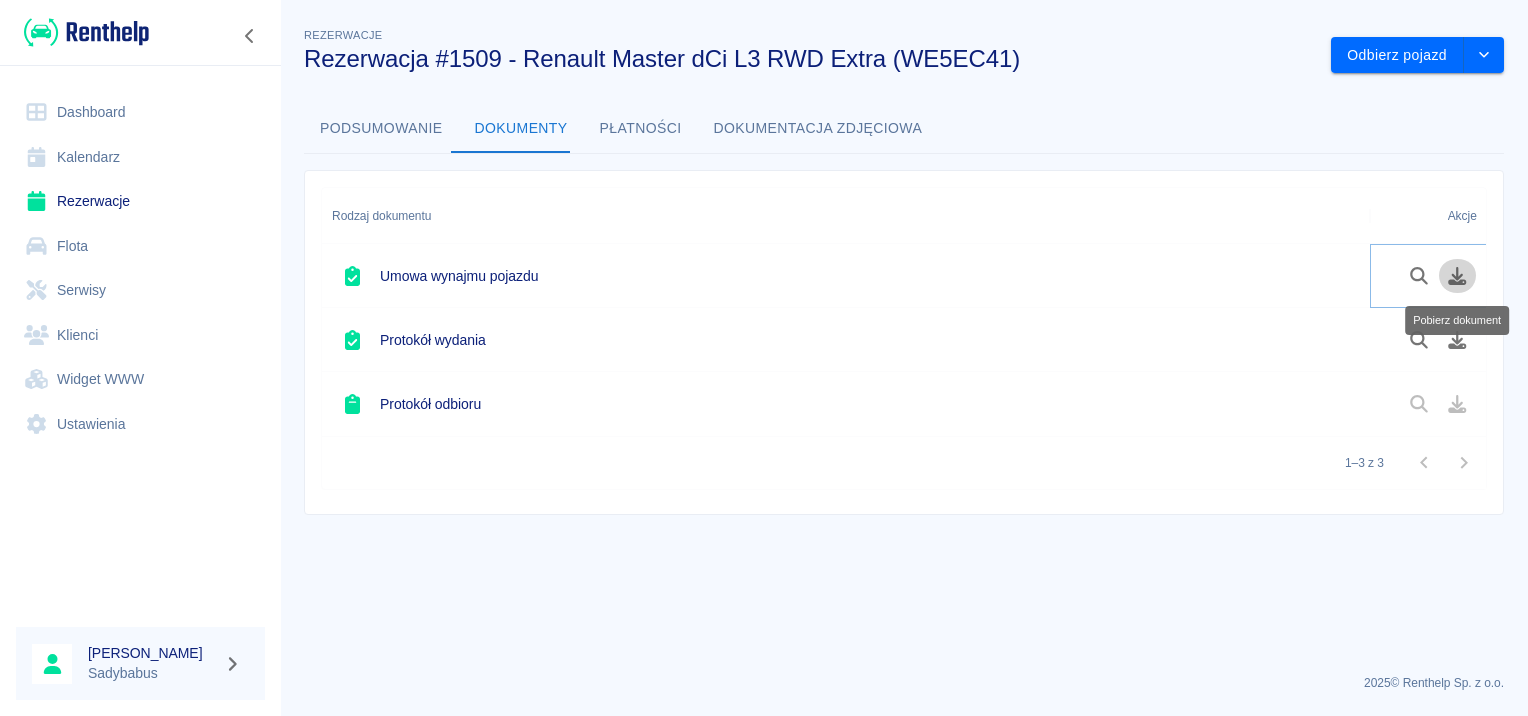 click 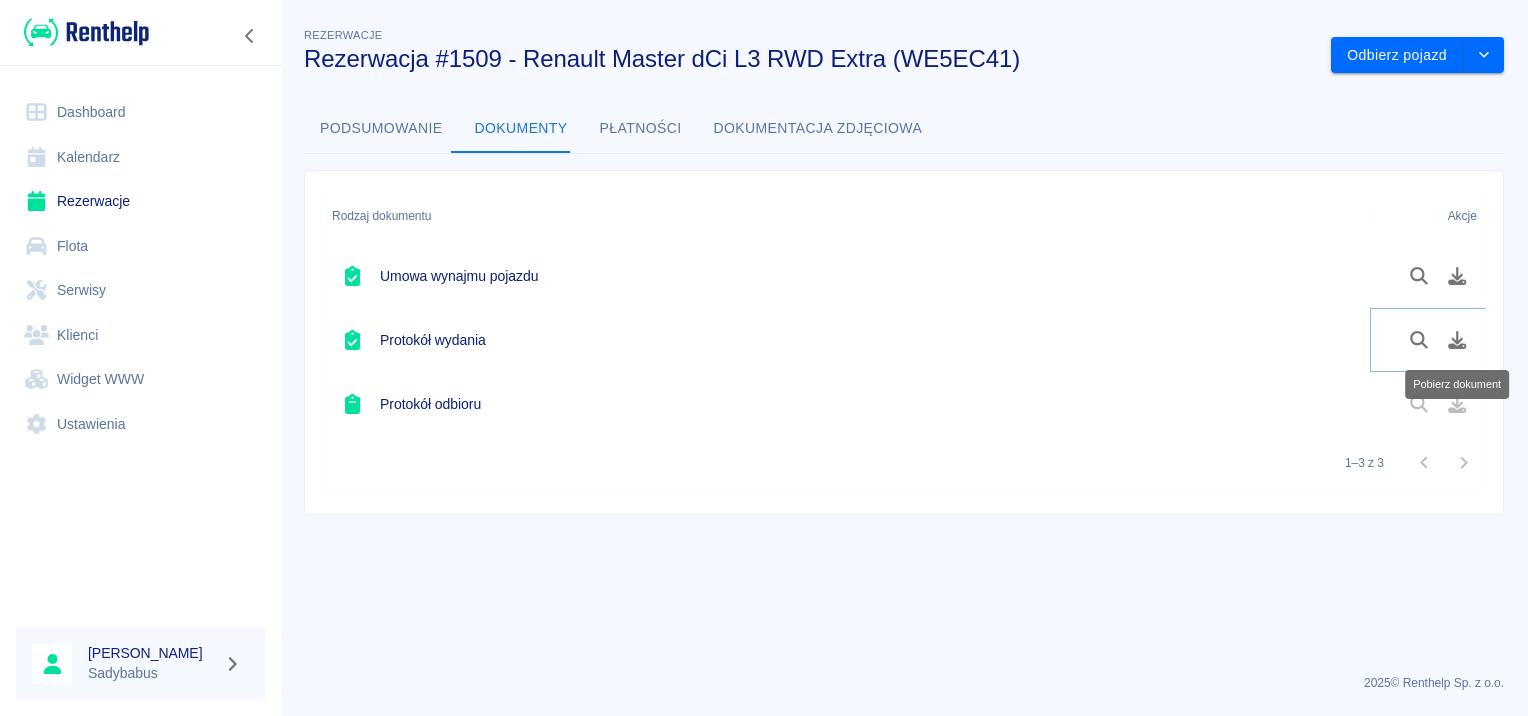 click 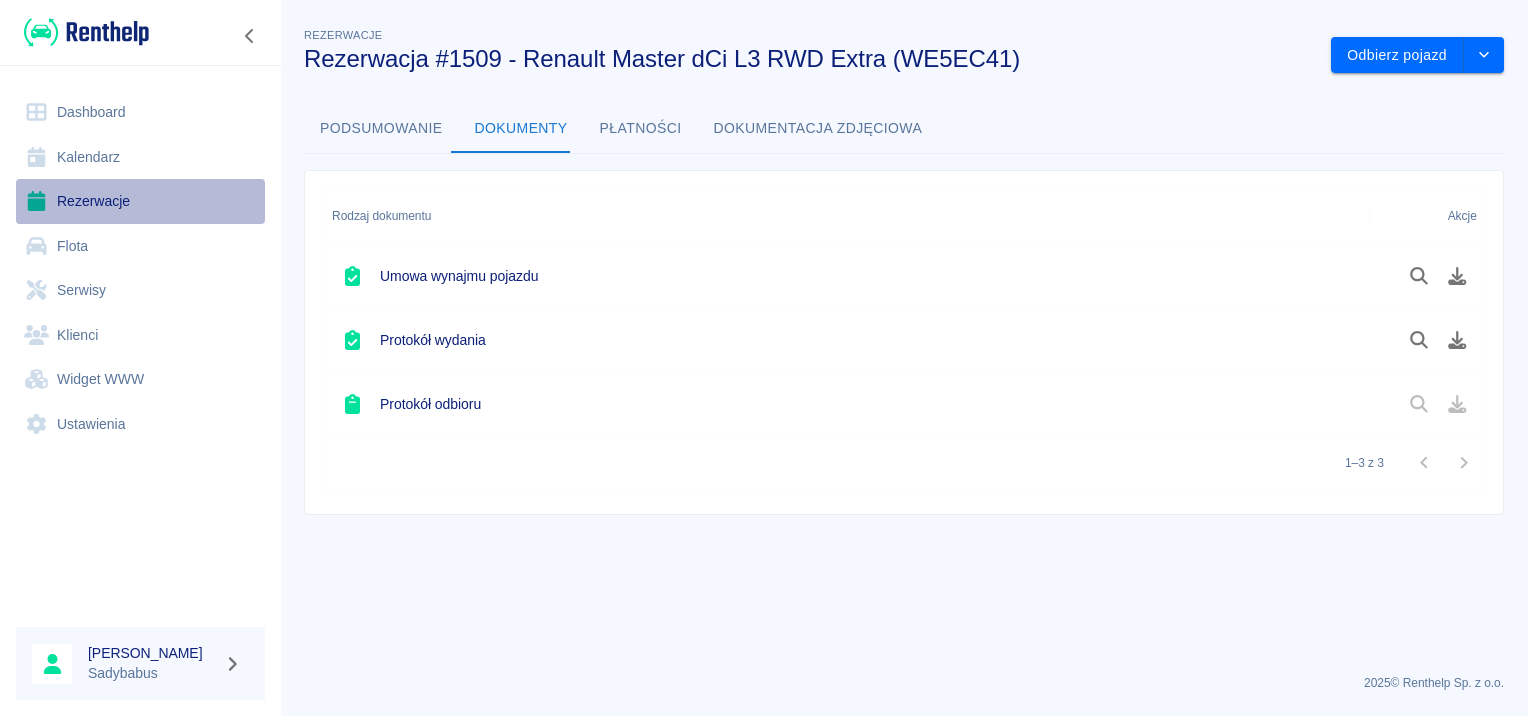 click on "Rezerwacje" at bounding box center [140, 201] 